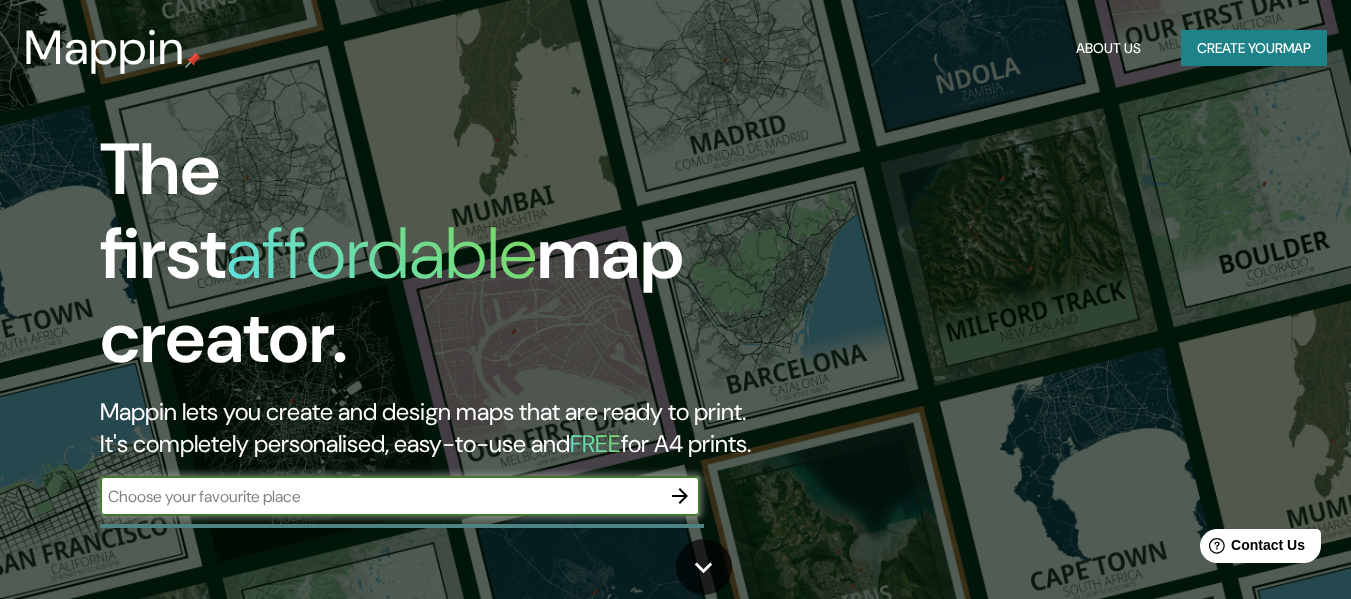scroll, scrollTop: 0, scrollLeft: 0, axis: both 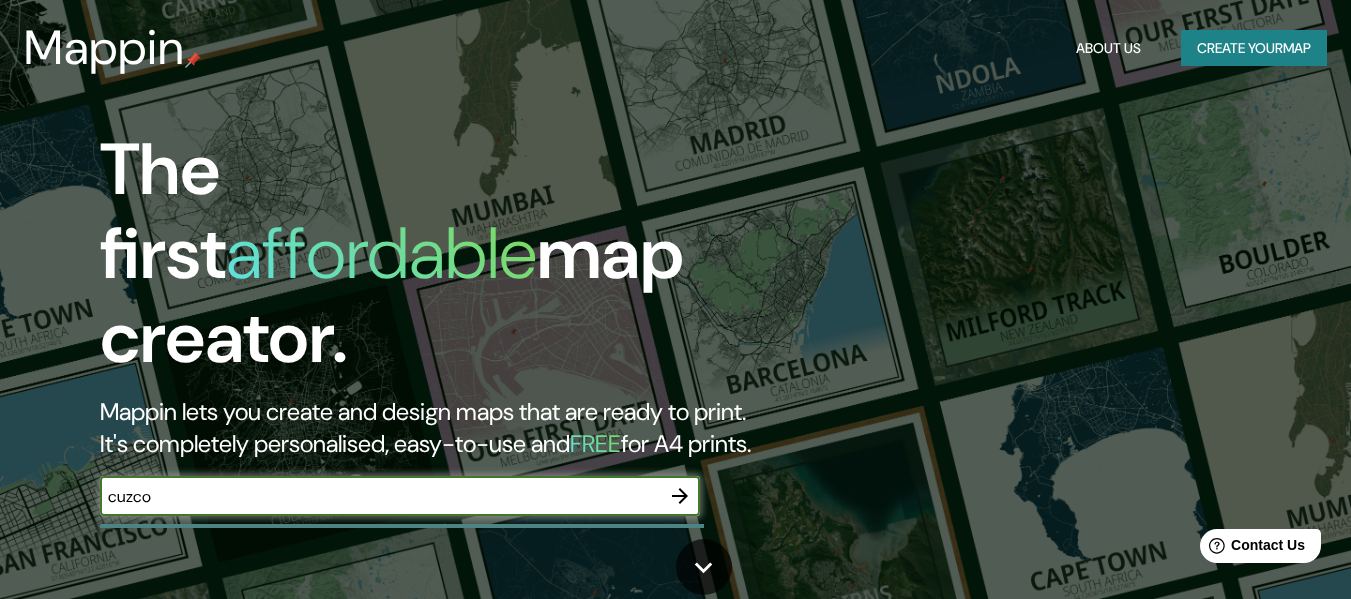 type on "cuzco" 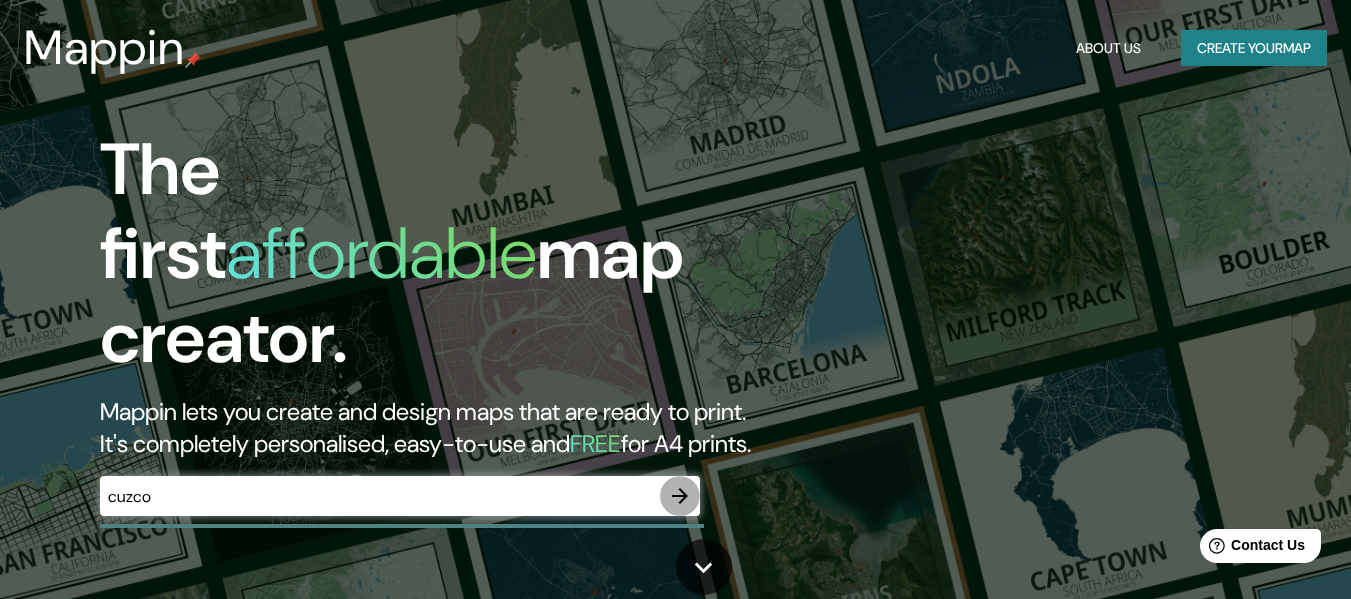 click 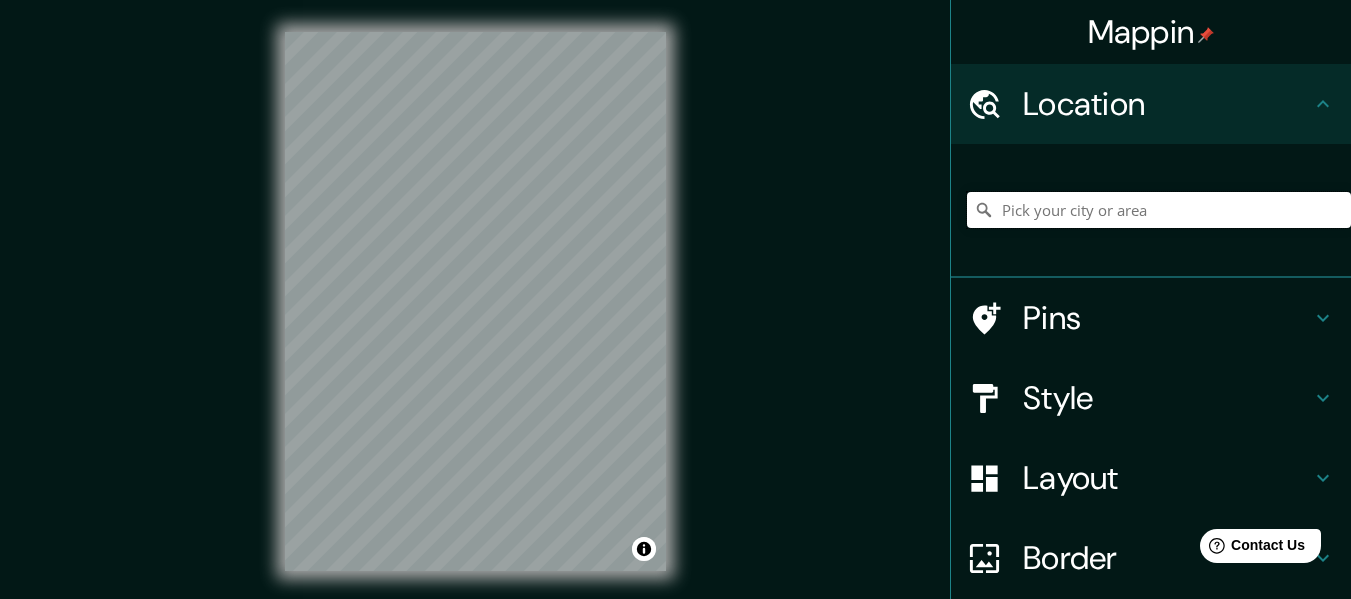 click at bounding box center (1159, 210) 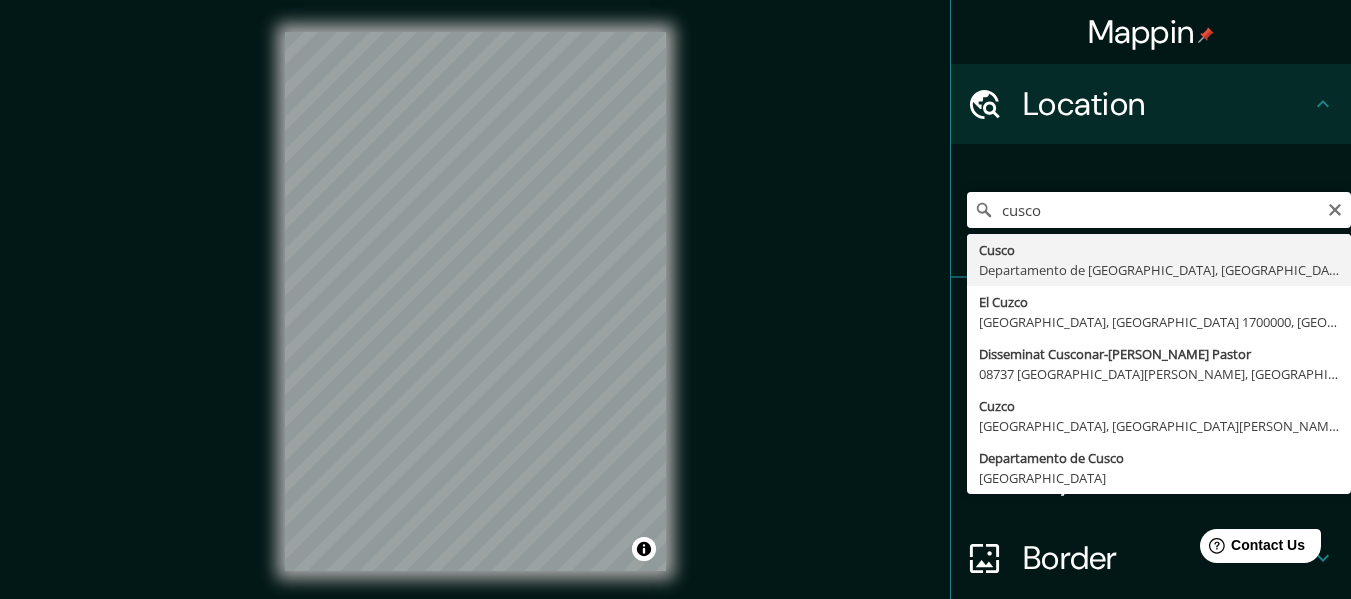 type on "Cusco, [GEOGRAPHIC_DATA], [GEOGRAPHIC_DATA]" 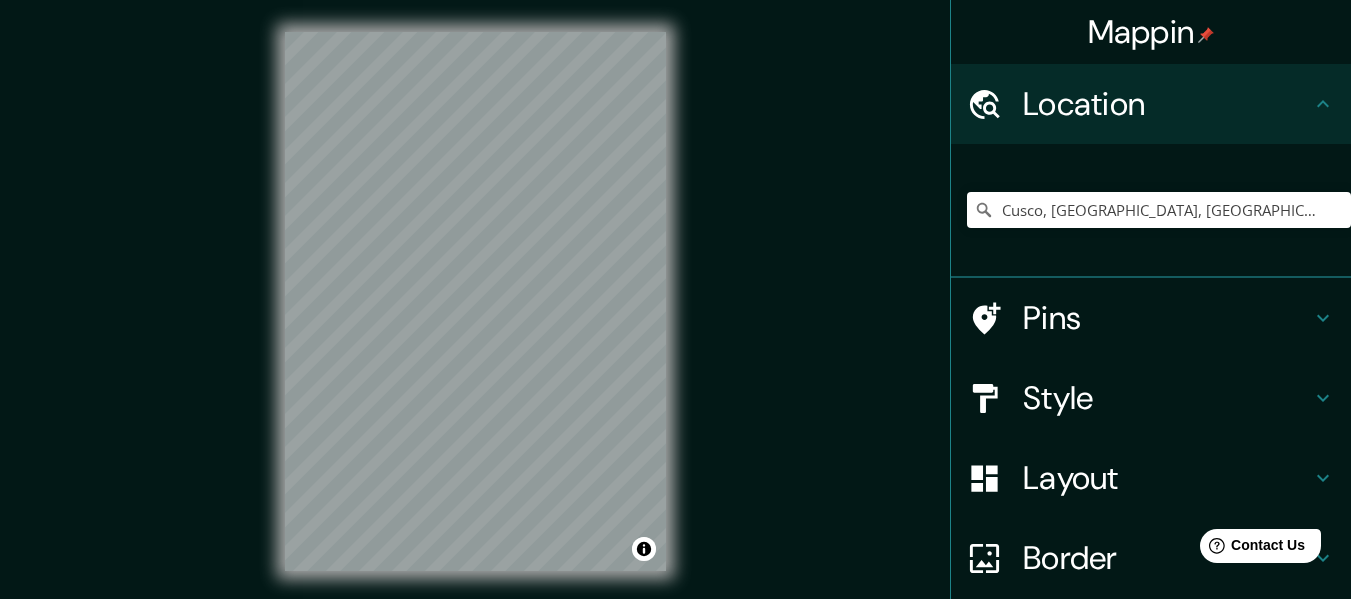 click 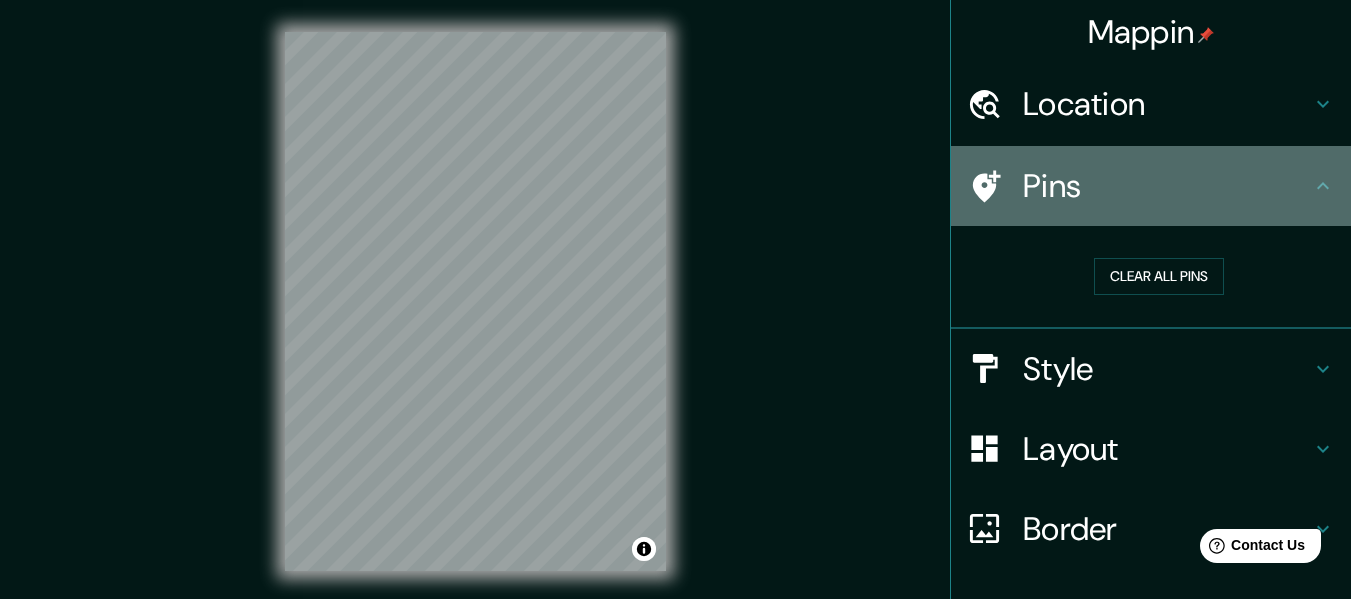 click on "Pins" at bounding box center (1167, 186) 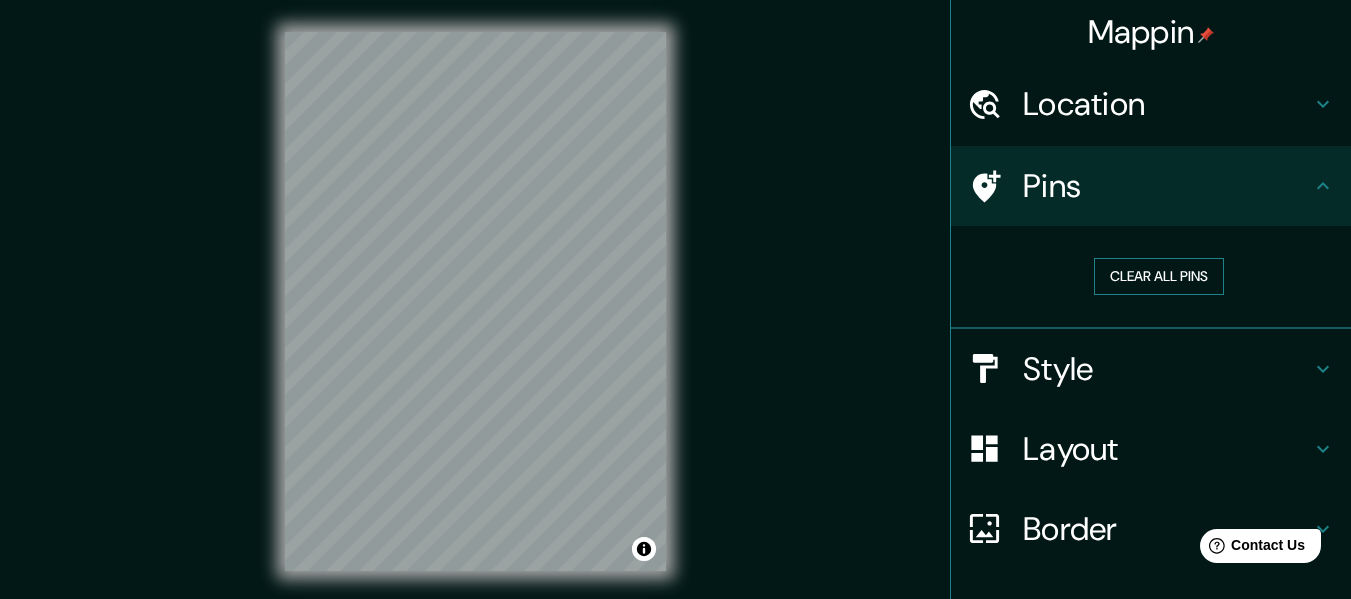 click on "Clear all pins" at bounding box center (1159, 276) 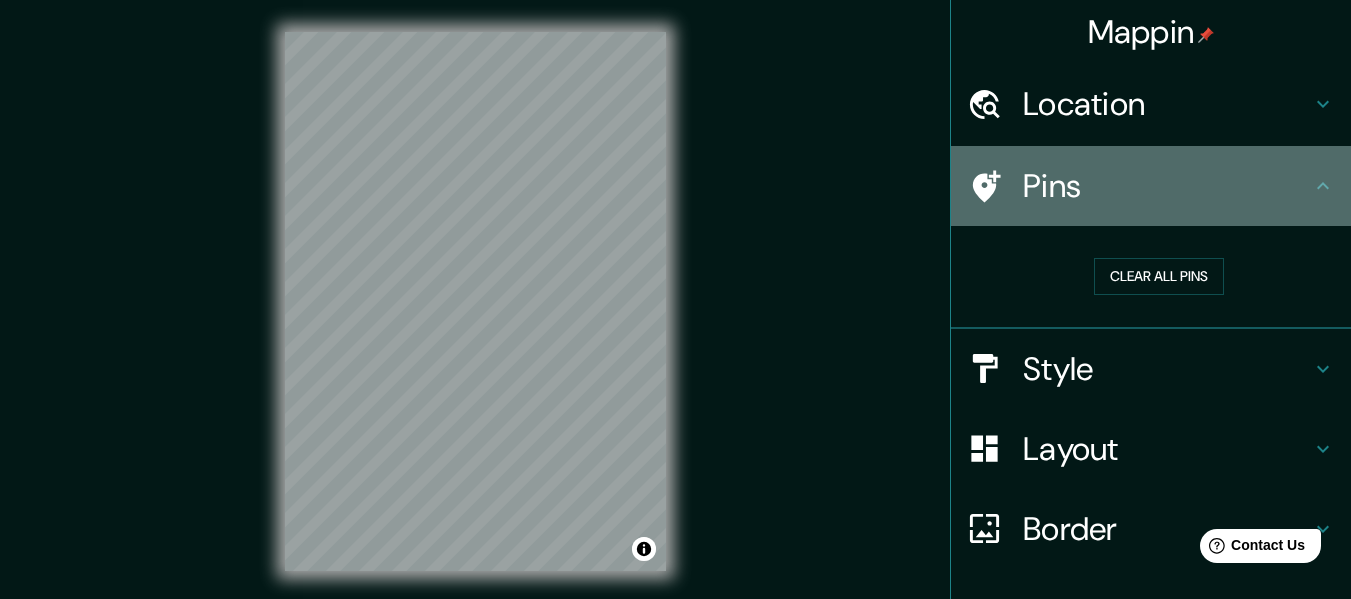 click on "Pins" at bounding box center (1167, 186) 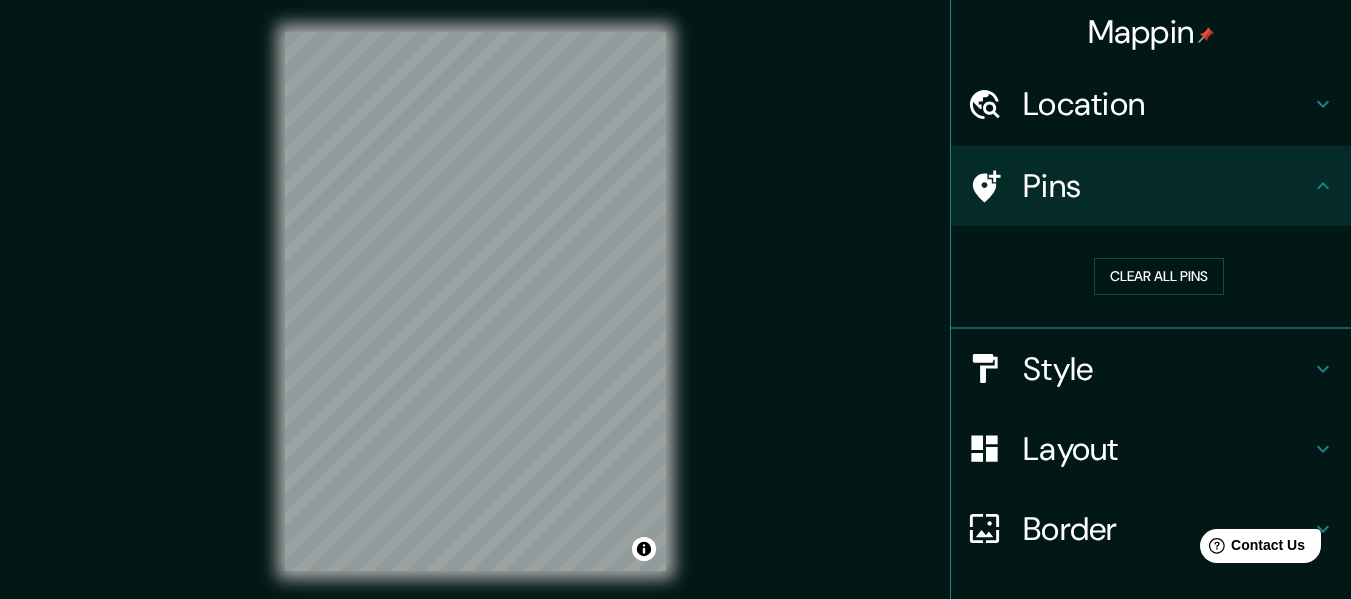 click 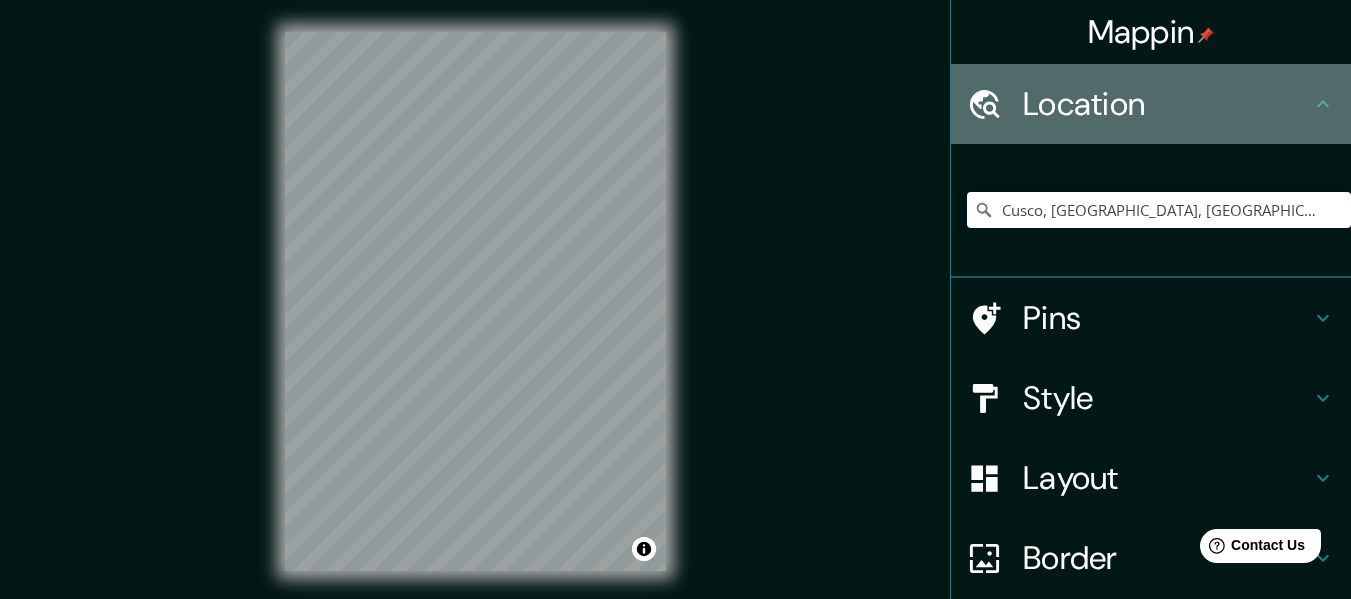 click 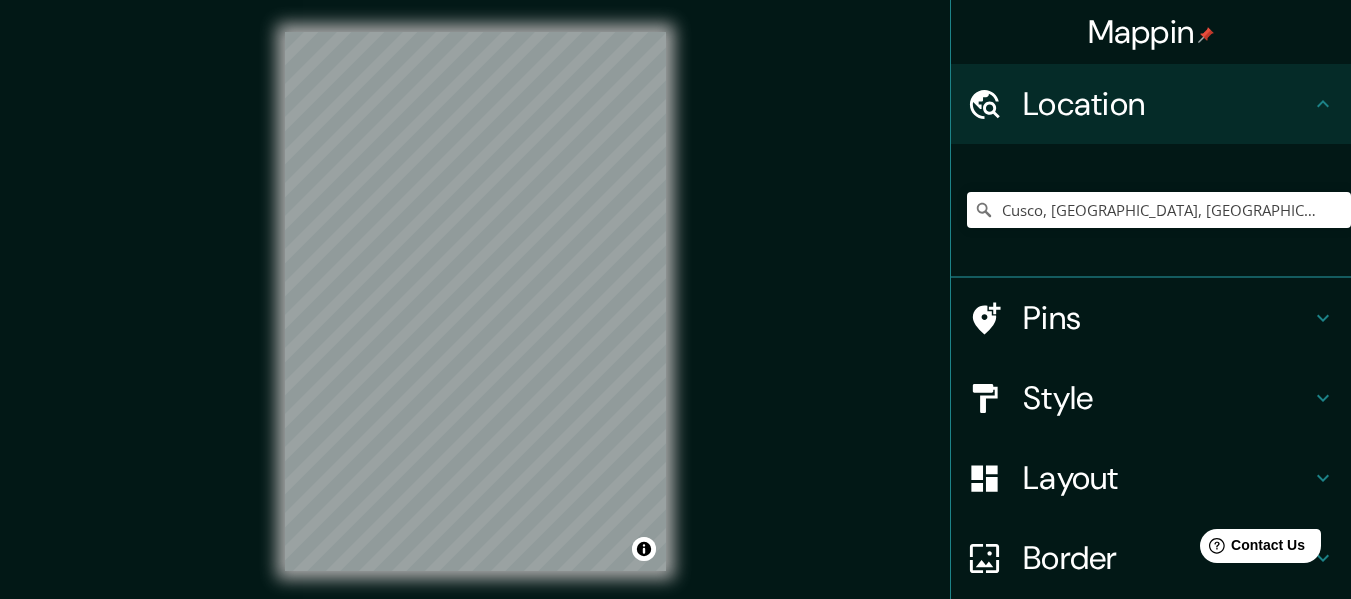 click 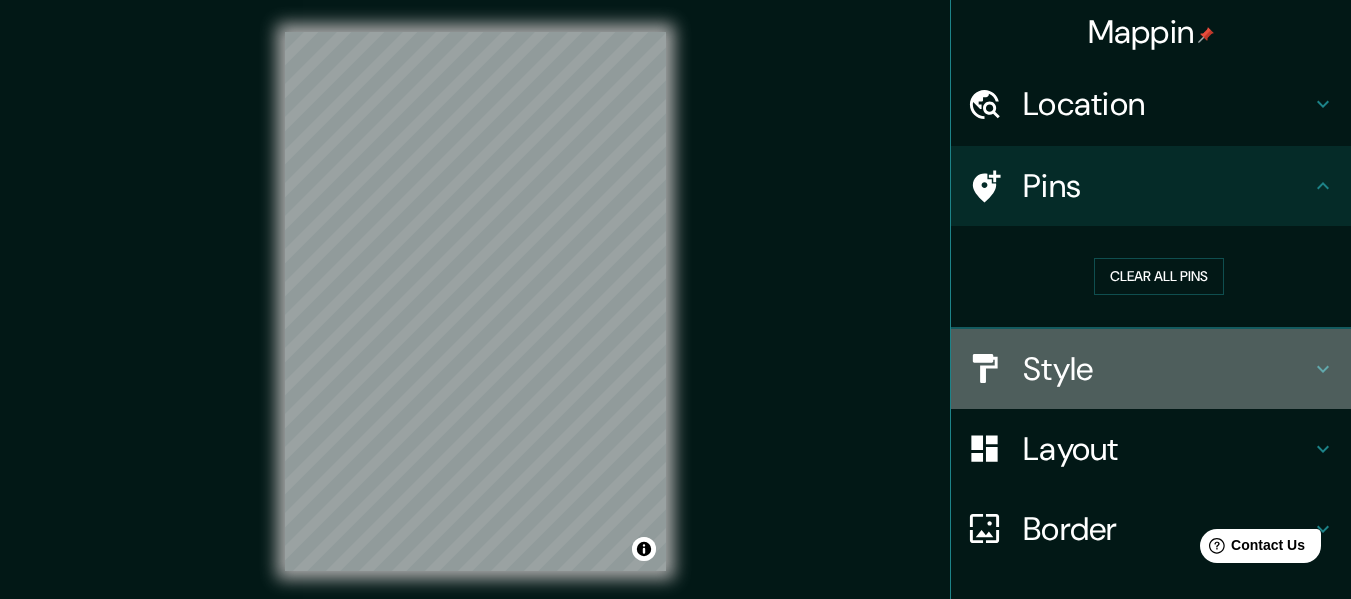 click 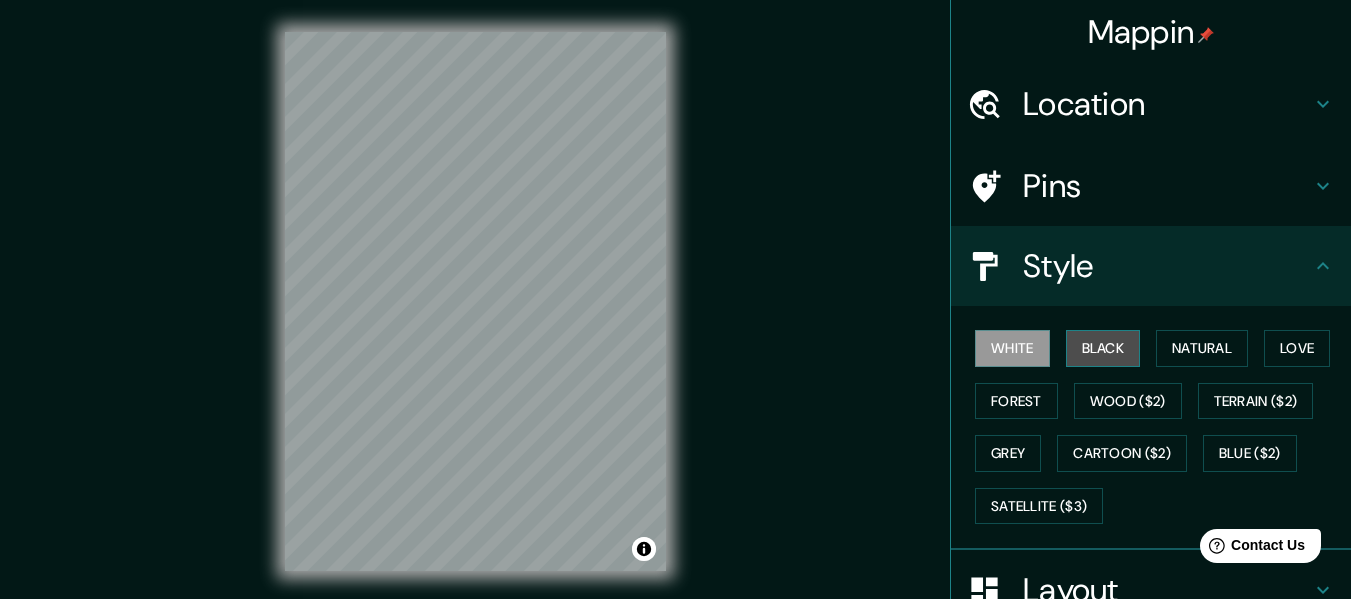 click on "Black" at bounding box center [1103, 348] 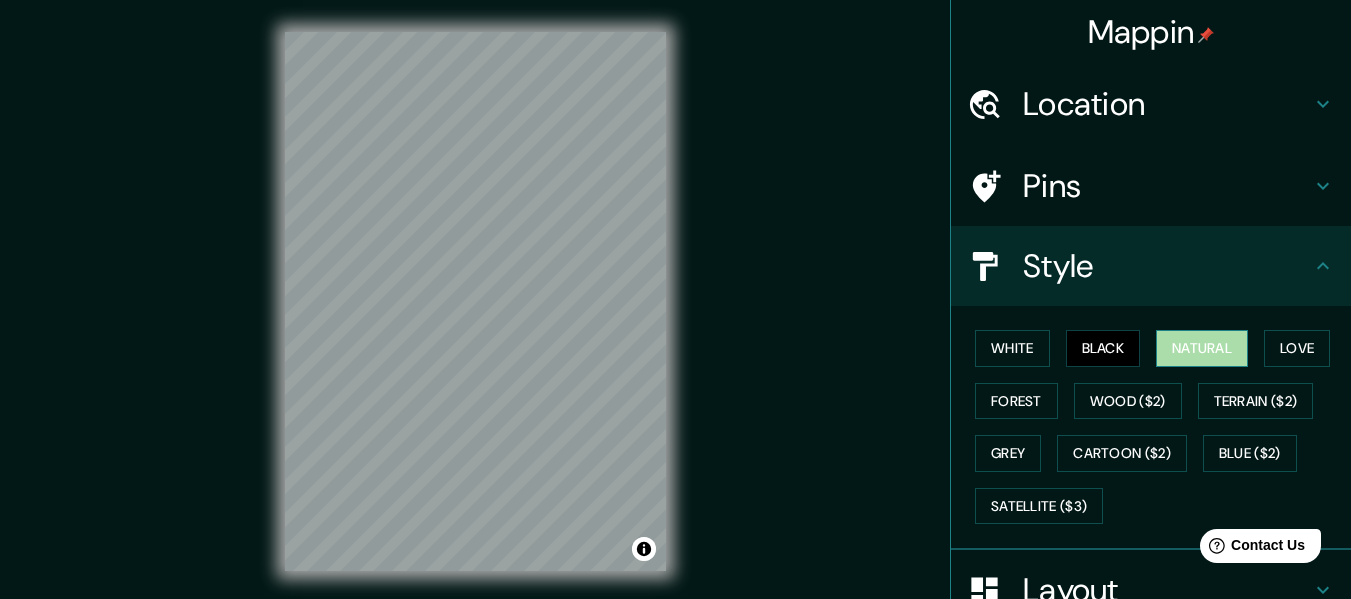 click on "Natural" at bounding box center [1202, 348] 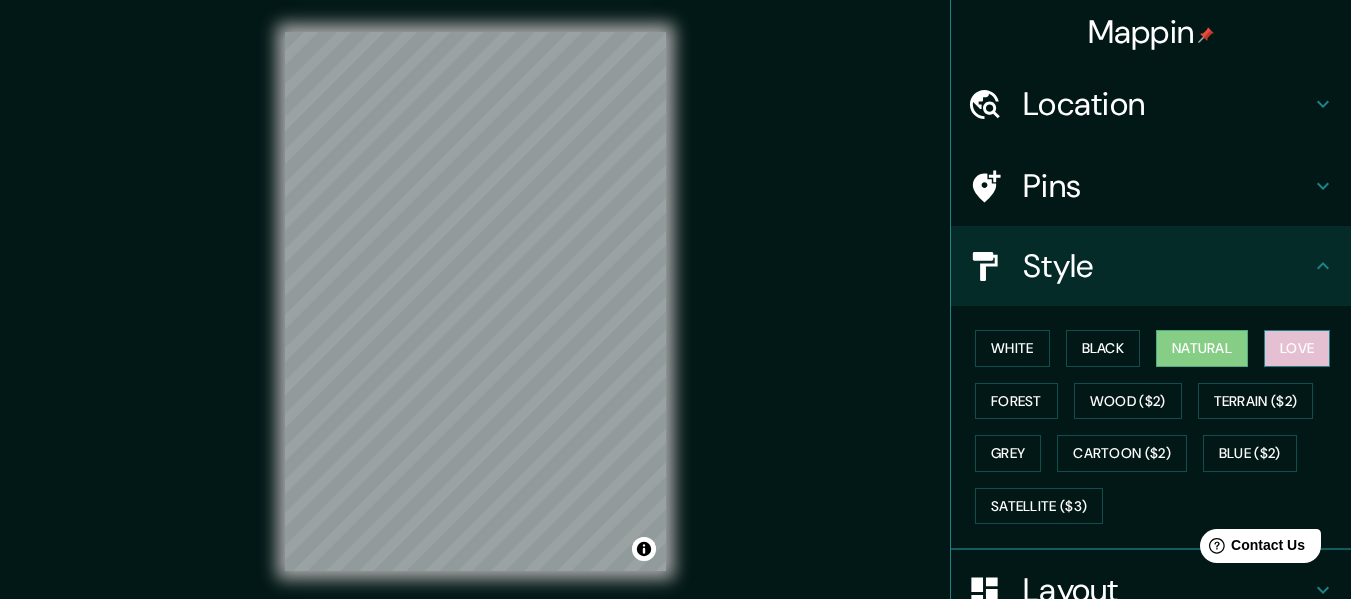 click on "Love" at bounding box center [1297, 348] 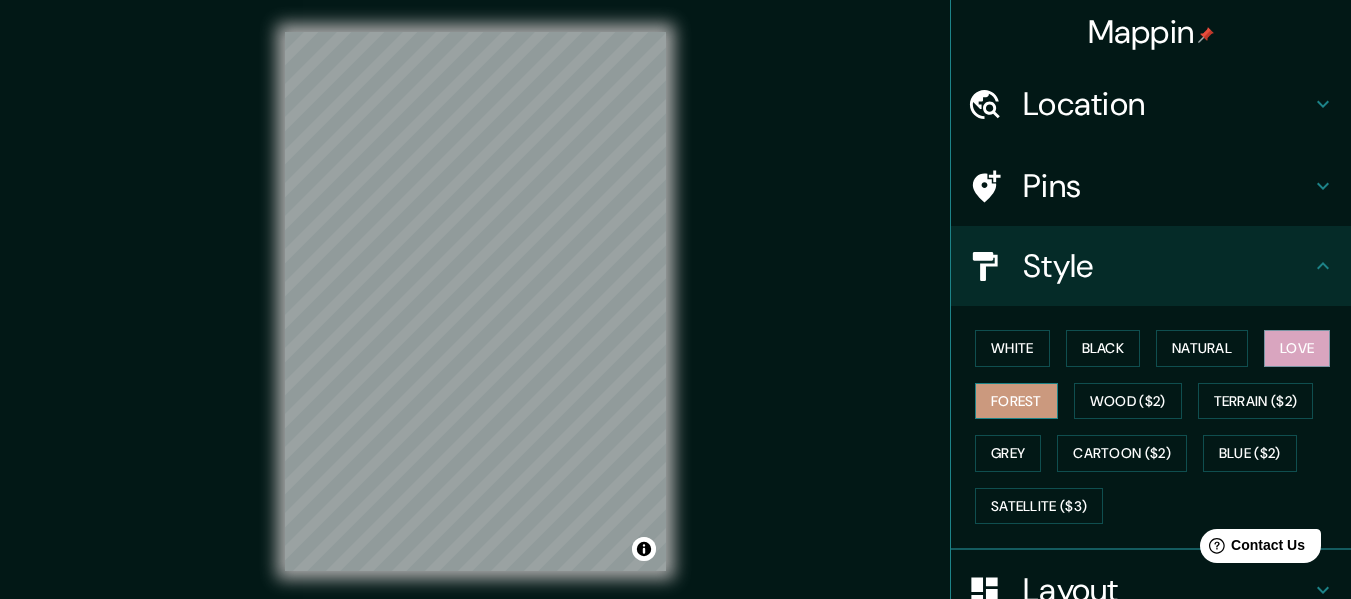 click on "Forest" at bounding box center [1016, 401] 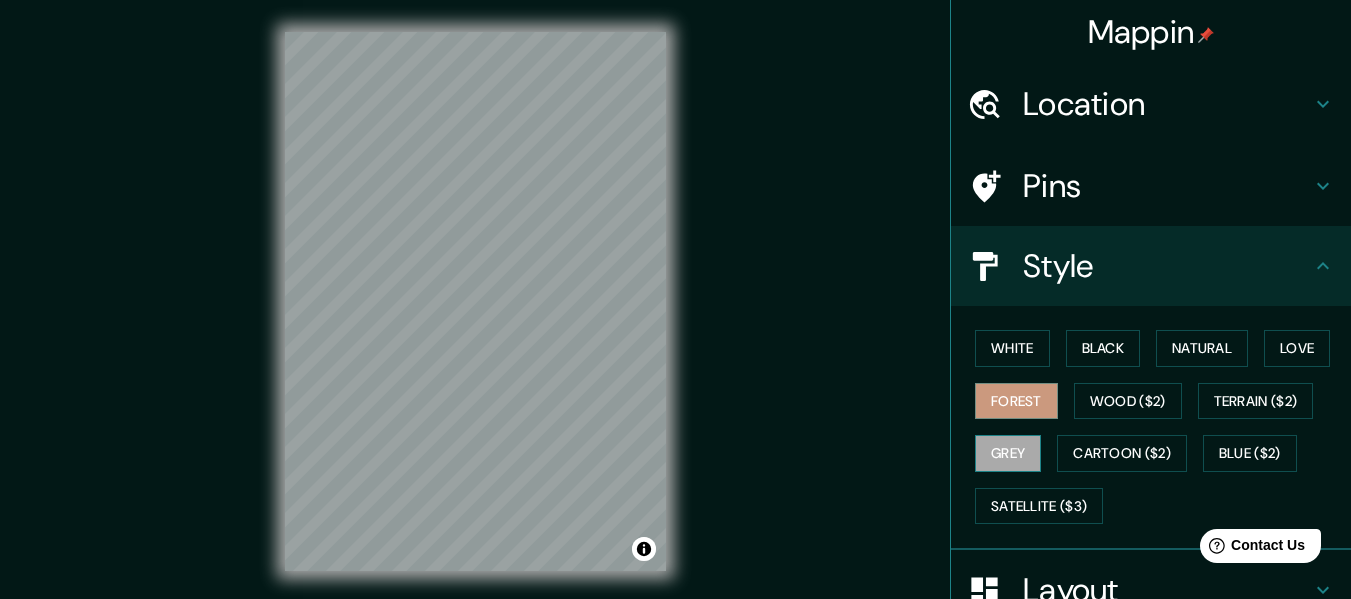 click on "Grey" at bounding box center (1008, 453) 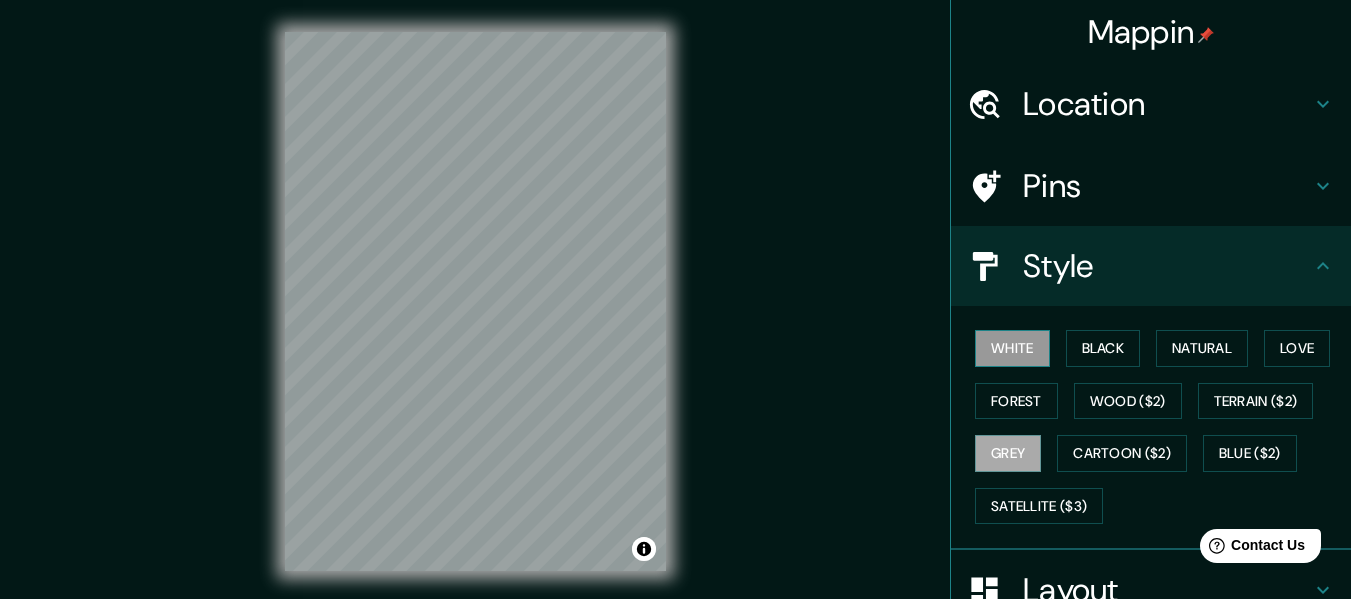 click on "White" at bounding box center [1012, 348] 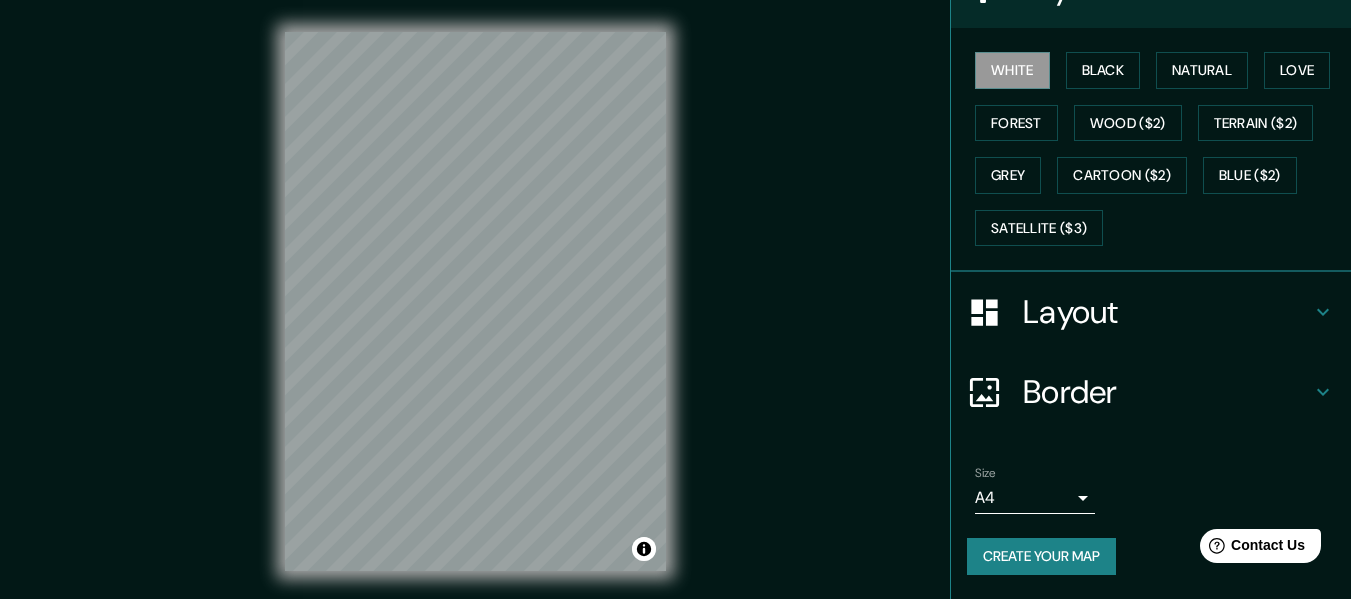click 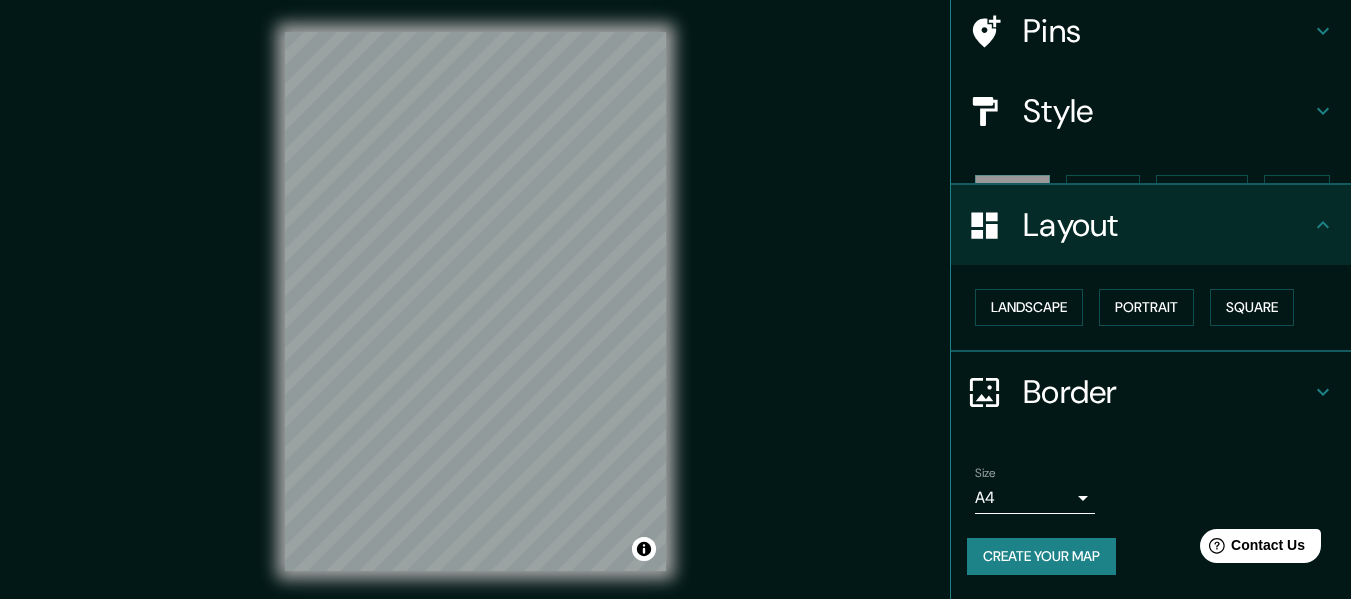 scroll, scrollTop: 120, scrollLeft: 0, axis: vertical 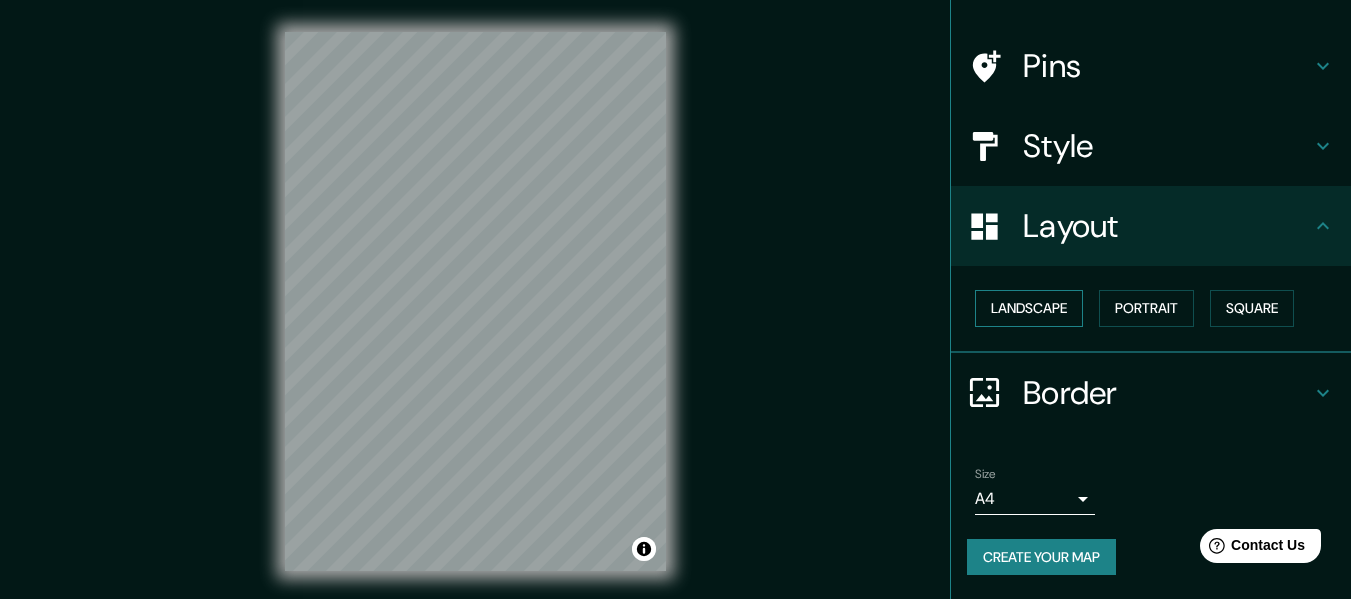 click on "Landscape" at bounding box center [1029, 308] 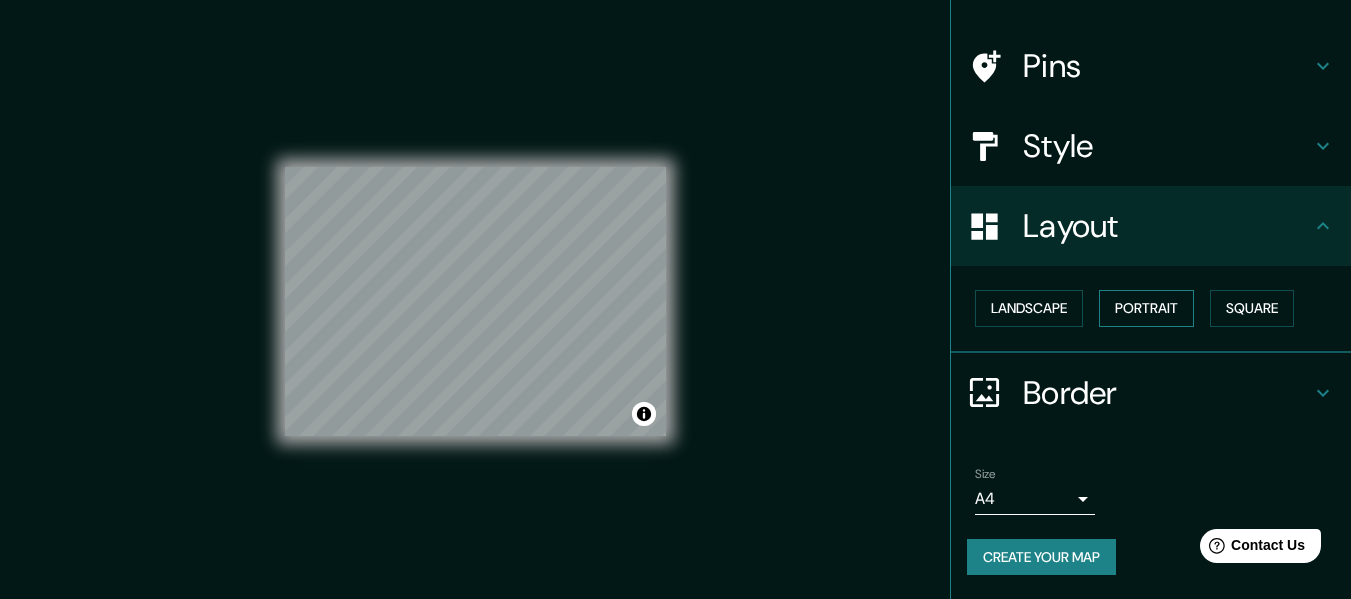 click on "Portrait" at bounding box center (1146, 308) 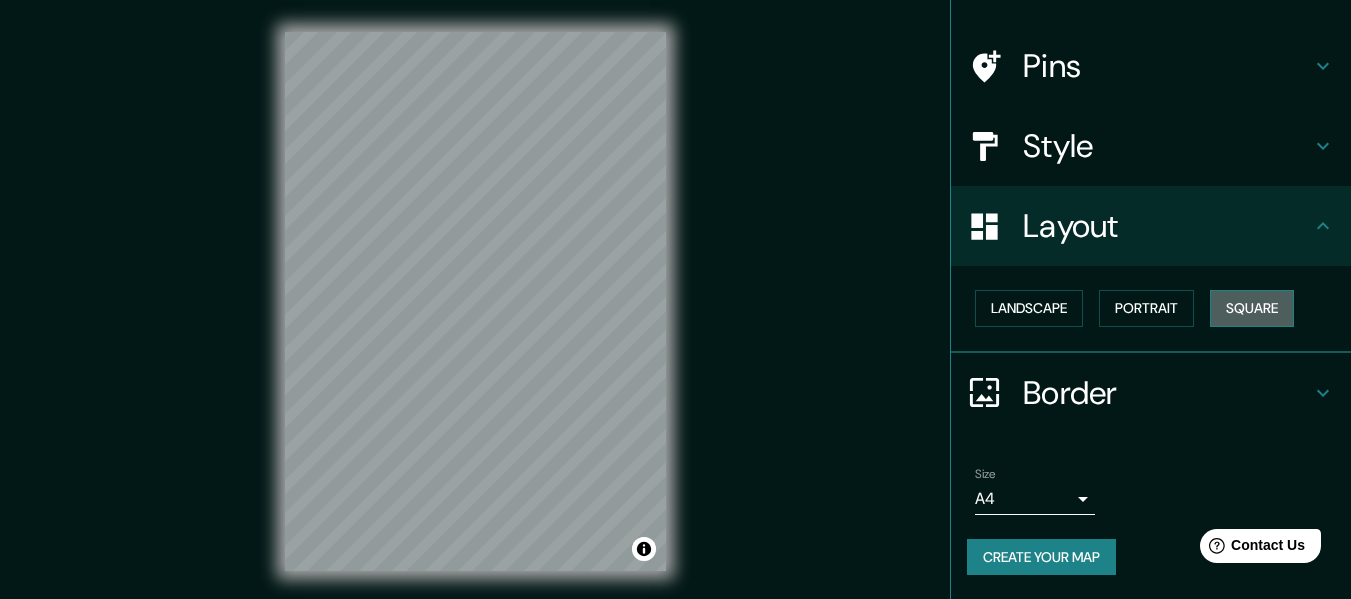 click on "Square" at bounding box center [1252, 308] 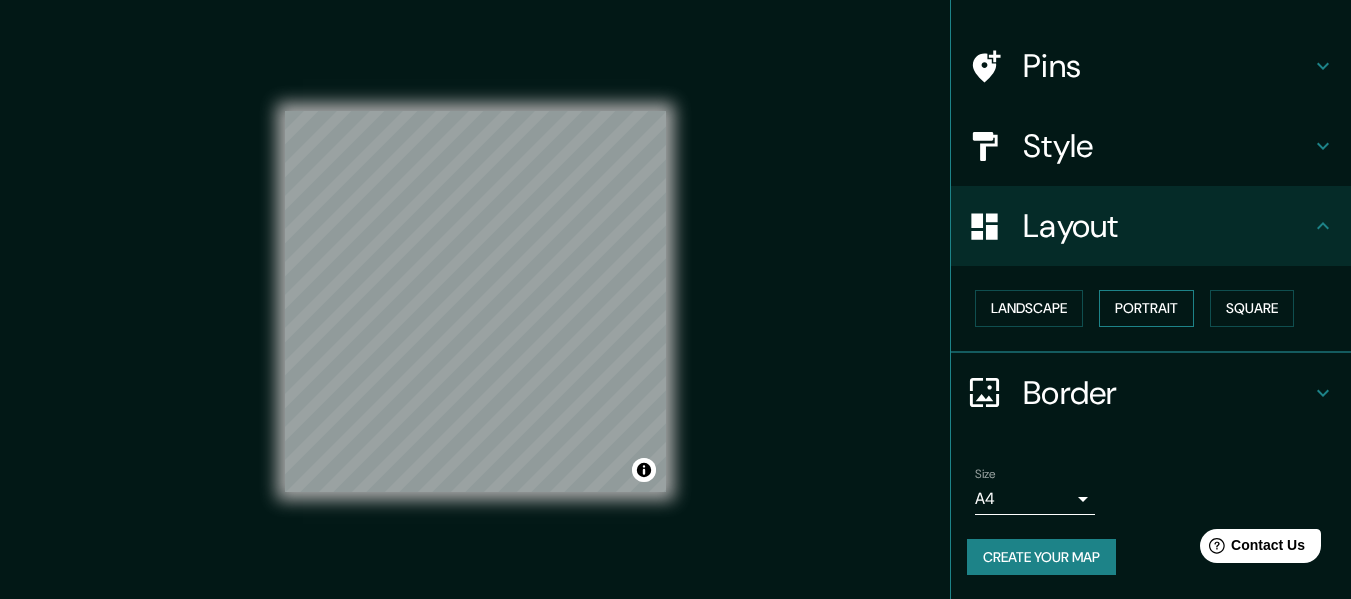 click on "Portrait" at bounding box center [1146, 308] 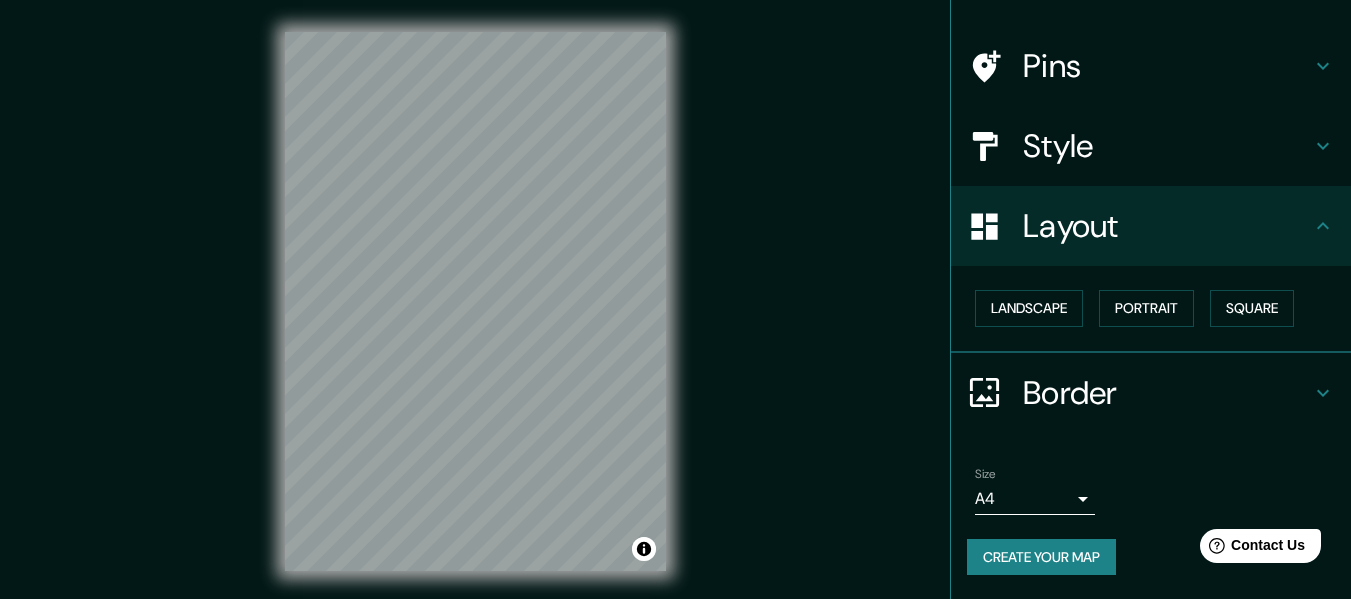 click 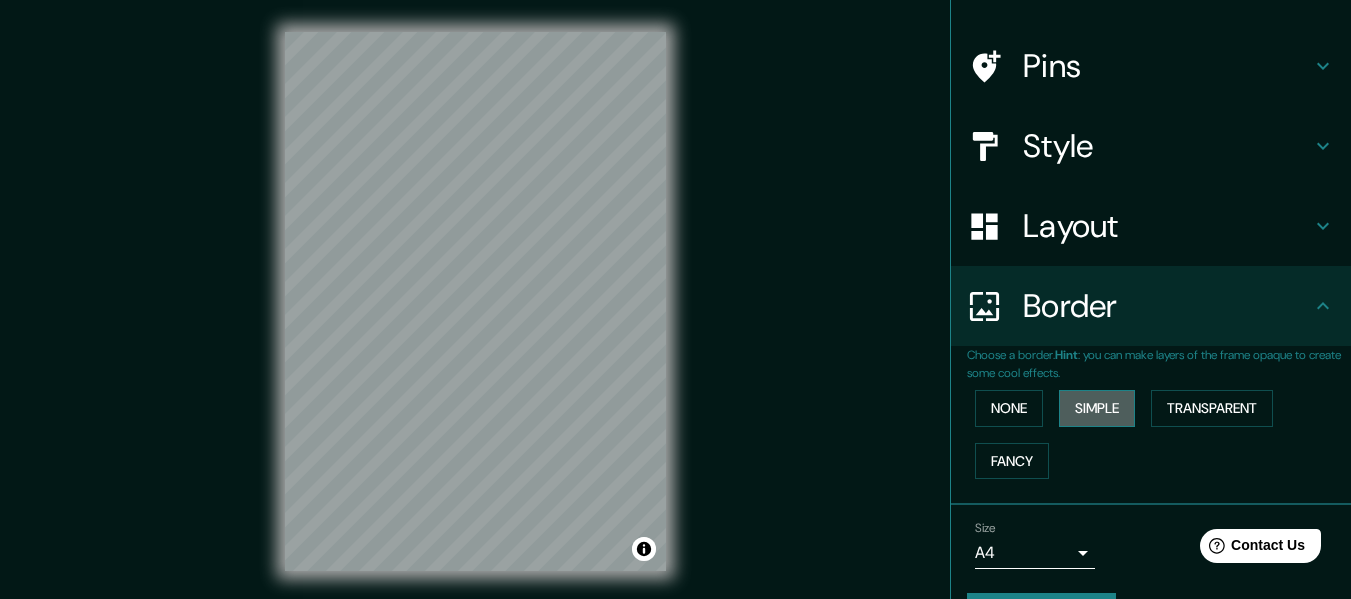 click on "Simple" at bounding box center (1097, 408) 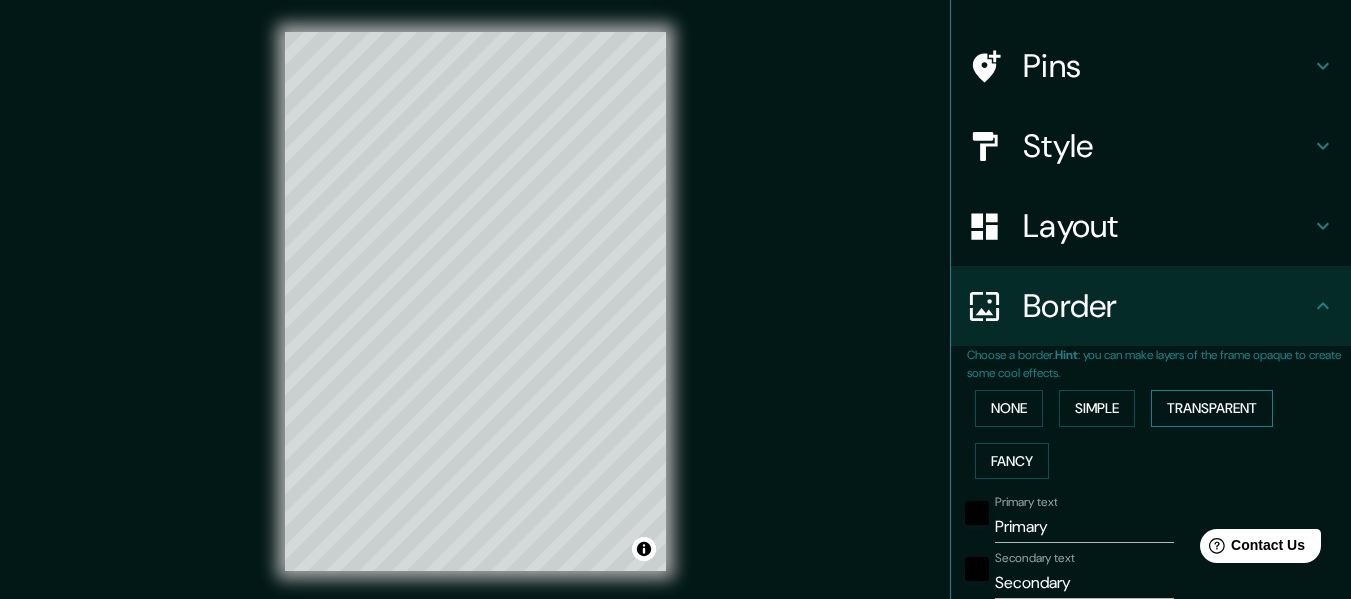 click on "Transparent" at bounding box center (1212, 408) 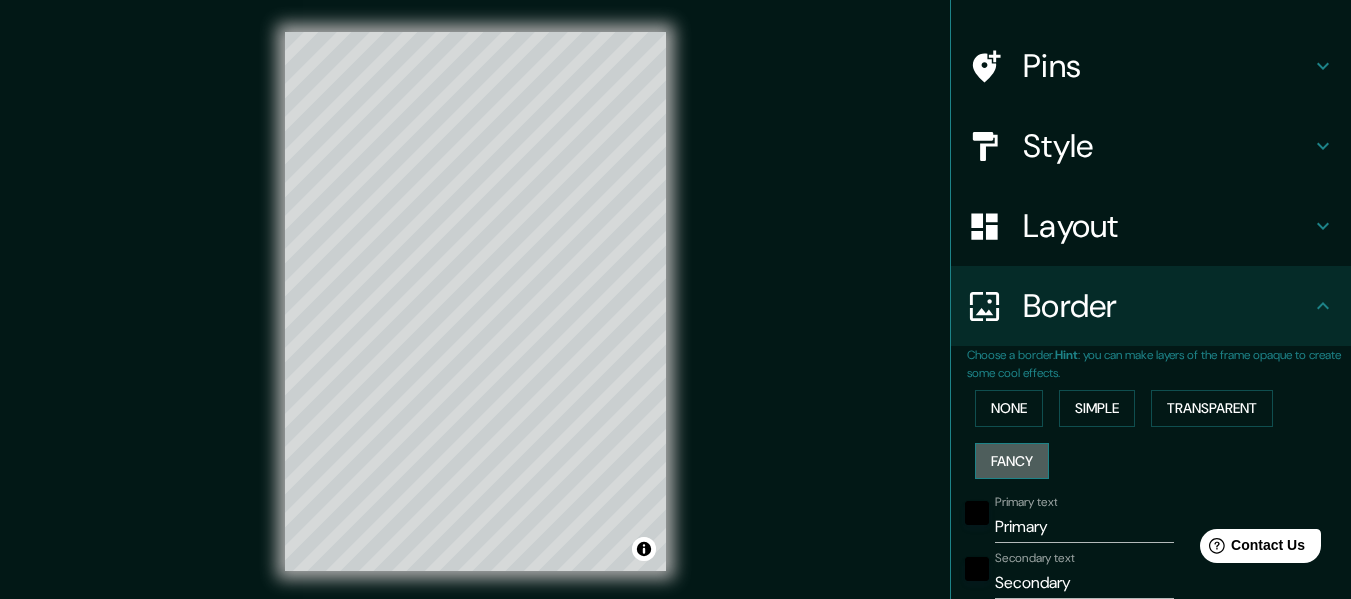 click on "Fancy" at bounding box center [1012, 461] 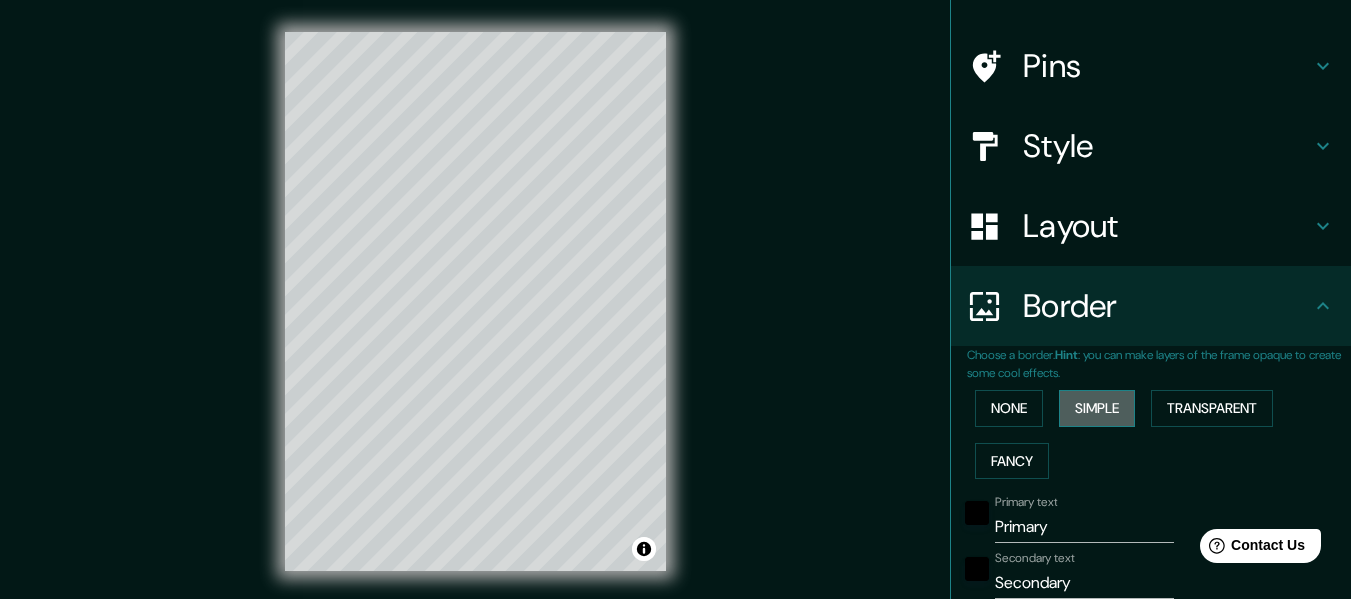 click on "Simple" at bounding box center [1097, 408] 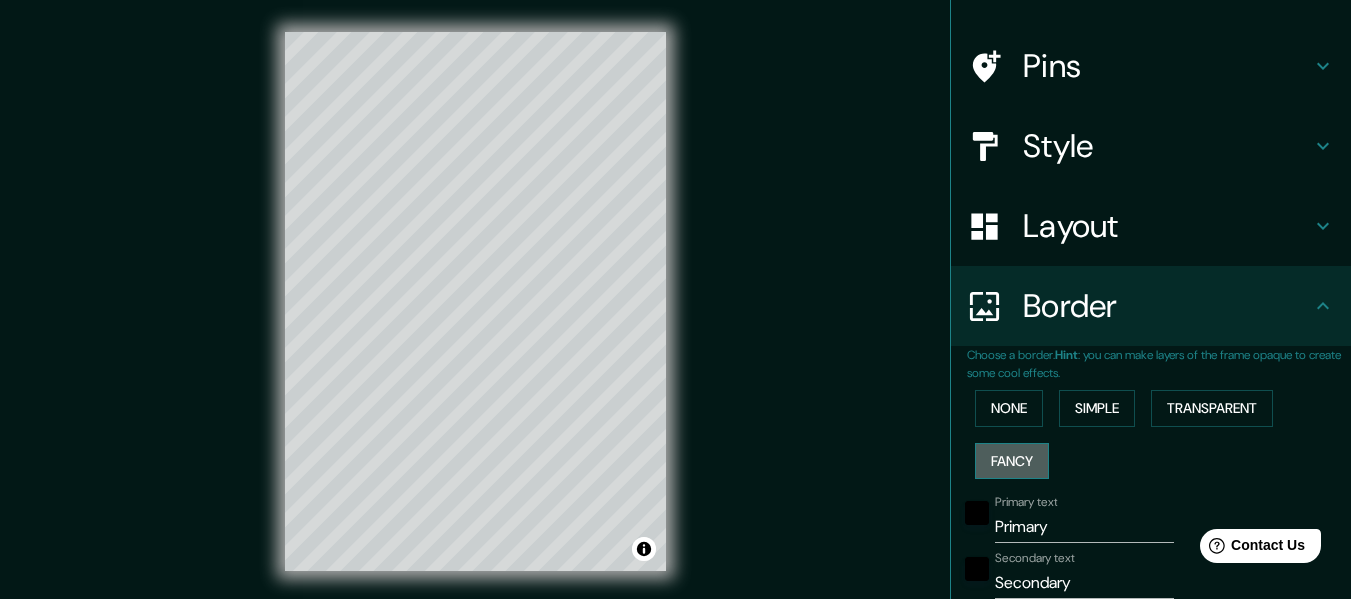 click on "Fancy" at bounding box center [1012, 461] 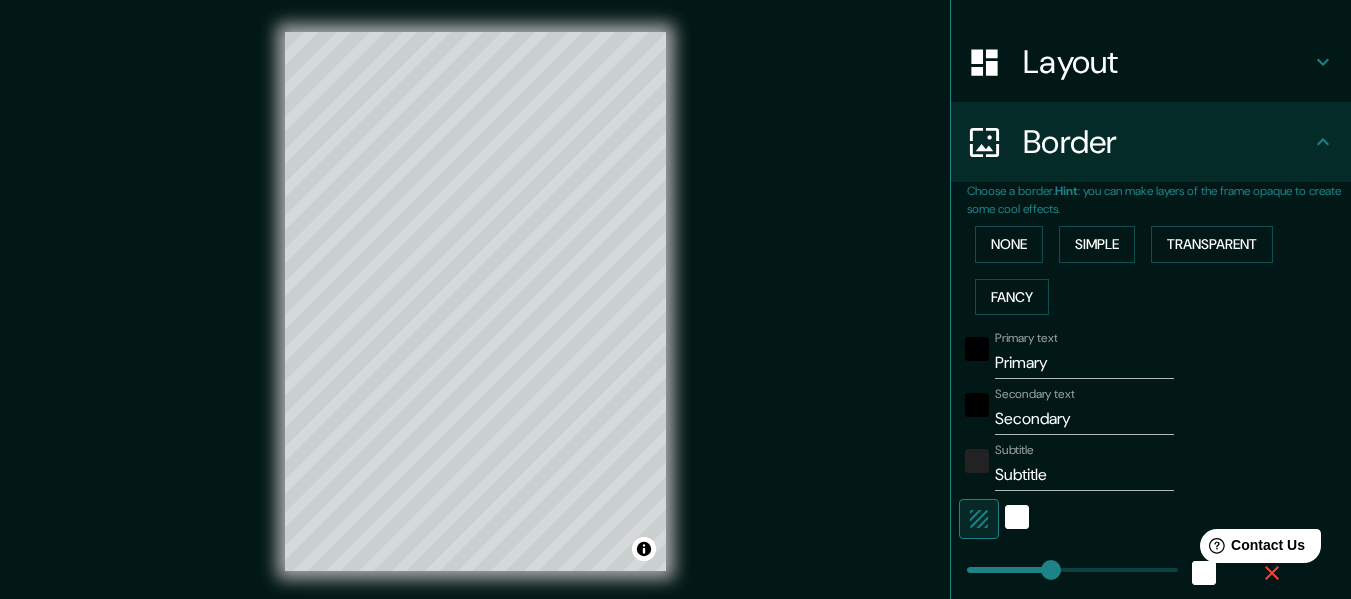scroll, scrollTop: 320, scrollLeft: 0, axis: vertical 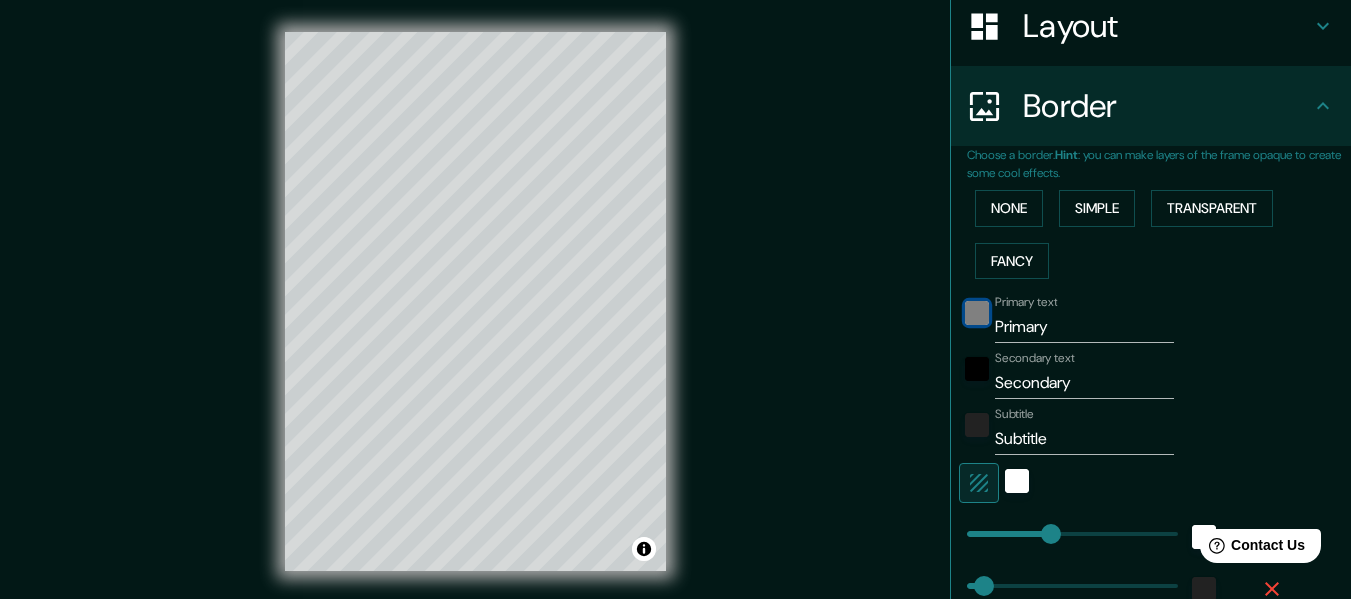 click at bounding box center (977, 313) 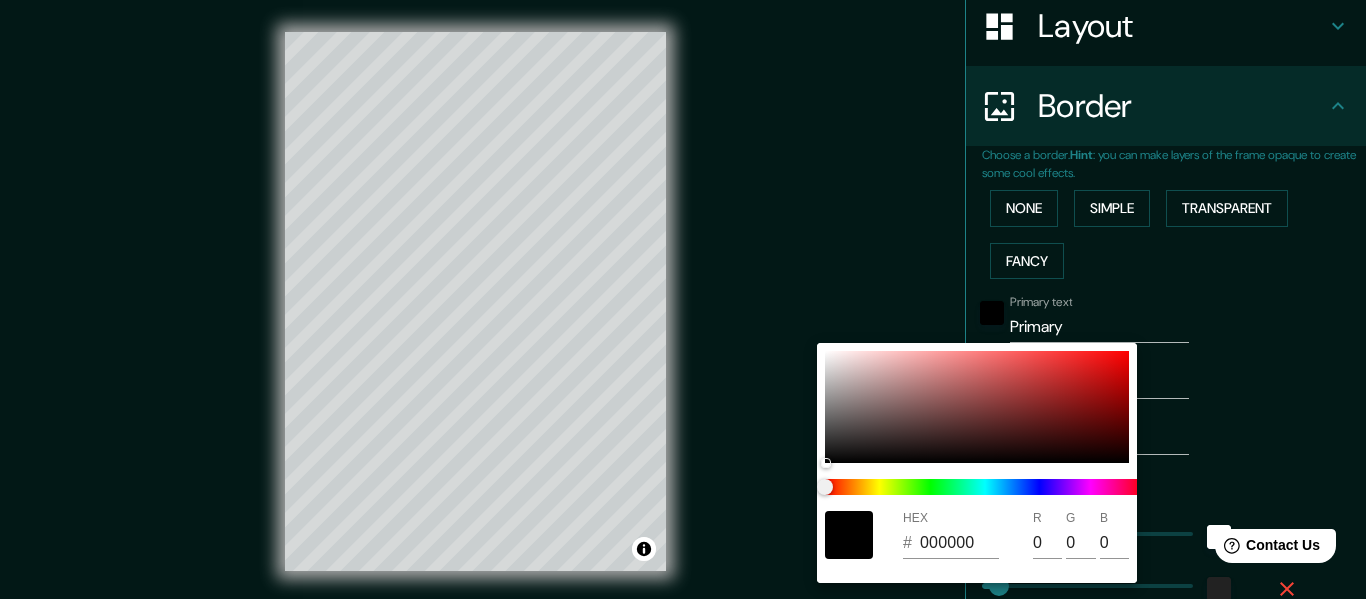 click at bounding box center [683, 299] 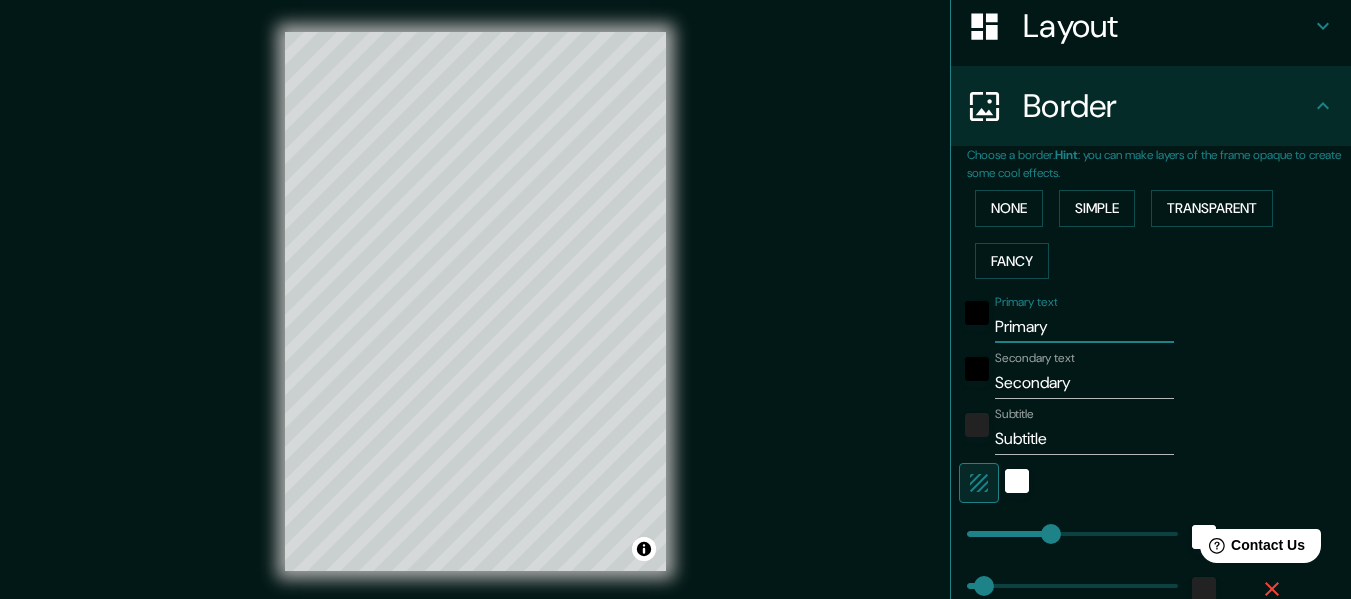 drag, startPoint x: 1046, startPoint y: 329, endPoint x: 980, endPoint y: 330, distance: 66.007576 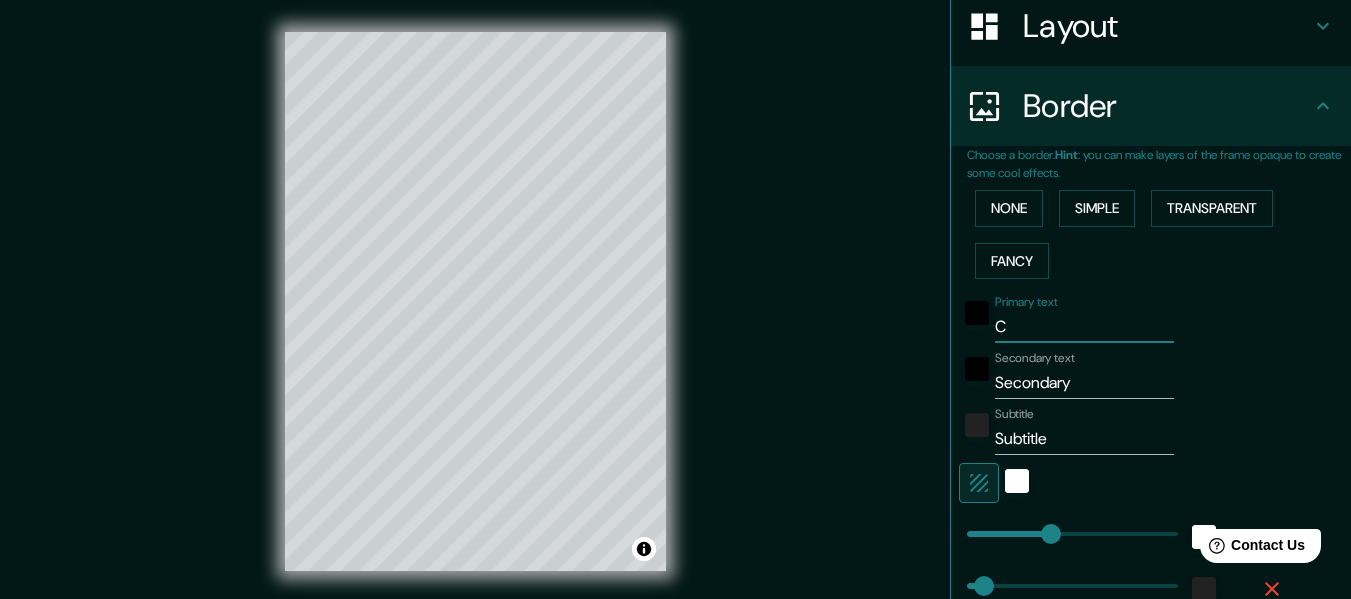 type on "152" 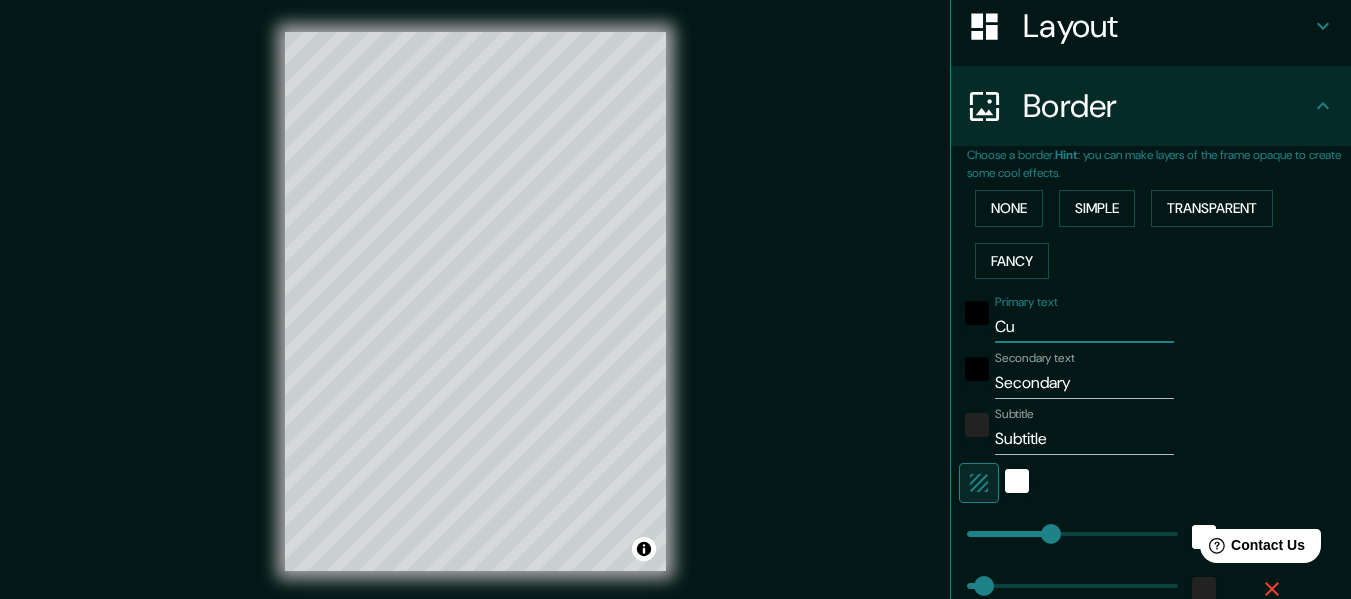 type on "Cuz" 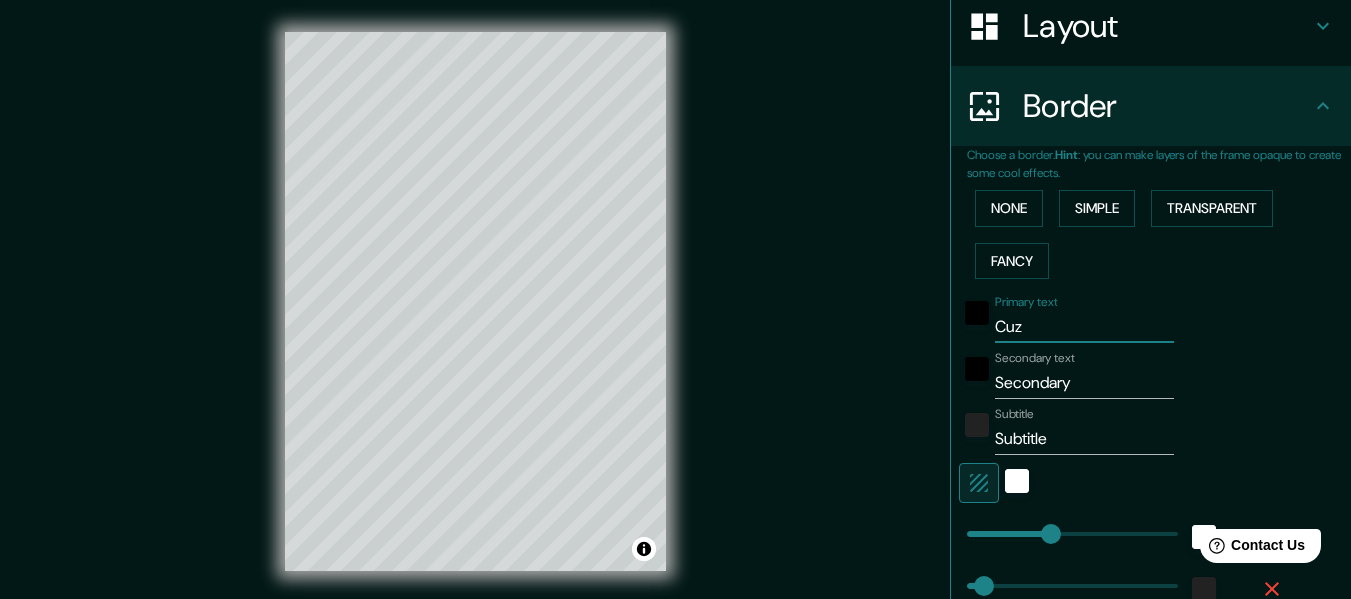 type on "Cuzc" 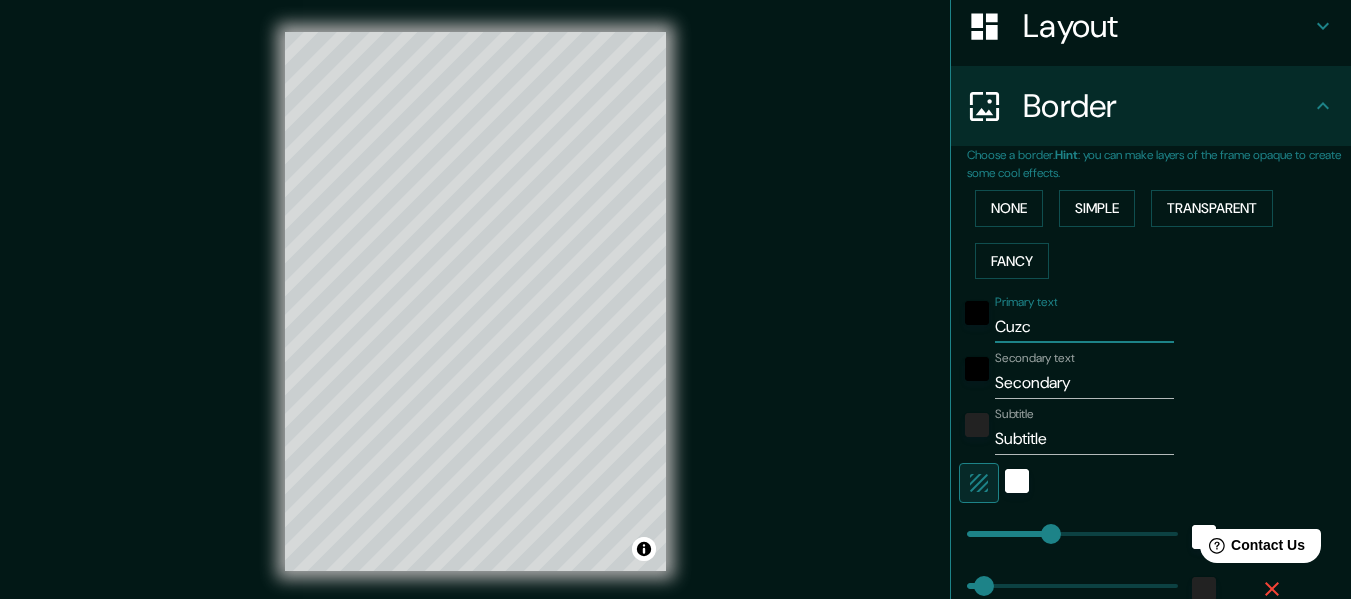 type on "152" 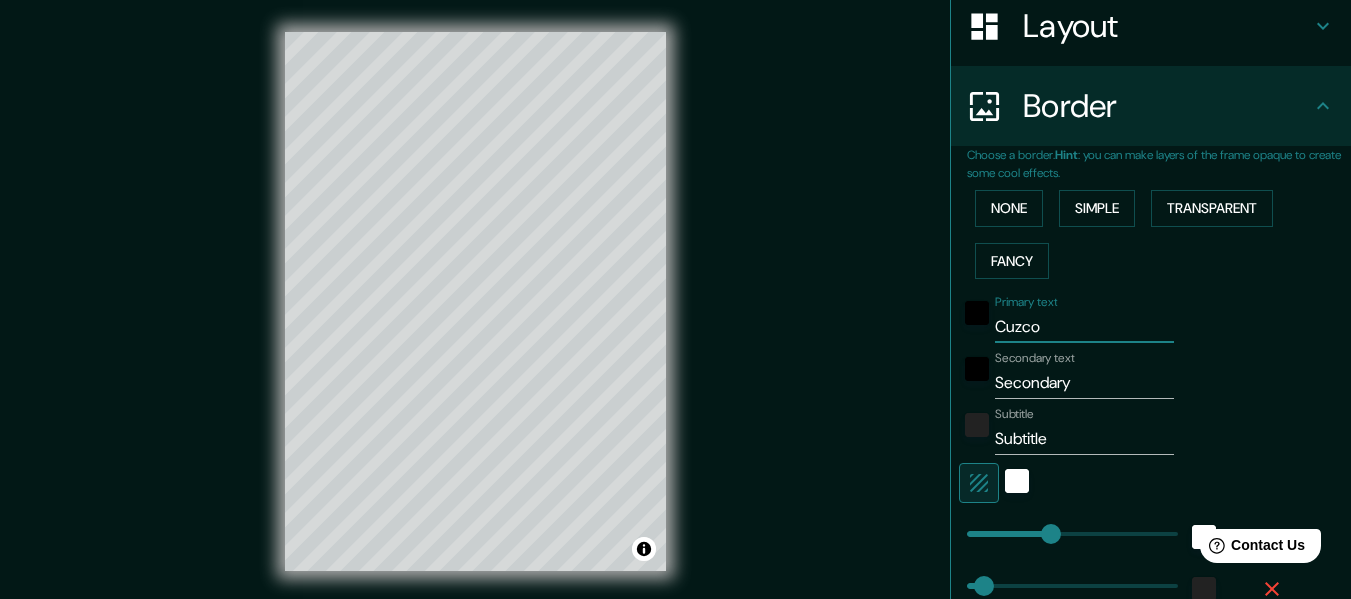type on "Cuzco" 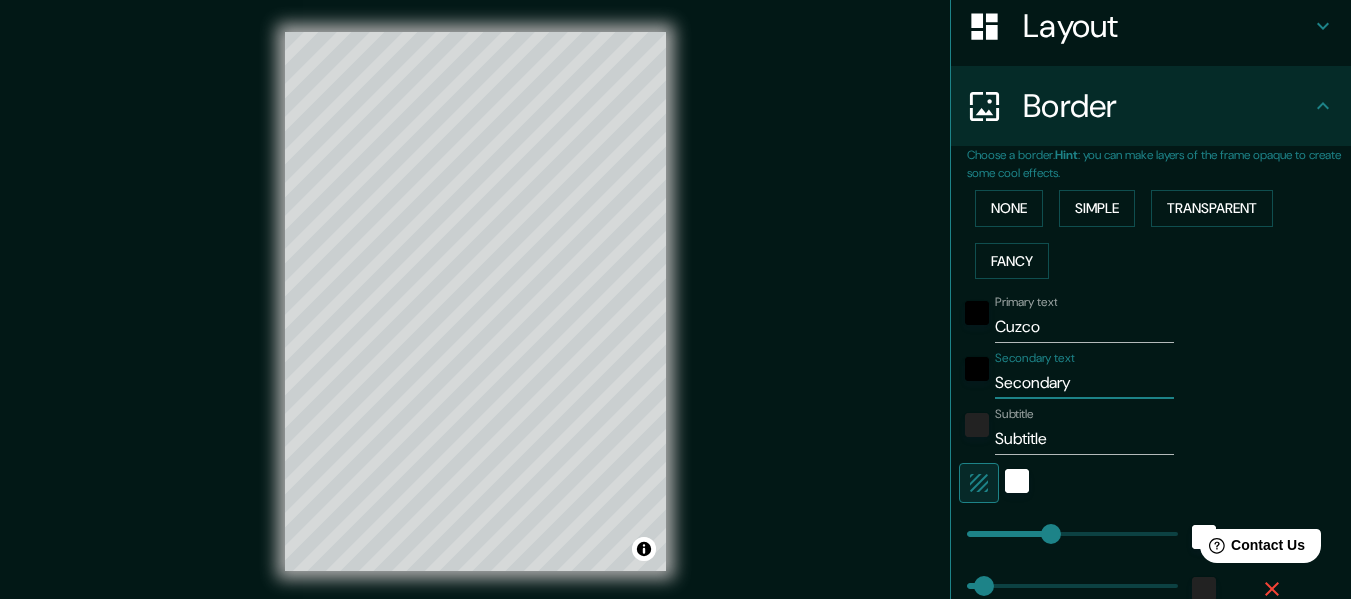 drag, startPoint x: 1071, startPoint y: 381, endPoint x: 980, endPoint y: 385, distance: 91.08787 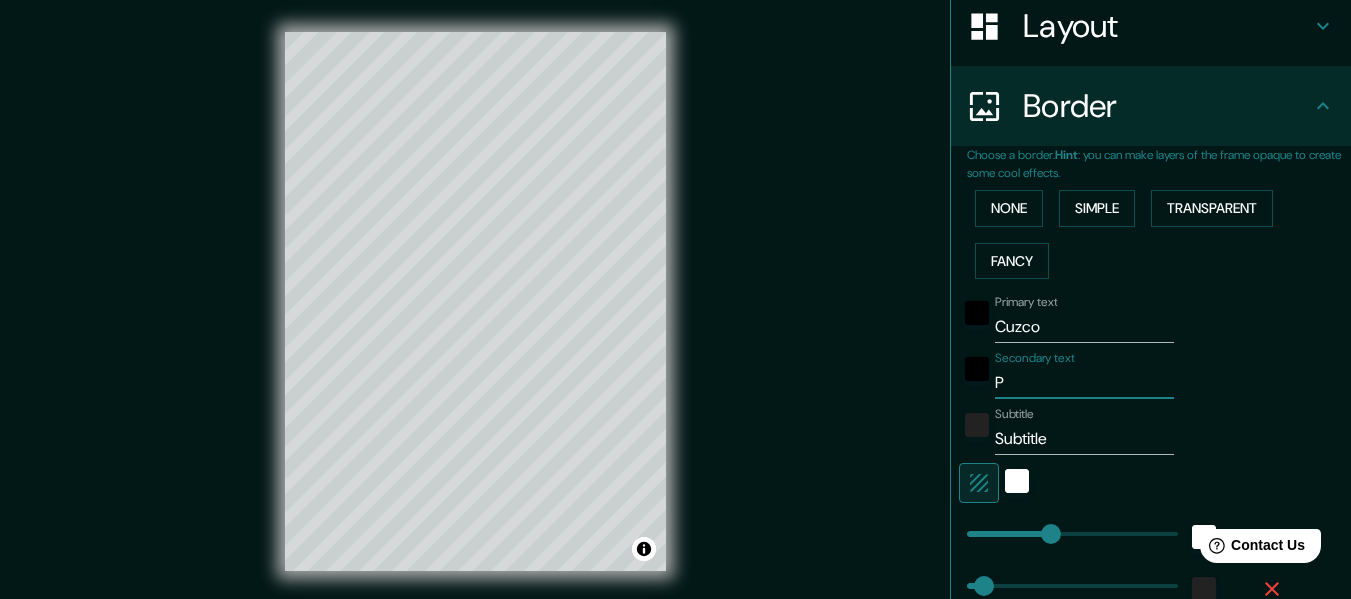 type on "152" 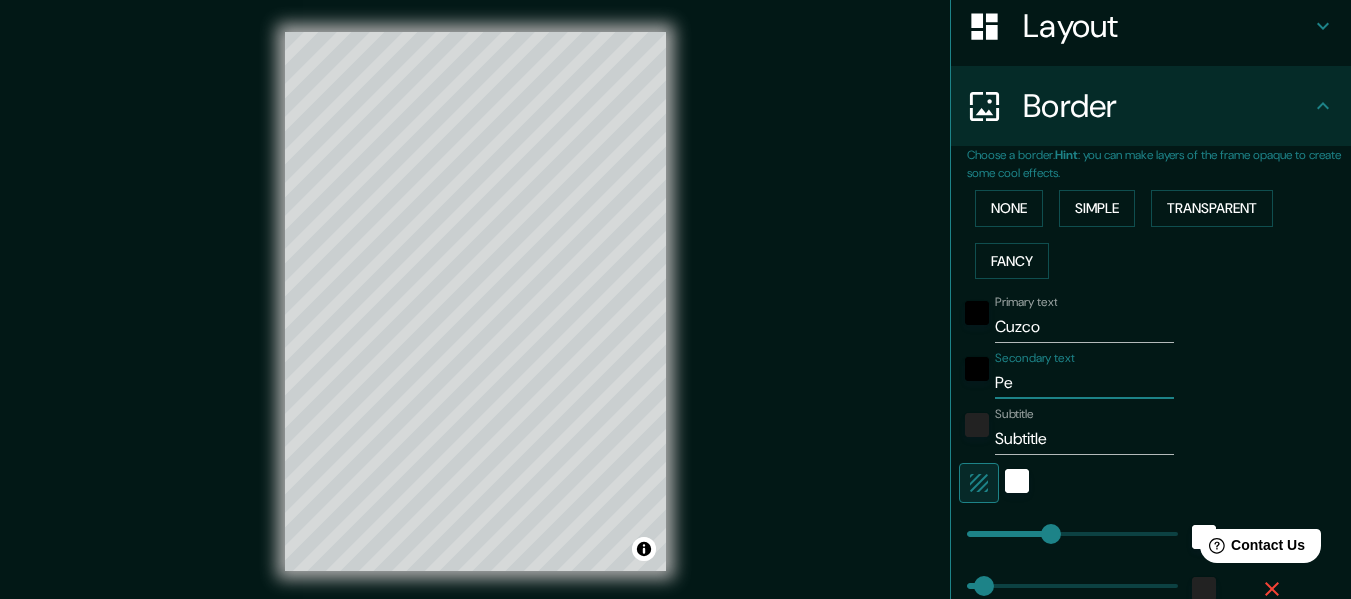 type on "Per" 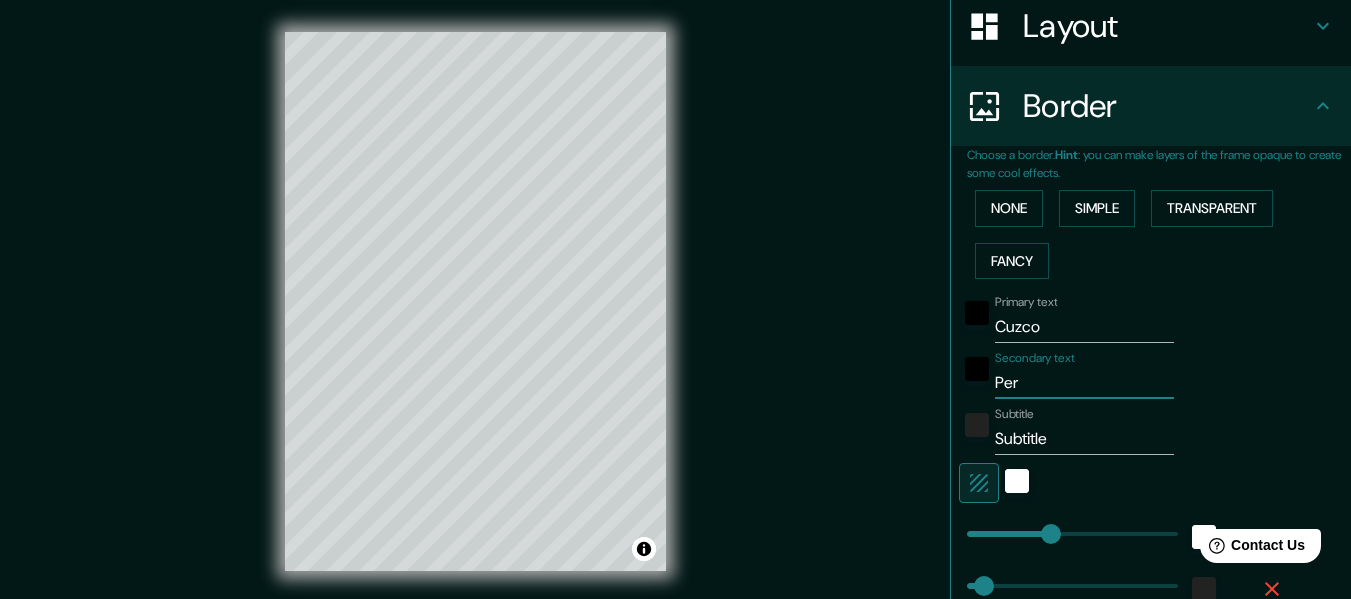 type on "[GEOGRAPHIC_DATA]" 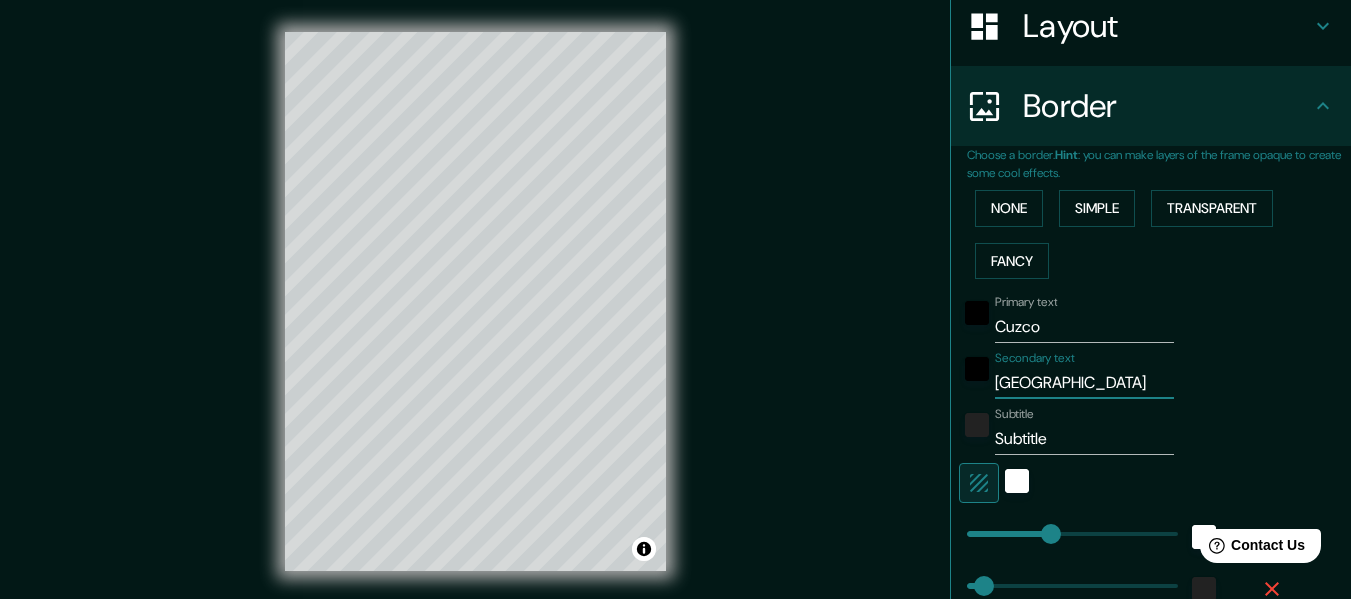 type on "Per" 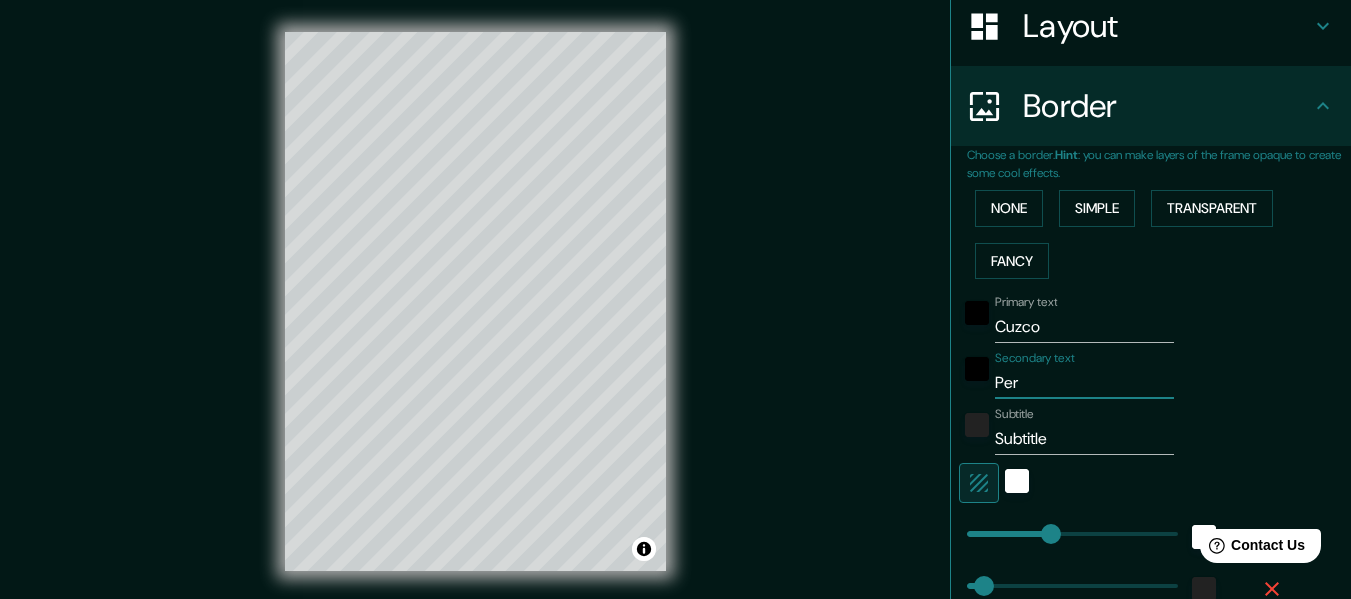 type on "152" 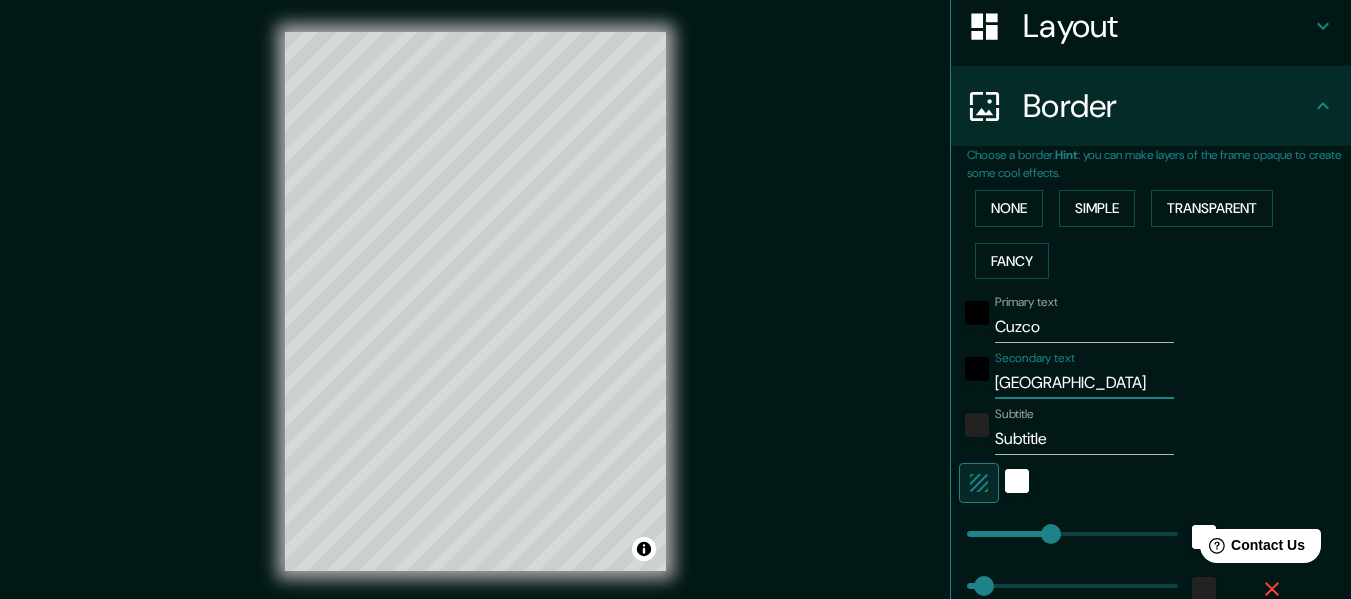 type on "[GEOGRAPHIC_DATA]" 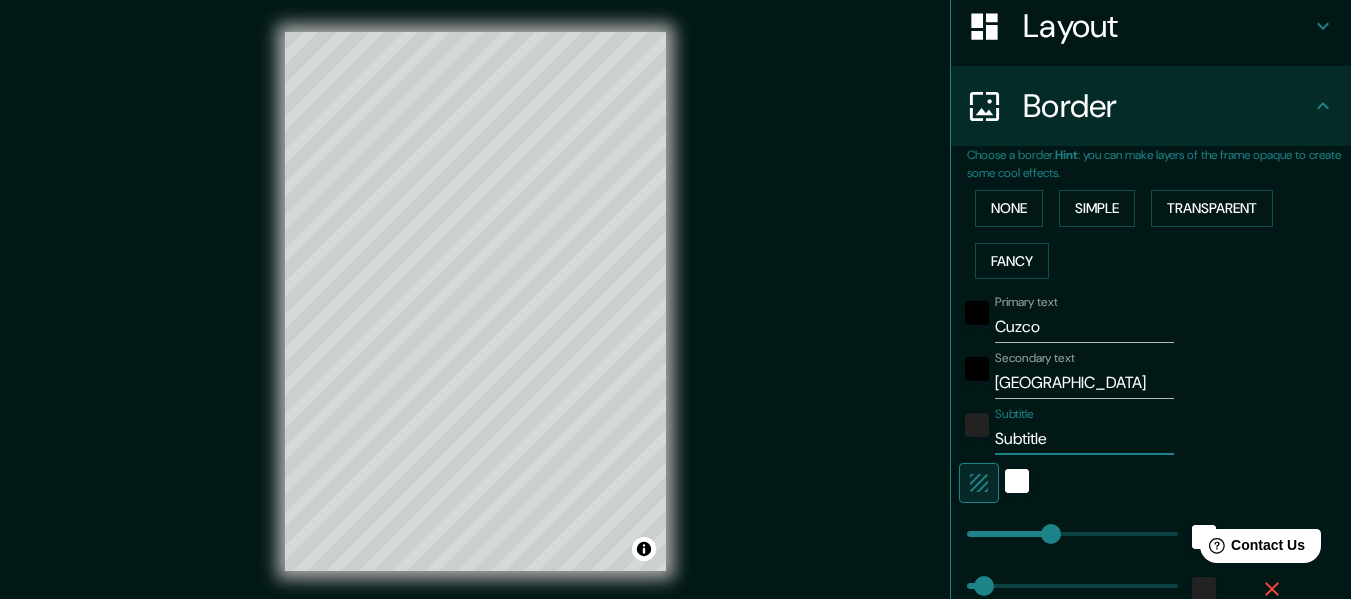 drag, startPoint x: 1058, startPoint y: 444, endPoint x: 981, endPoint y: 443, distance: 77.00649 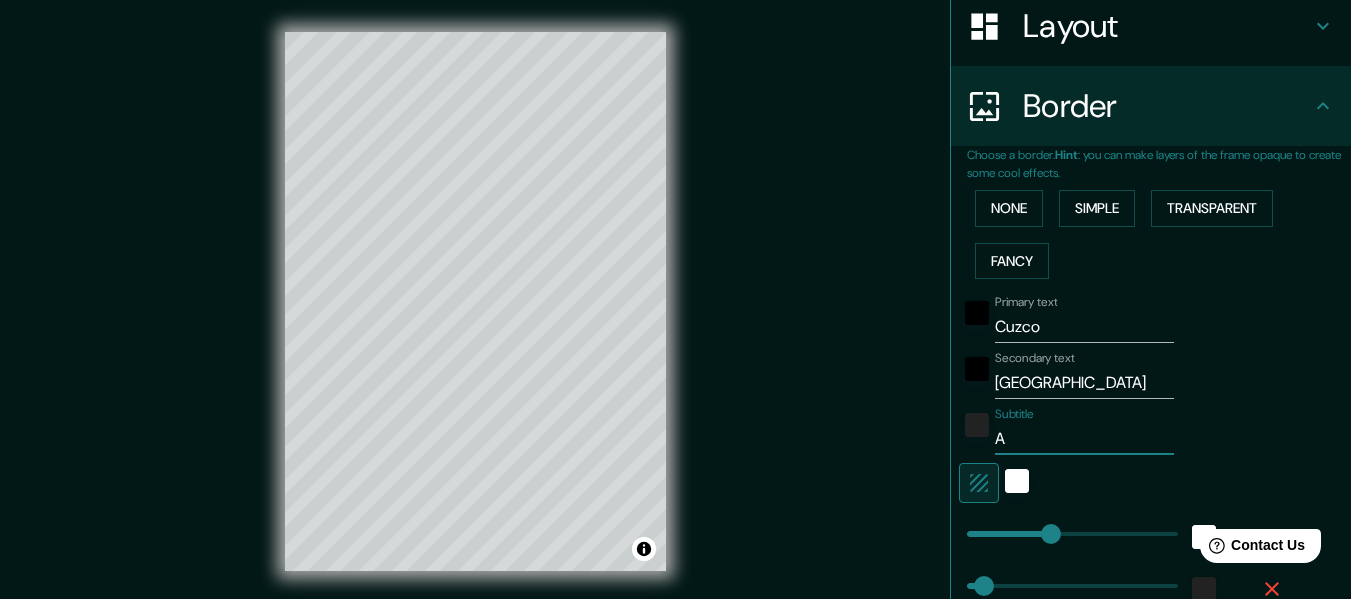 type on "152" 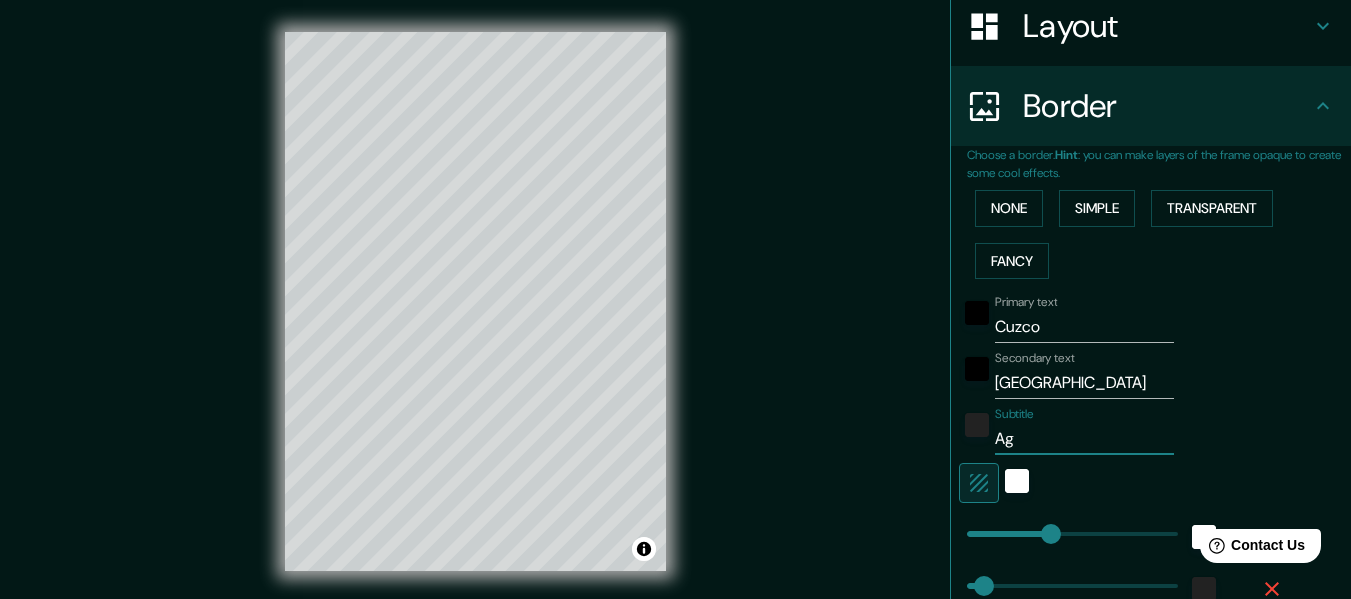type on "Ago" 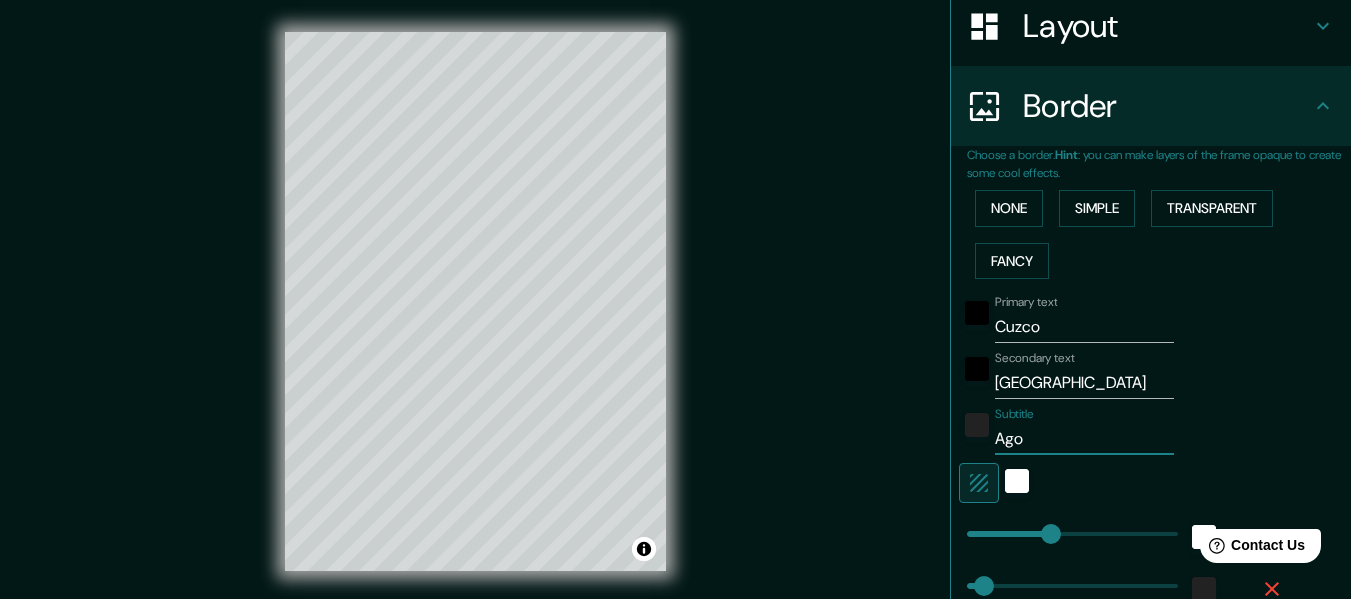 type on "Agos" 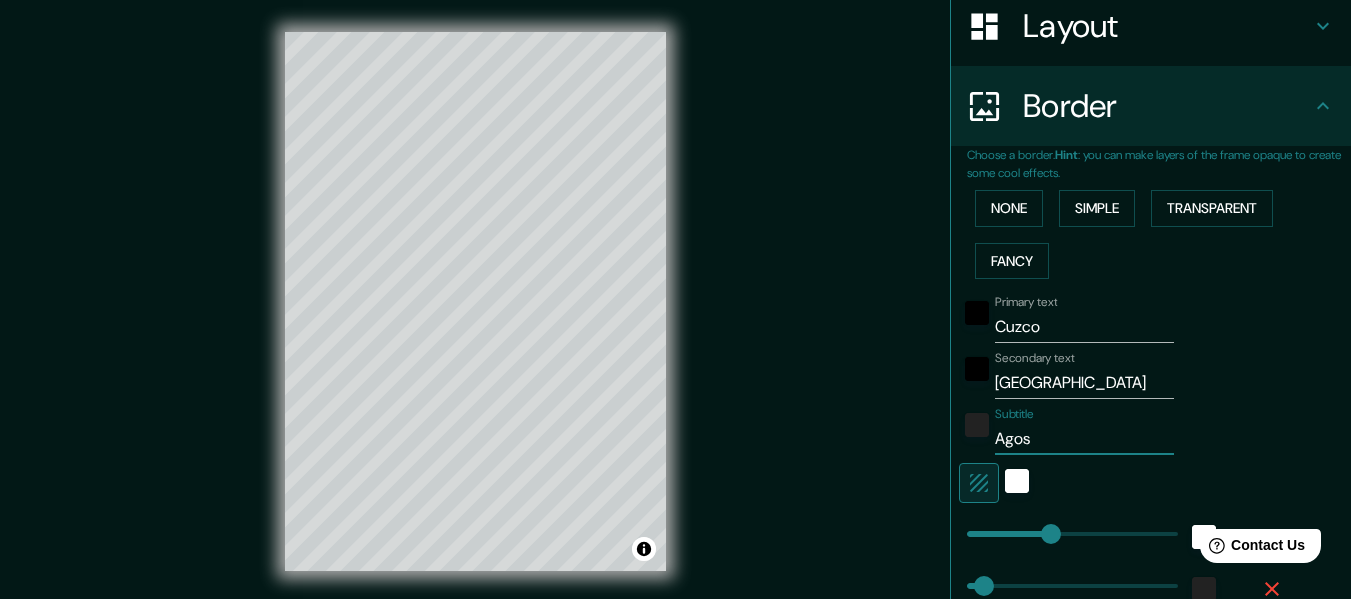 type on "Agost" 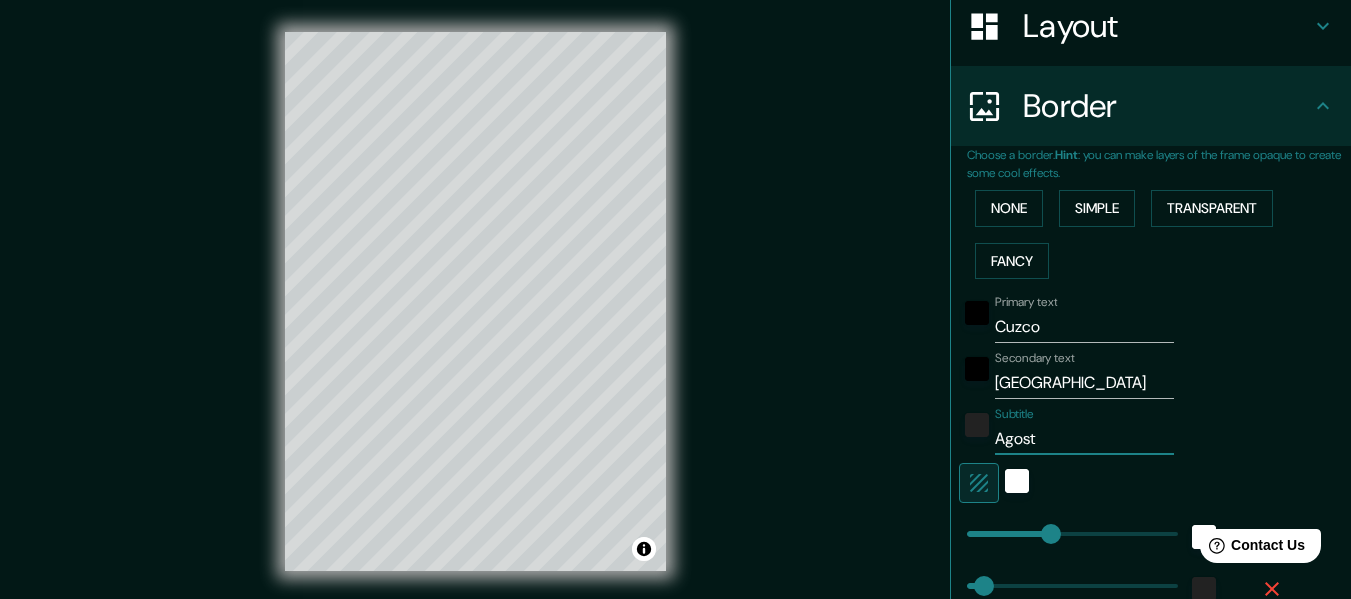 type on "Agosto" 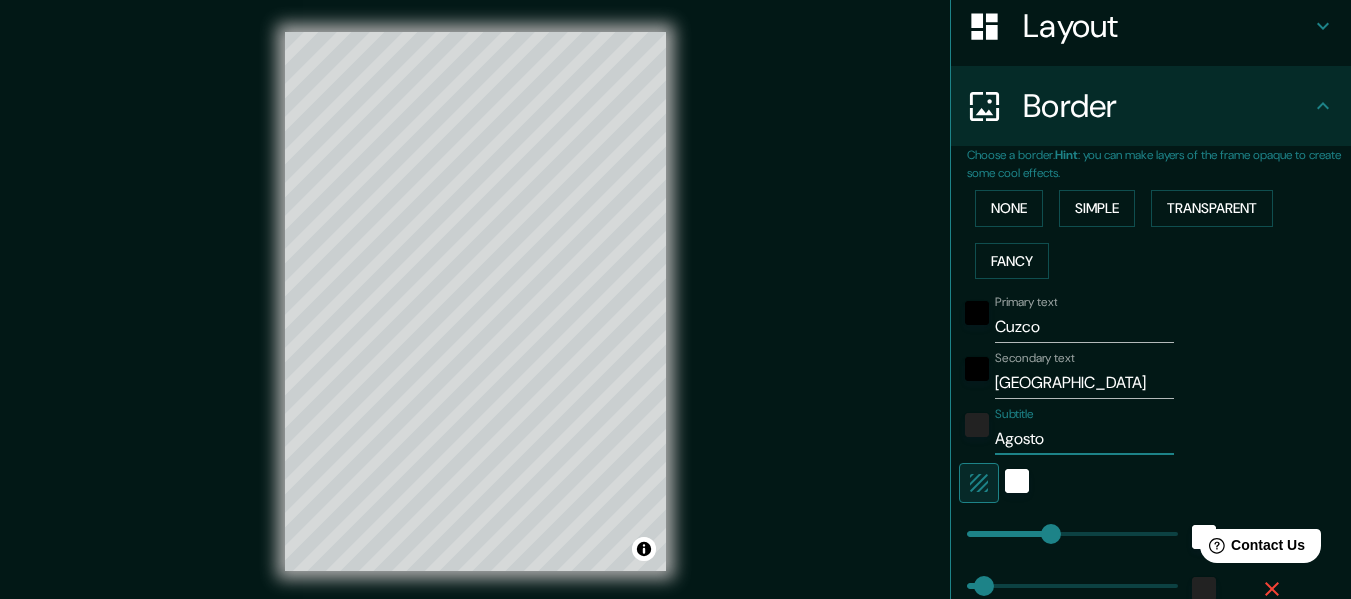 type on "152" 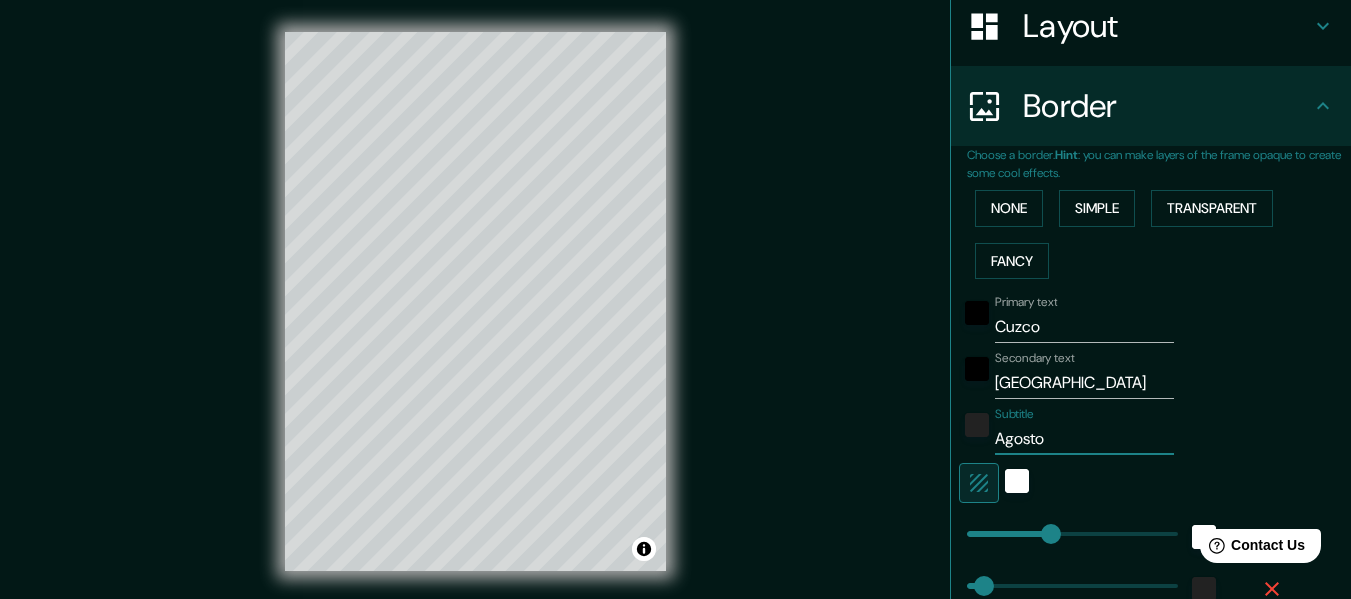 type on "Agosto 2" 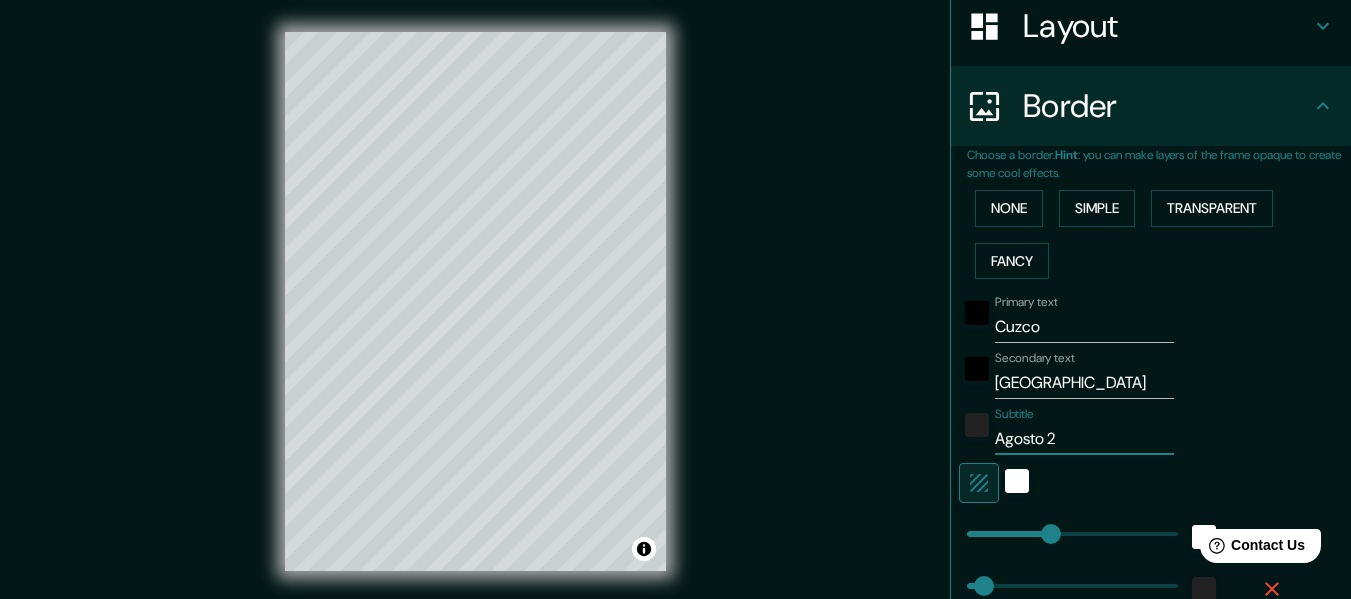 type on "Agosto 20" 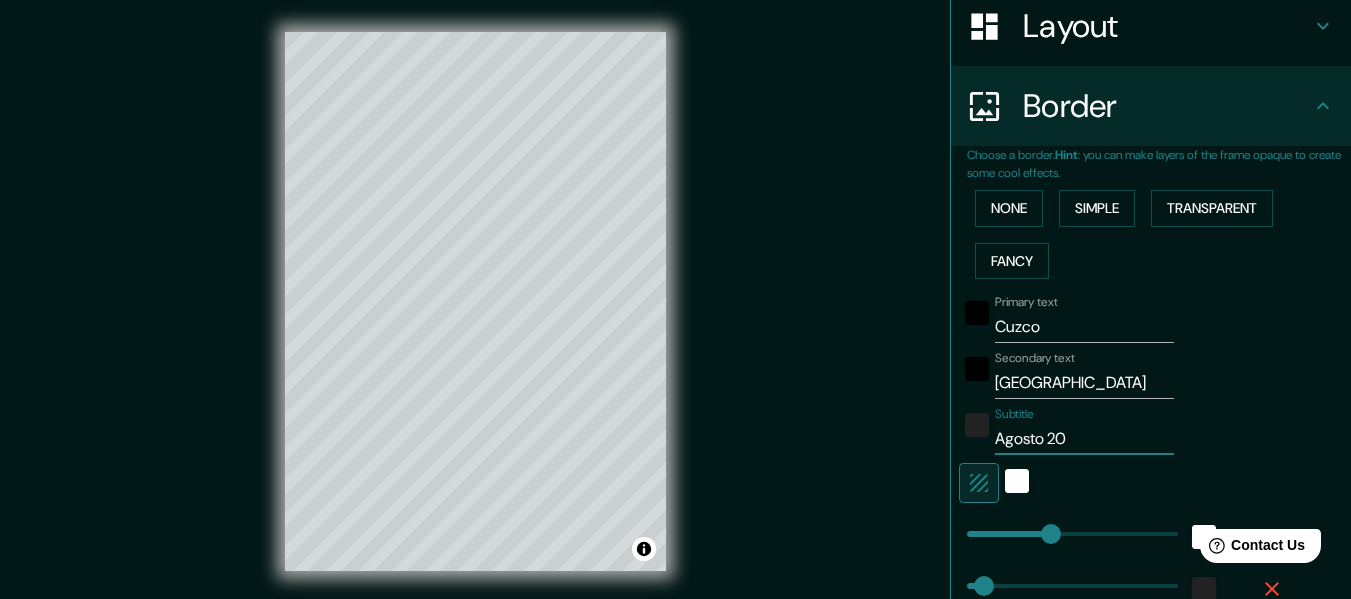 type on "Agosto 202" 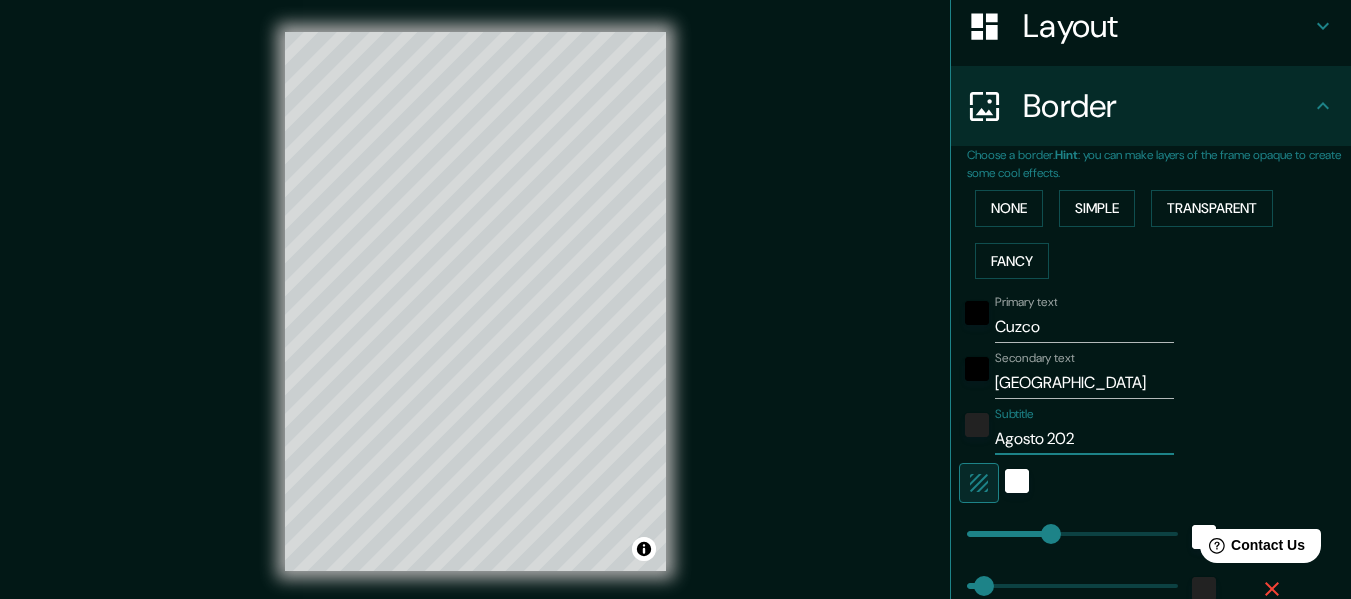 type on "Agosto 2020" 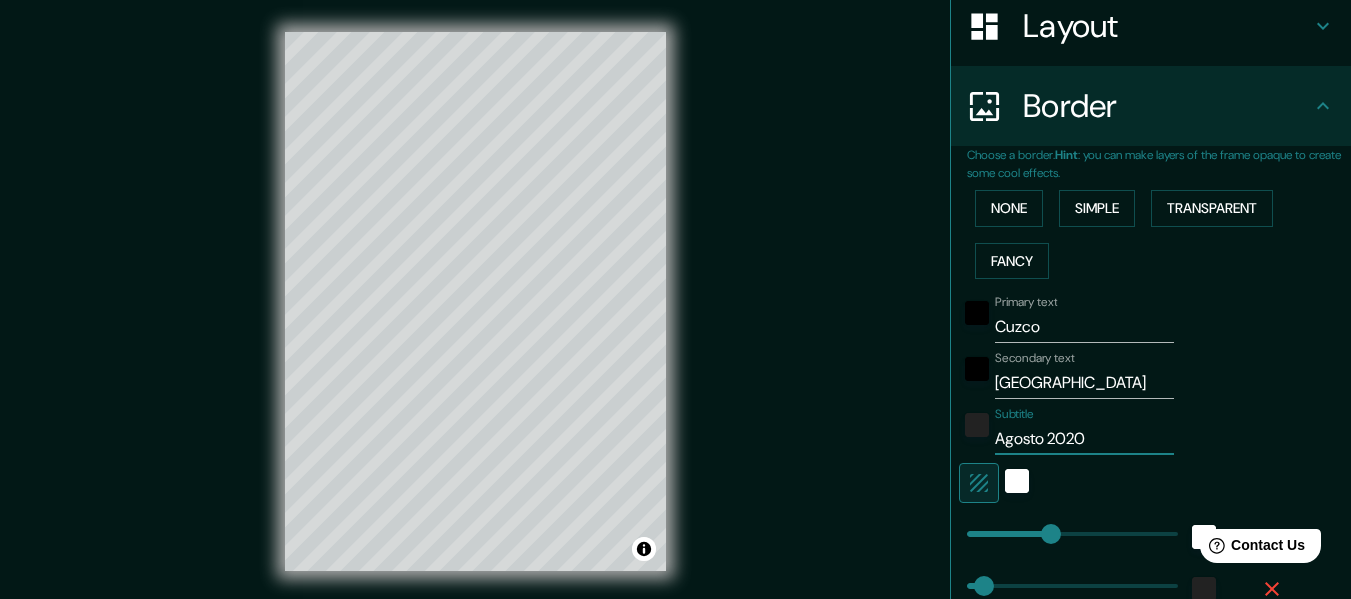 type on "Agosto 2020" 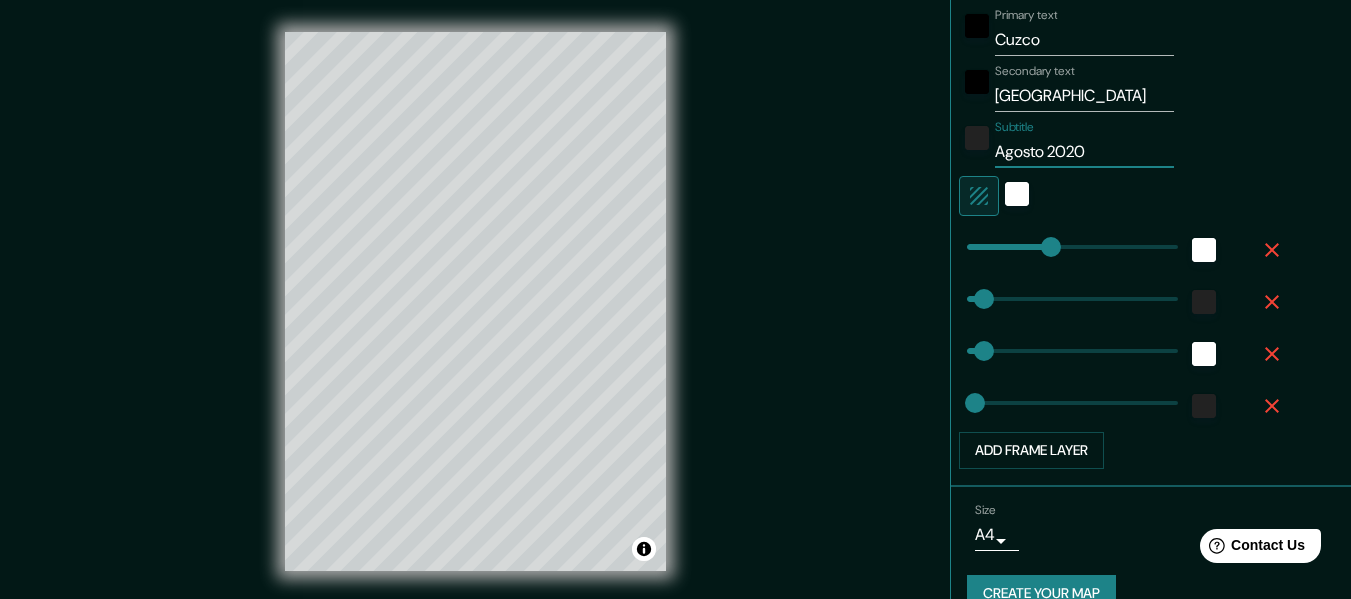 scroll, scrollTop: 620, scrollLeft: 0, axis: vertical 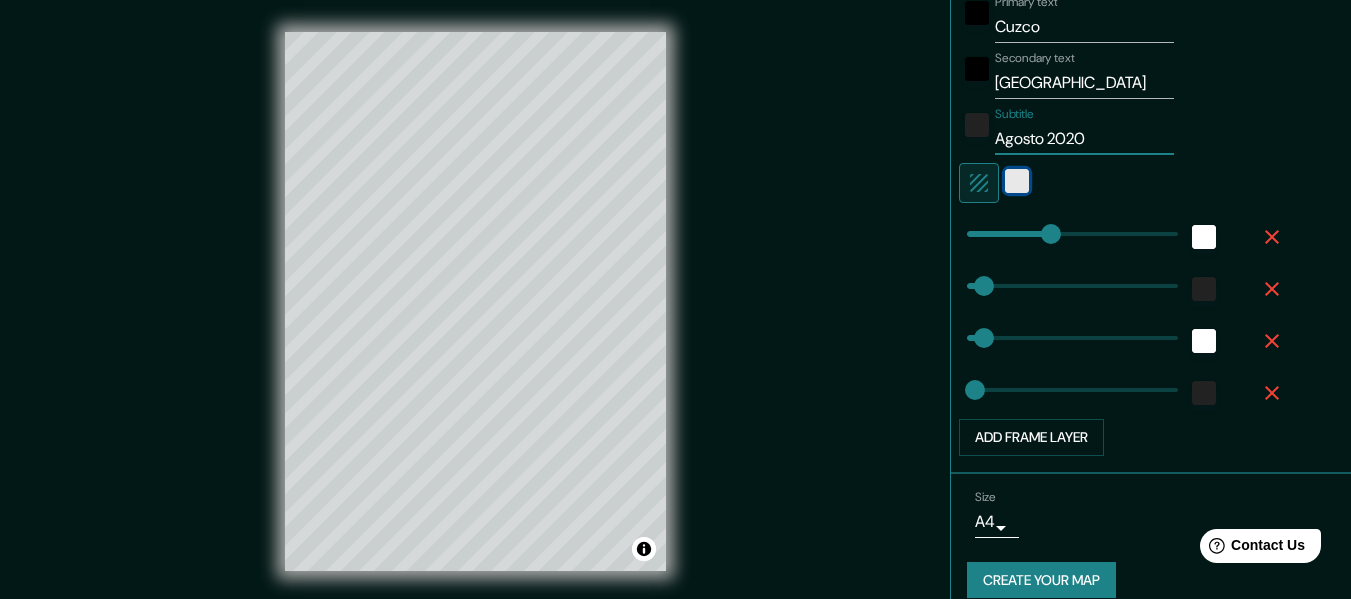 click at bounding box center (1017, 181) 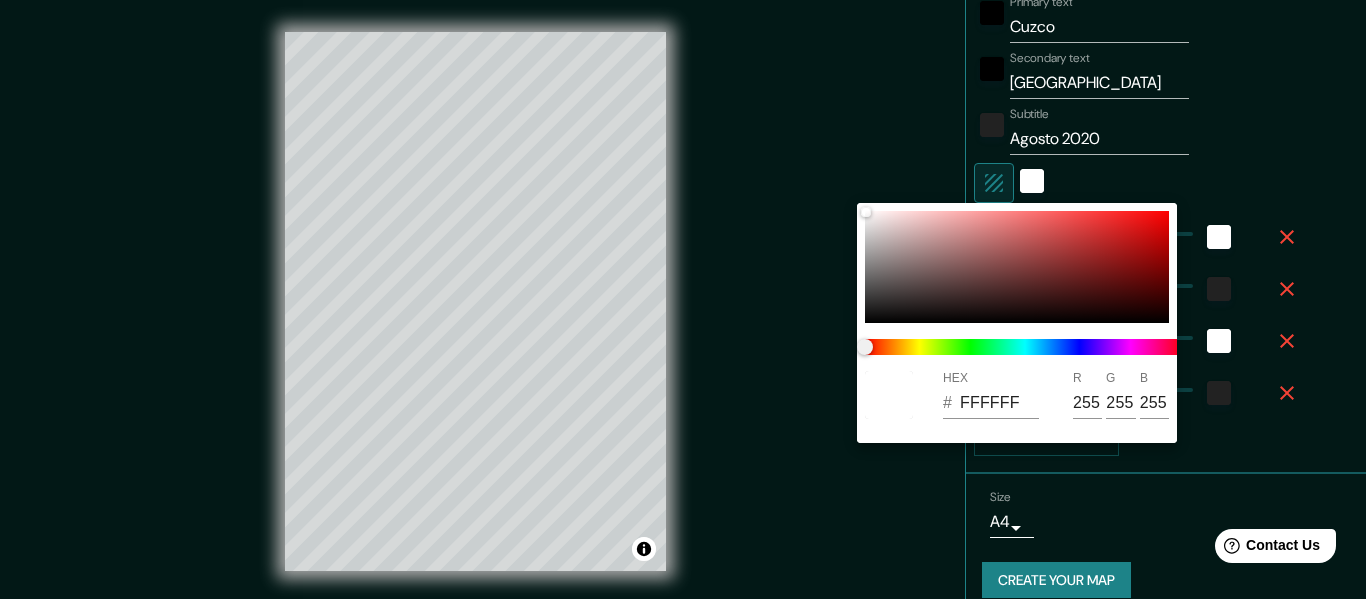 click at bounding box center [683, 299] 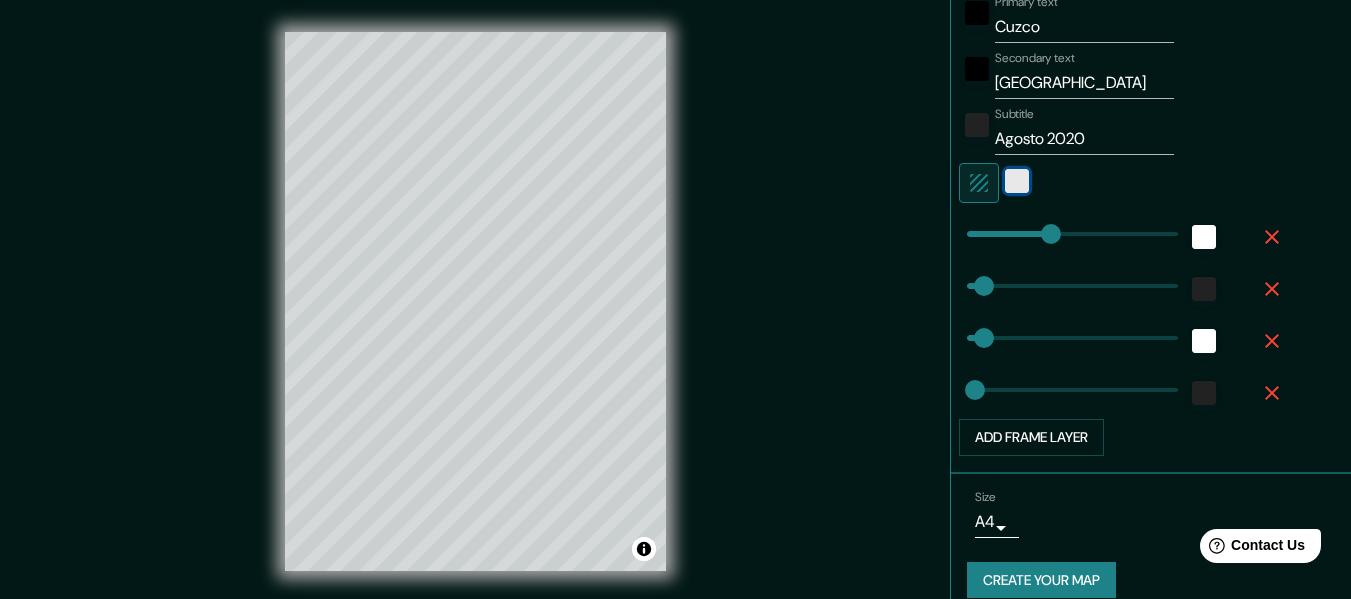 click at bounding box center [1017, 181] 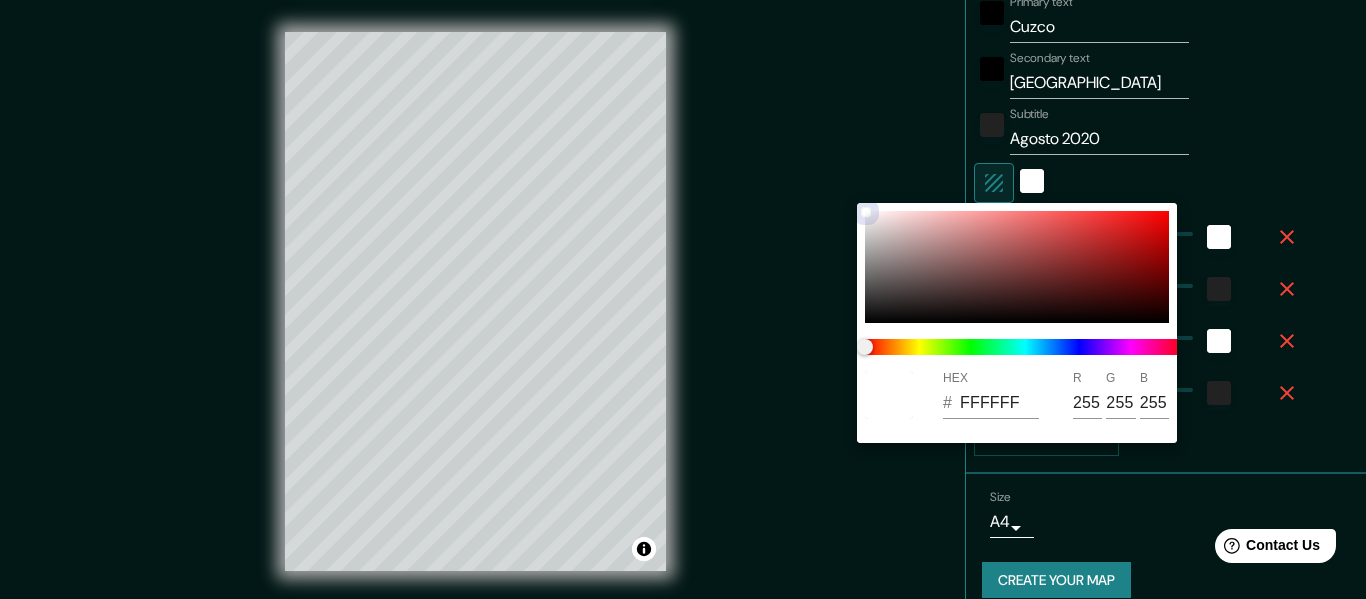 click at bounding box center (1017, 267) 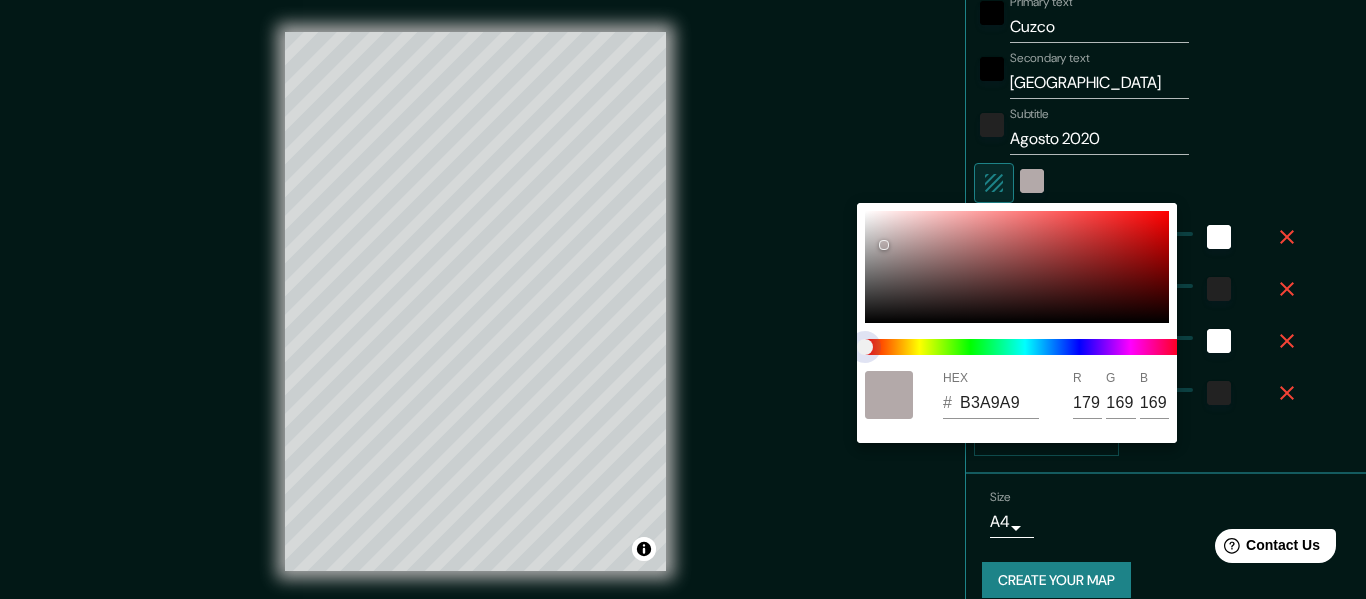 type on "152" 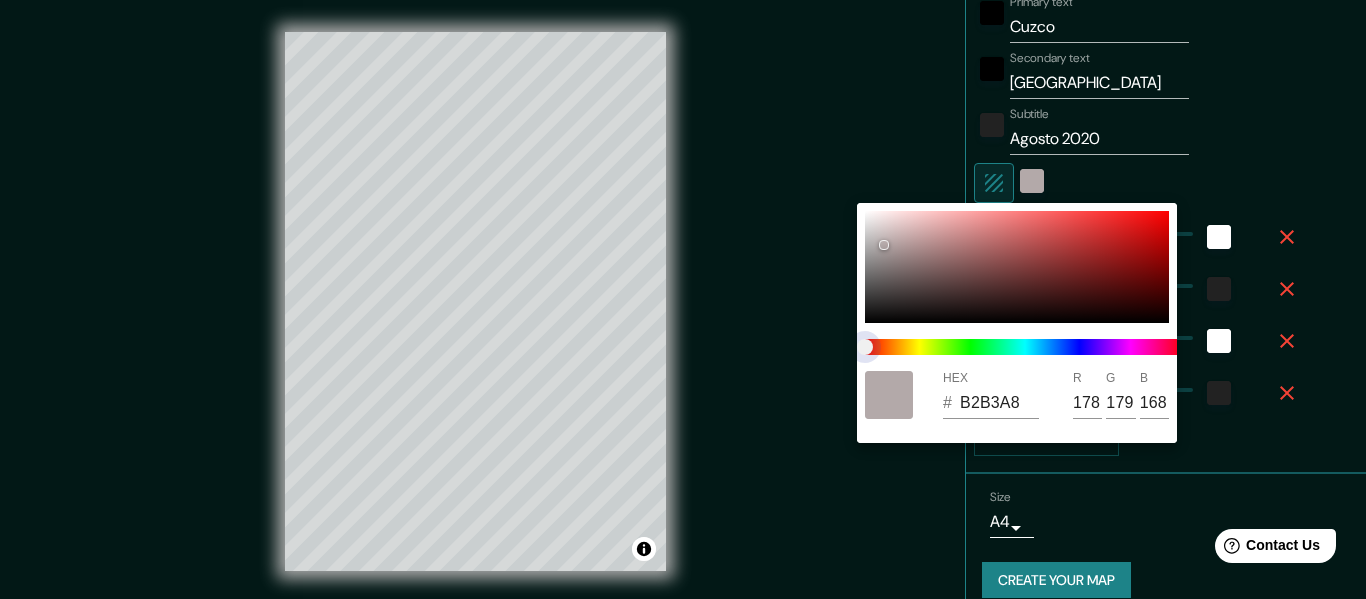 click at bounding box center (1025, 347) 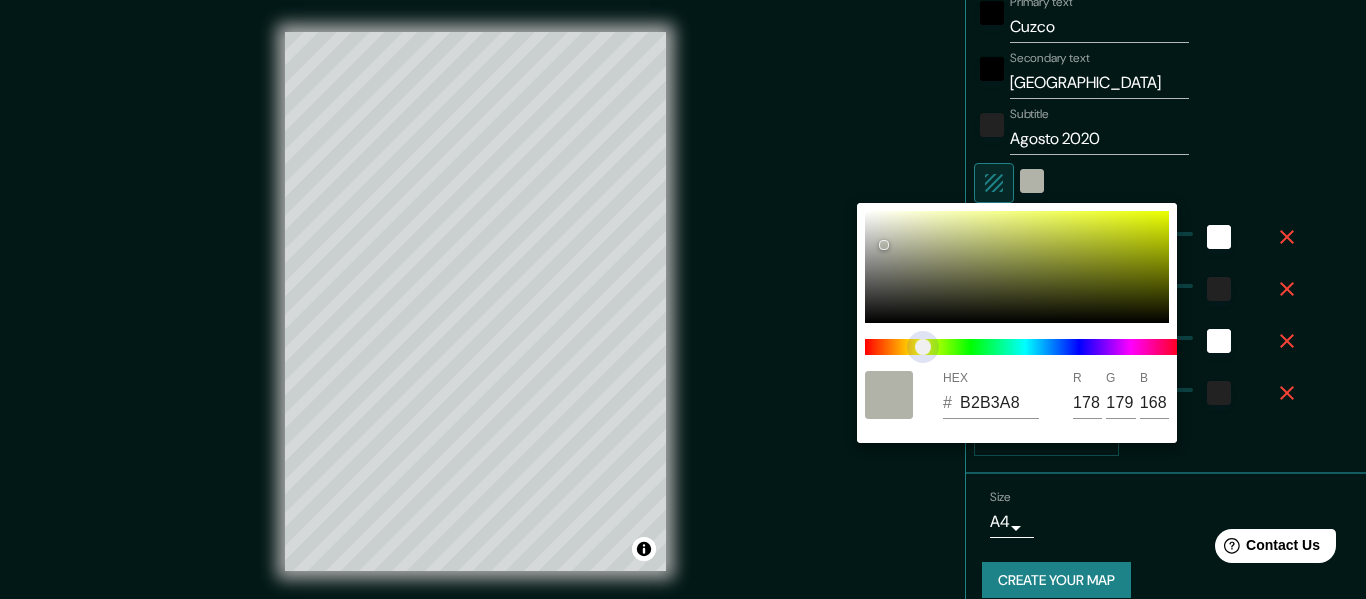type on "152" 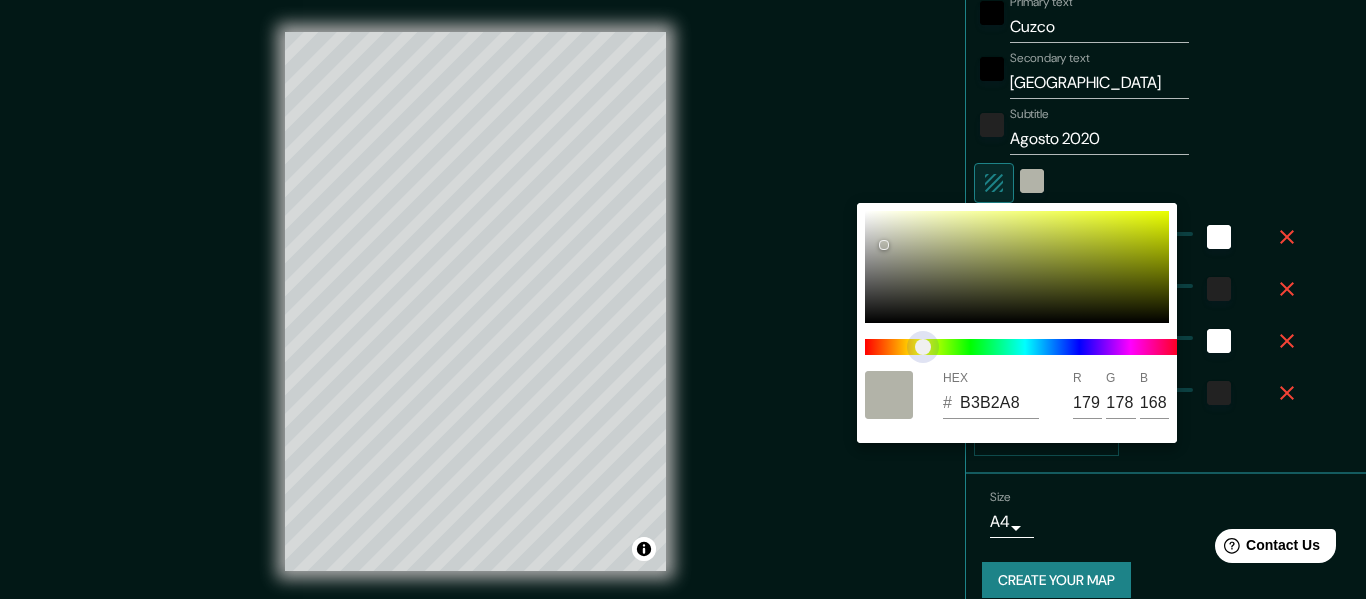 type on "152" 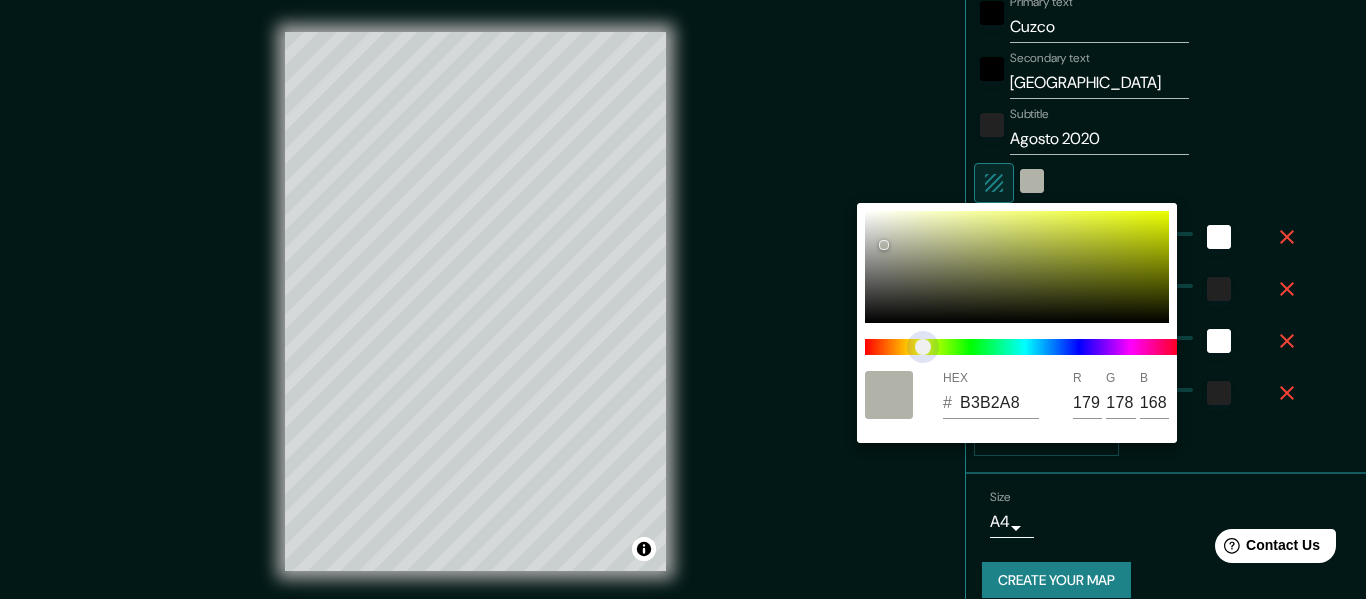 type on "176" 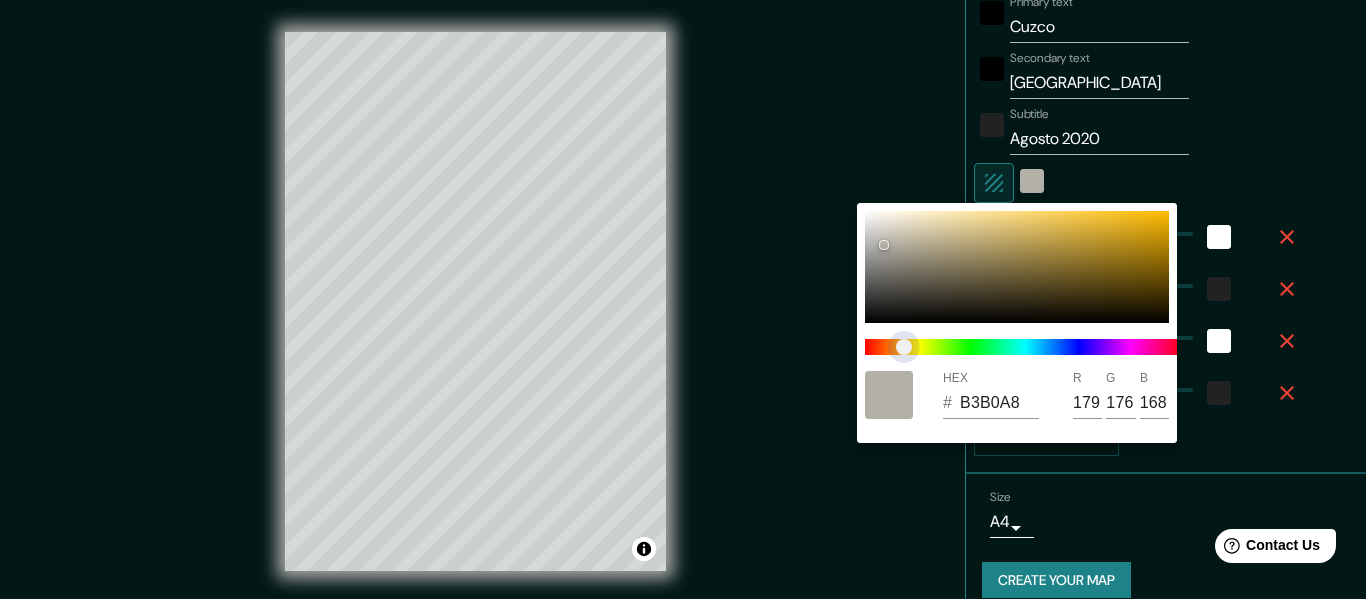 click at bounding box center [904, 347] 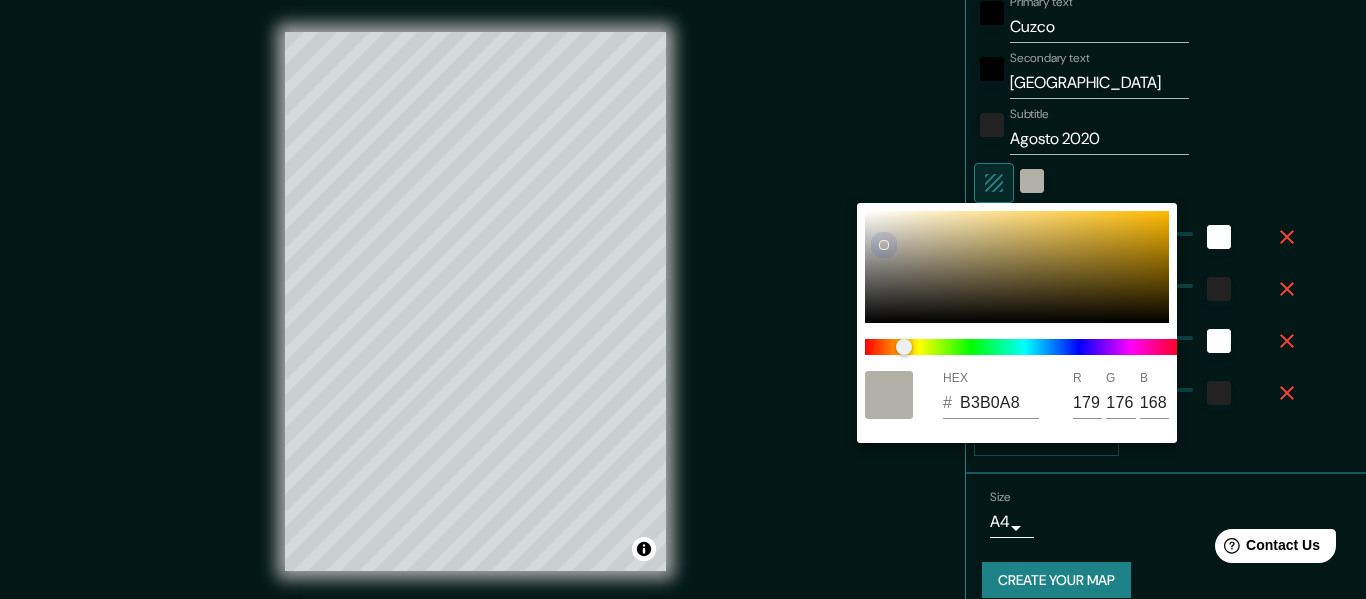 type on "152" 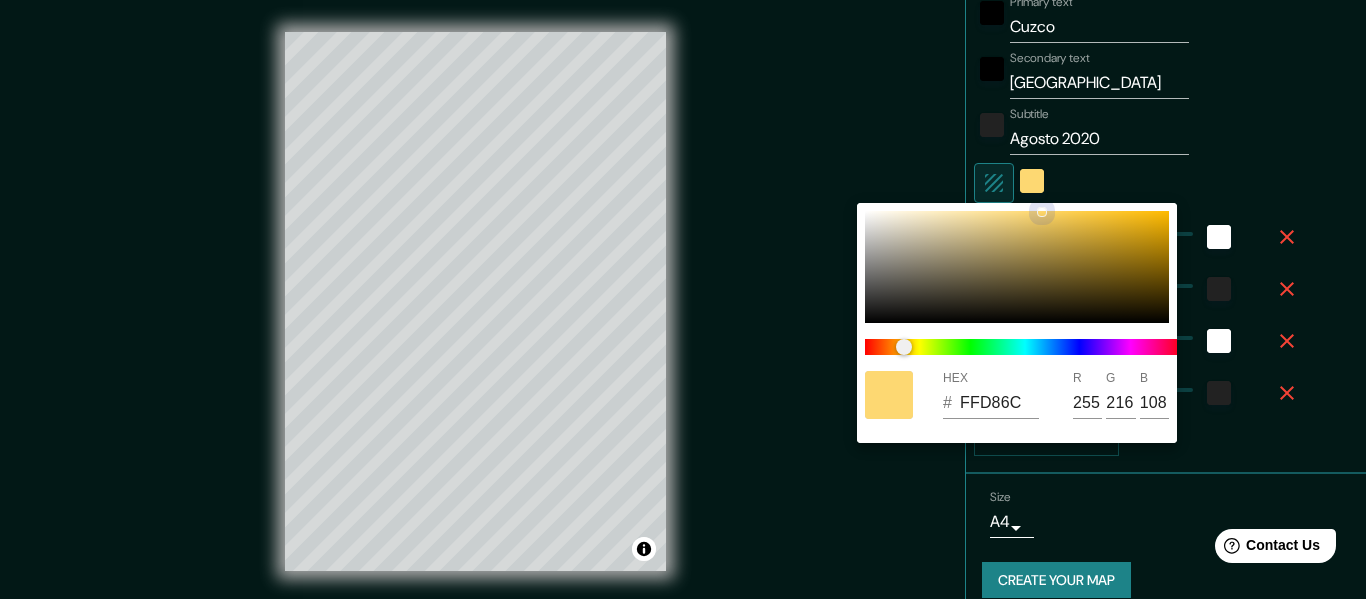 type on "152" 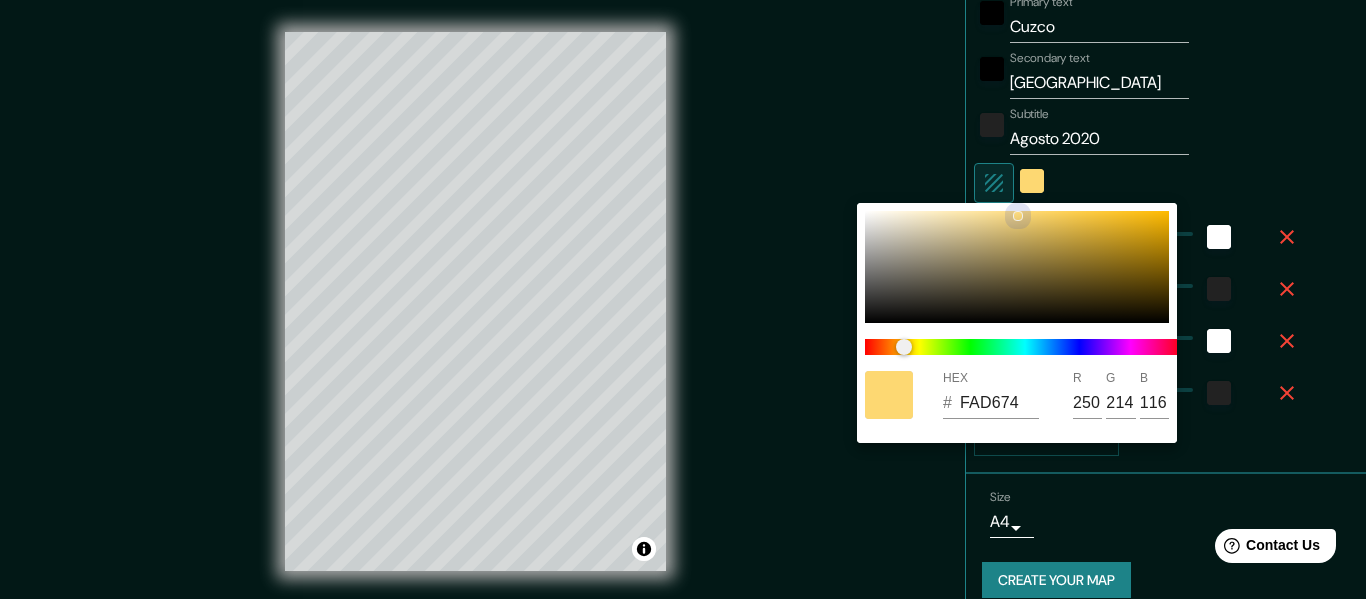 type on "152" 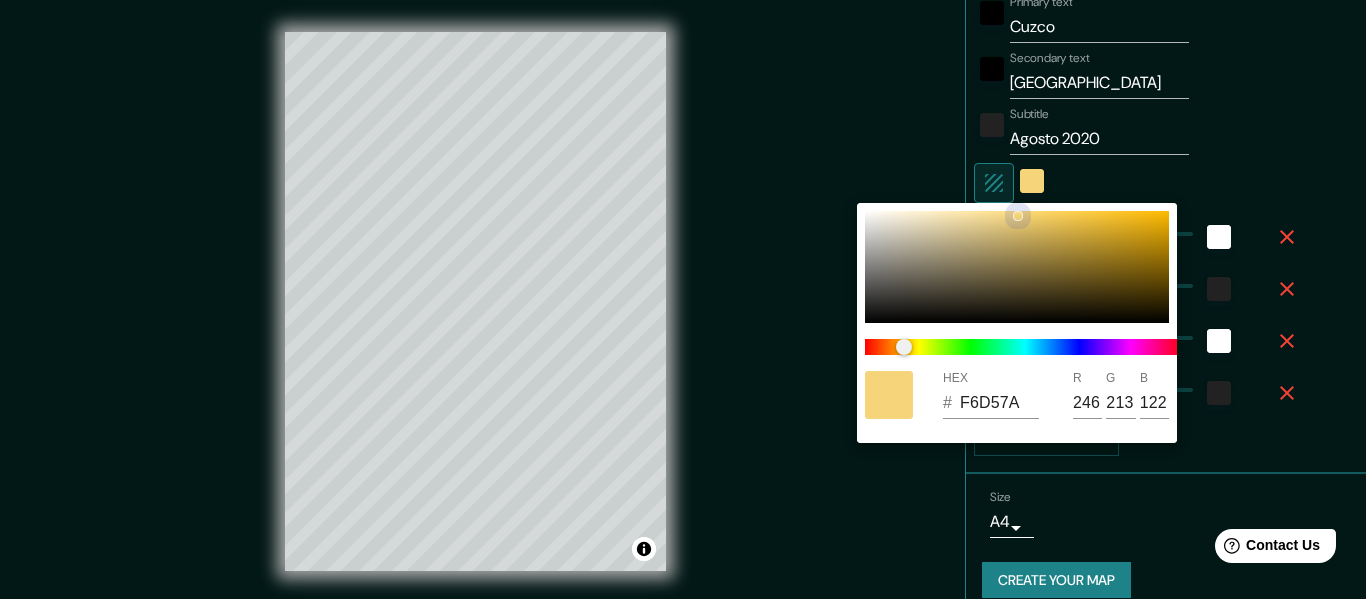 type on "152" 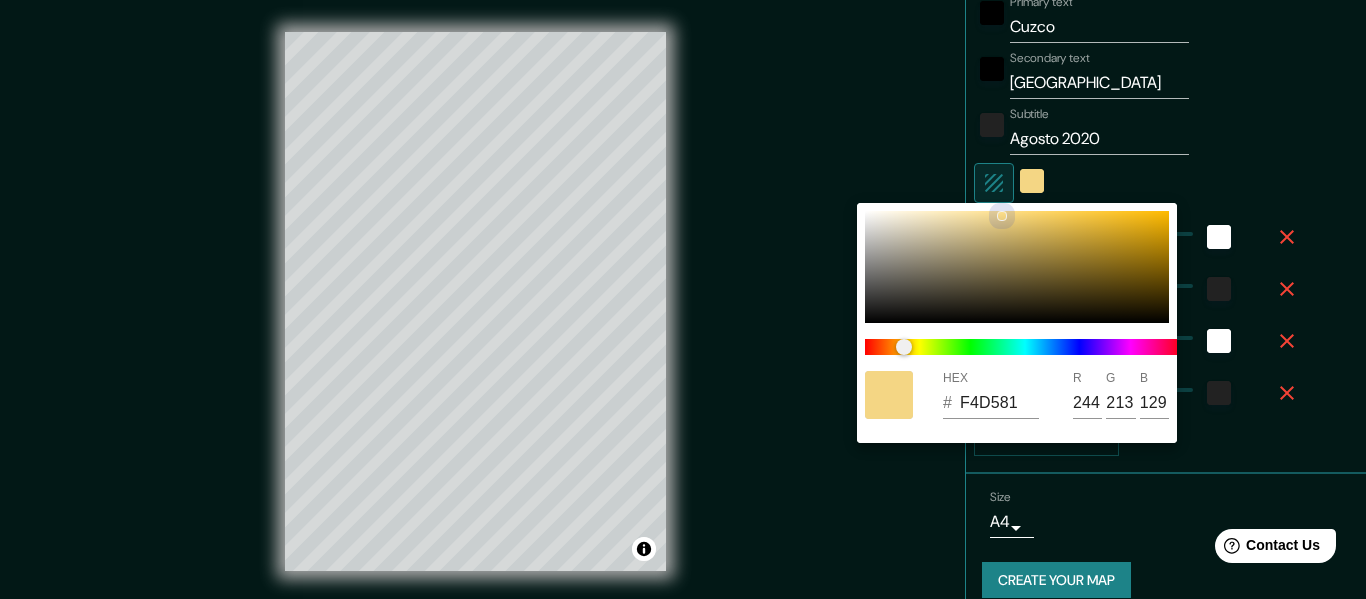 type on "152" 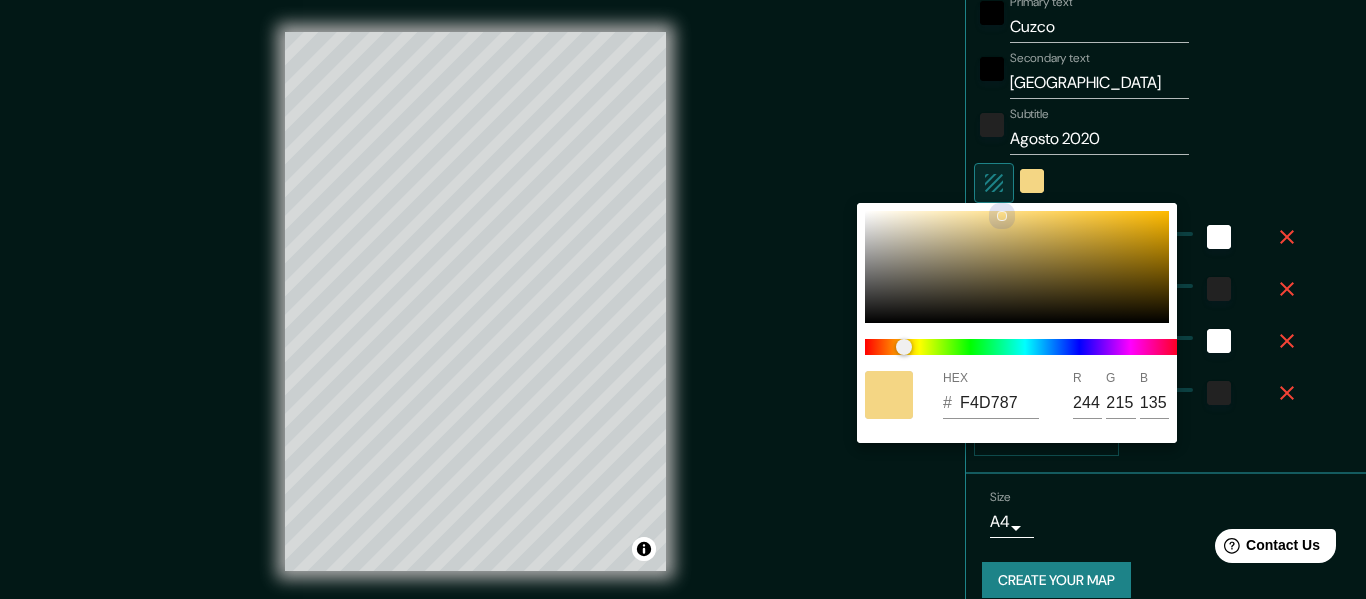type on "152" 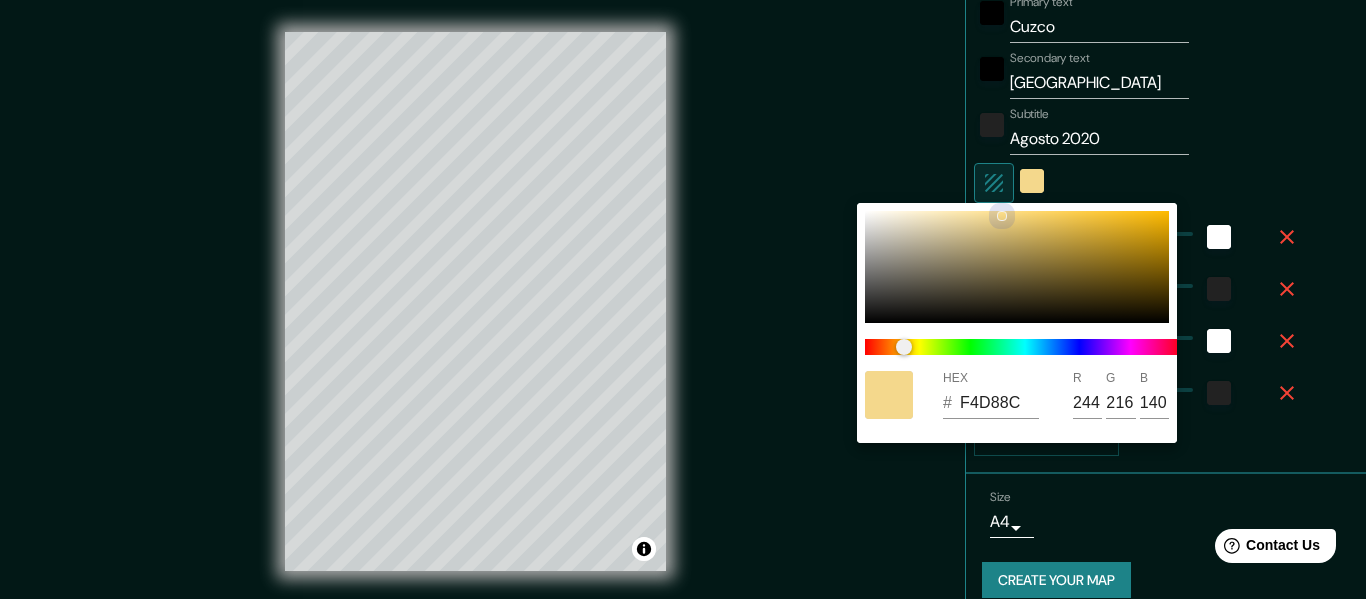 type on "152" 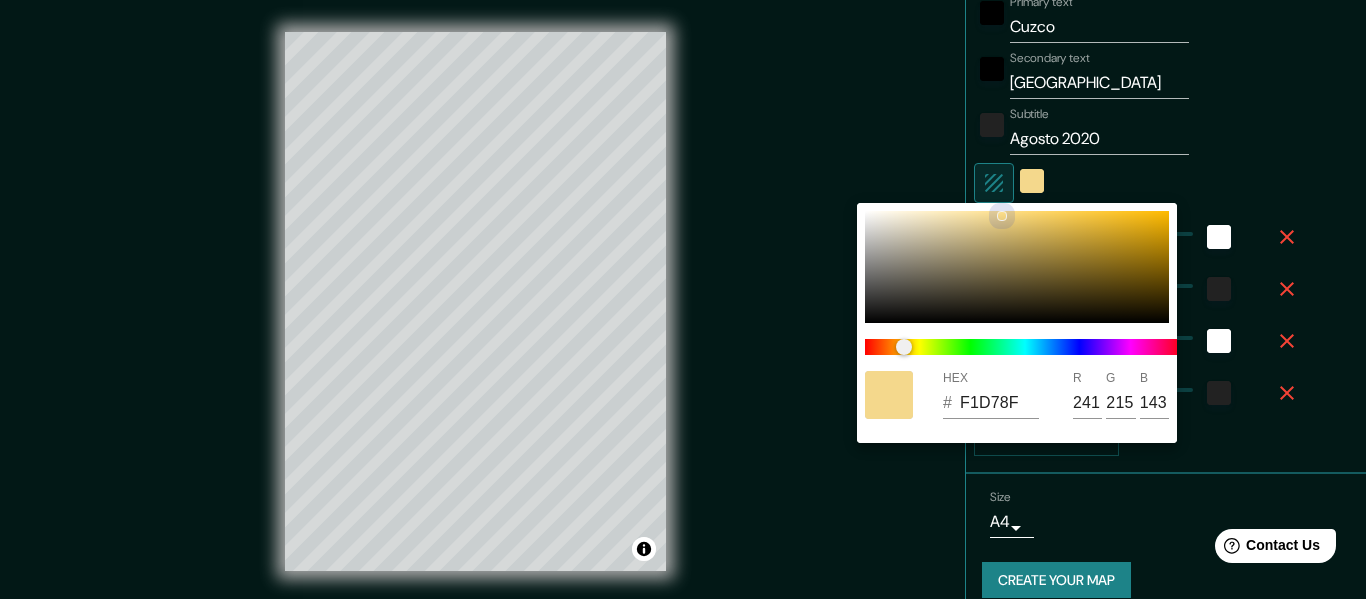 type on "152" 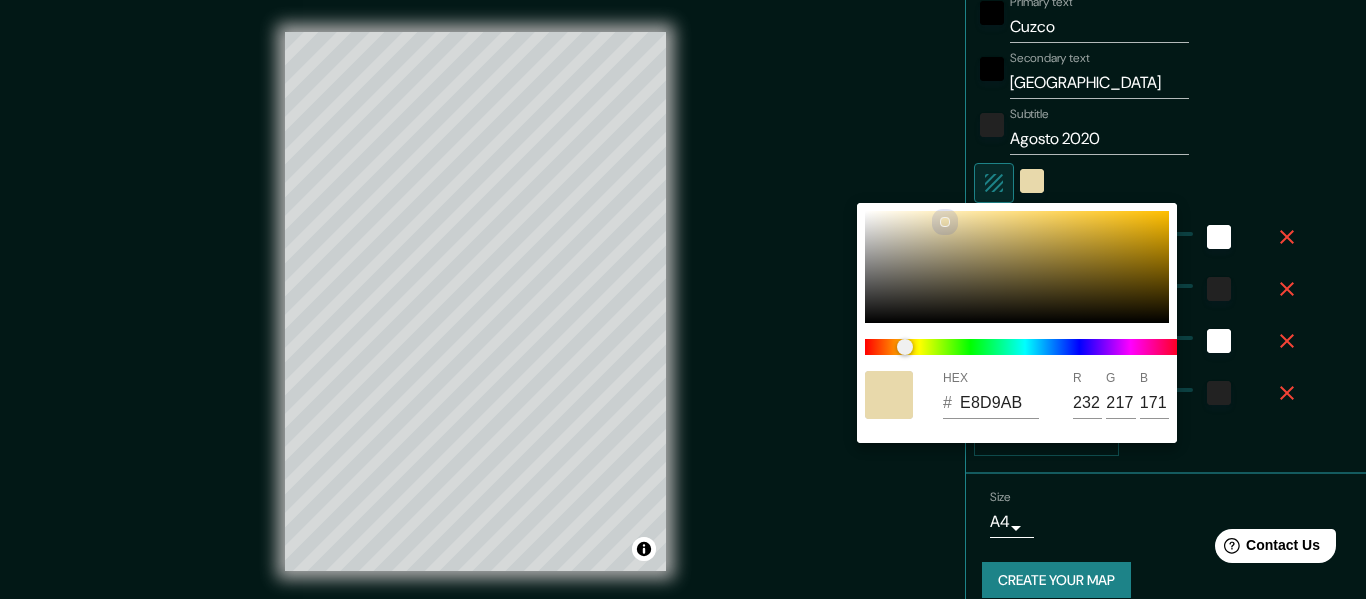 drag, startPoint x: 1021, startPoint y: 228, endPoint x: 945, endPoint y: 221, distance: 76.321686 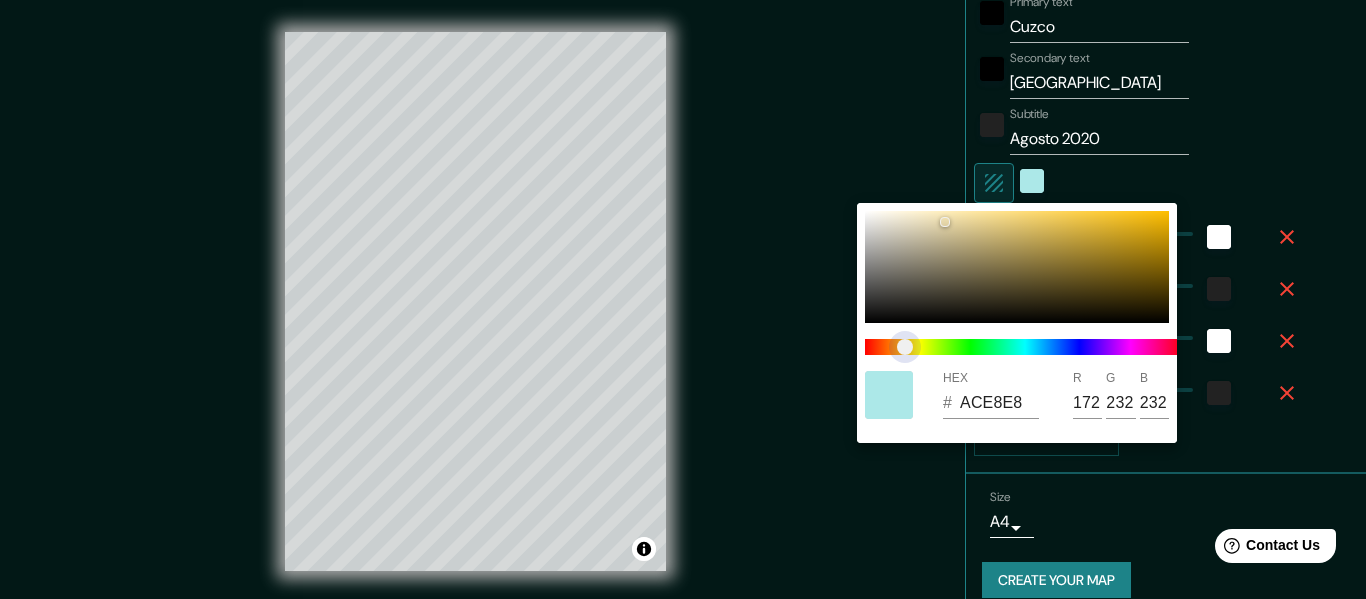 click at bounding box center [1025, 347] 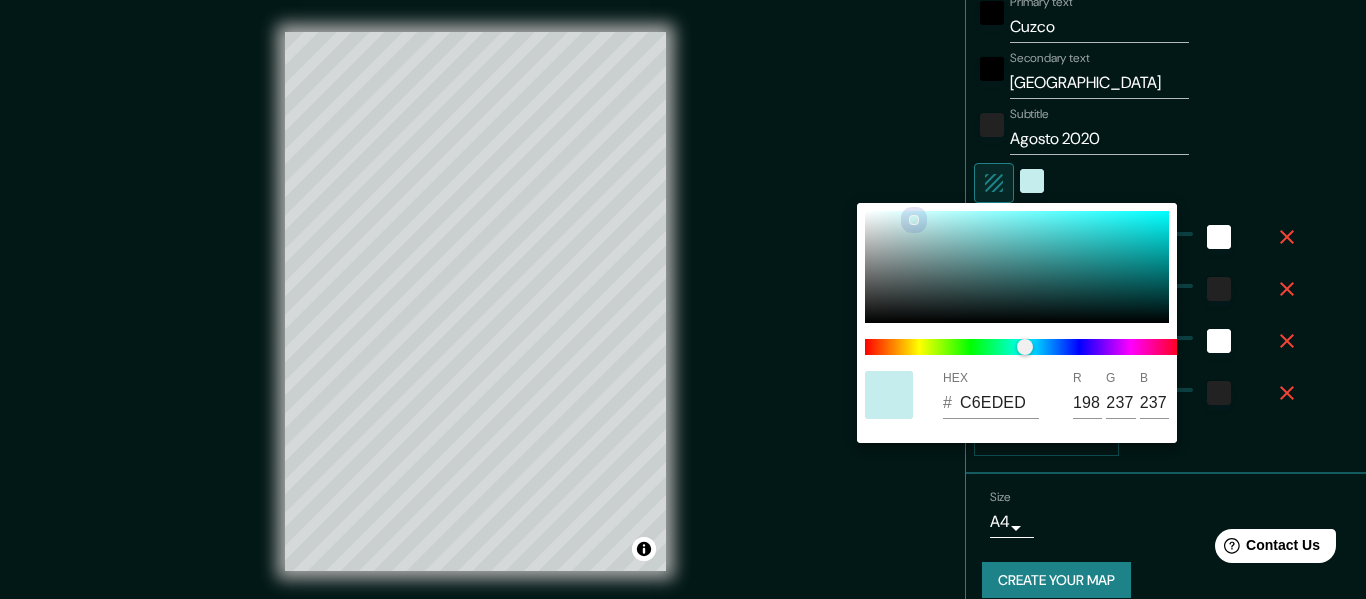 drag, startPoint x: 947, startPoint y: 223, endPoint x: 914, endPoint y: 219, distance: 33.24154 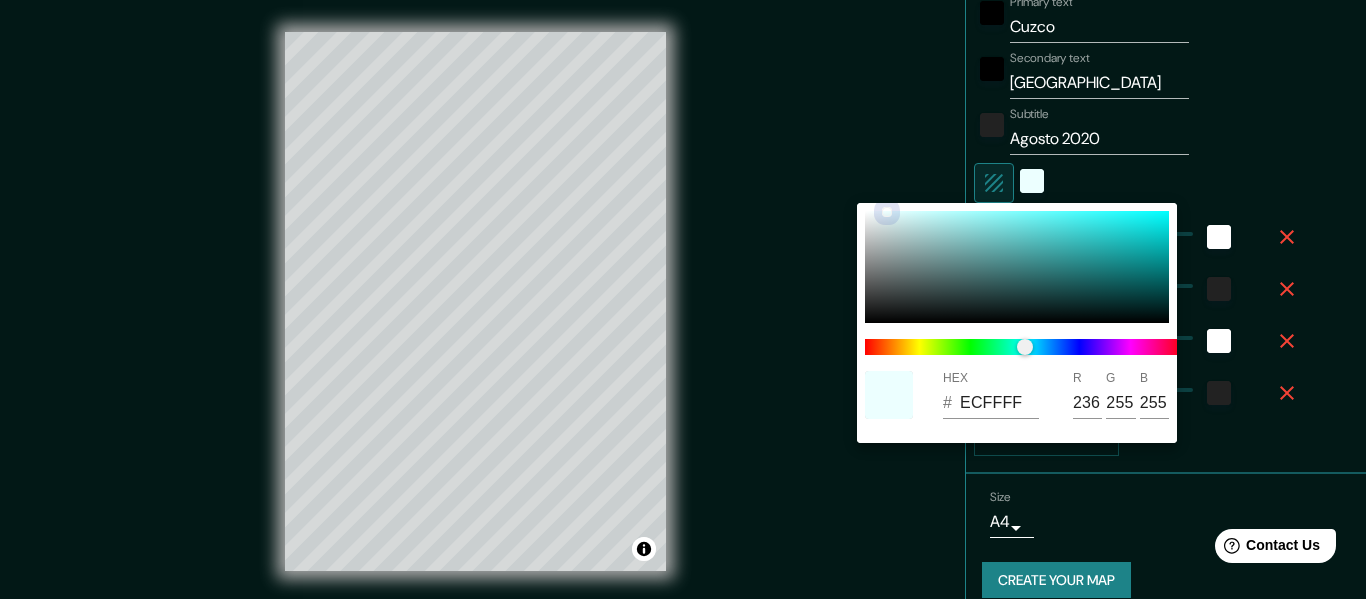 drag, startPoint x: 905, startPoint y: 229, endPoint x: 887, endPoint y: 208, distance: 27.658634 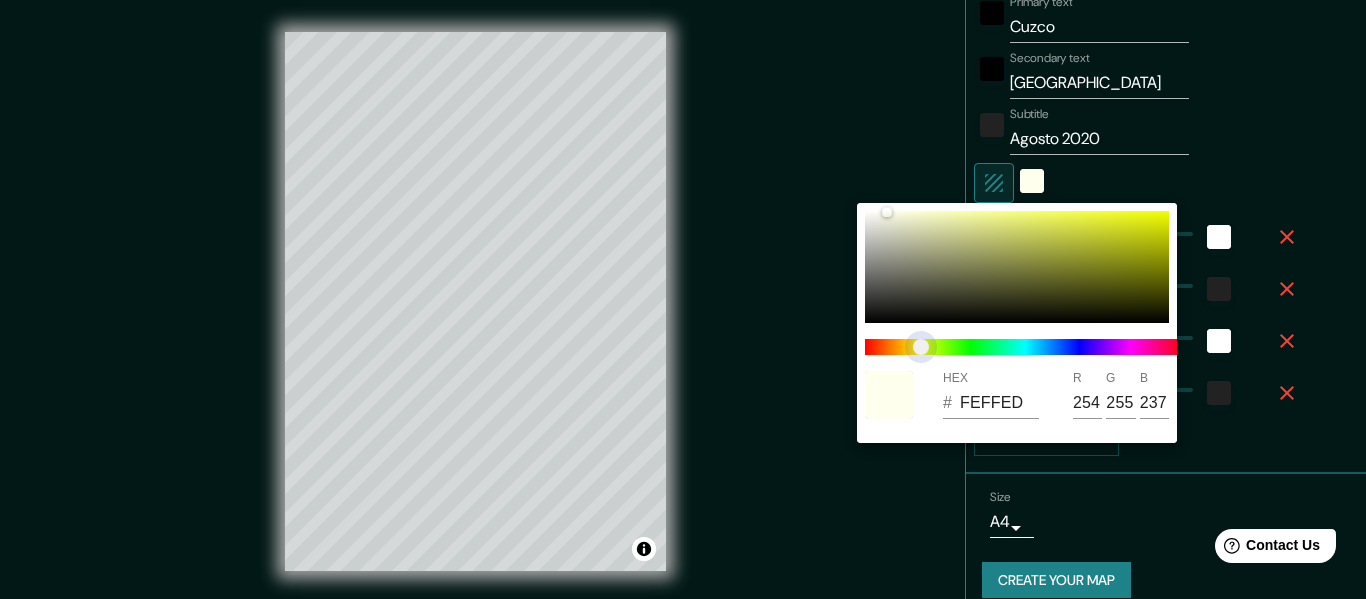 drag, startPoint x: 1020, startPoint y: 350, endPoint x: 920, endPoint y: 350, distance: 100 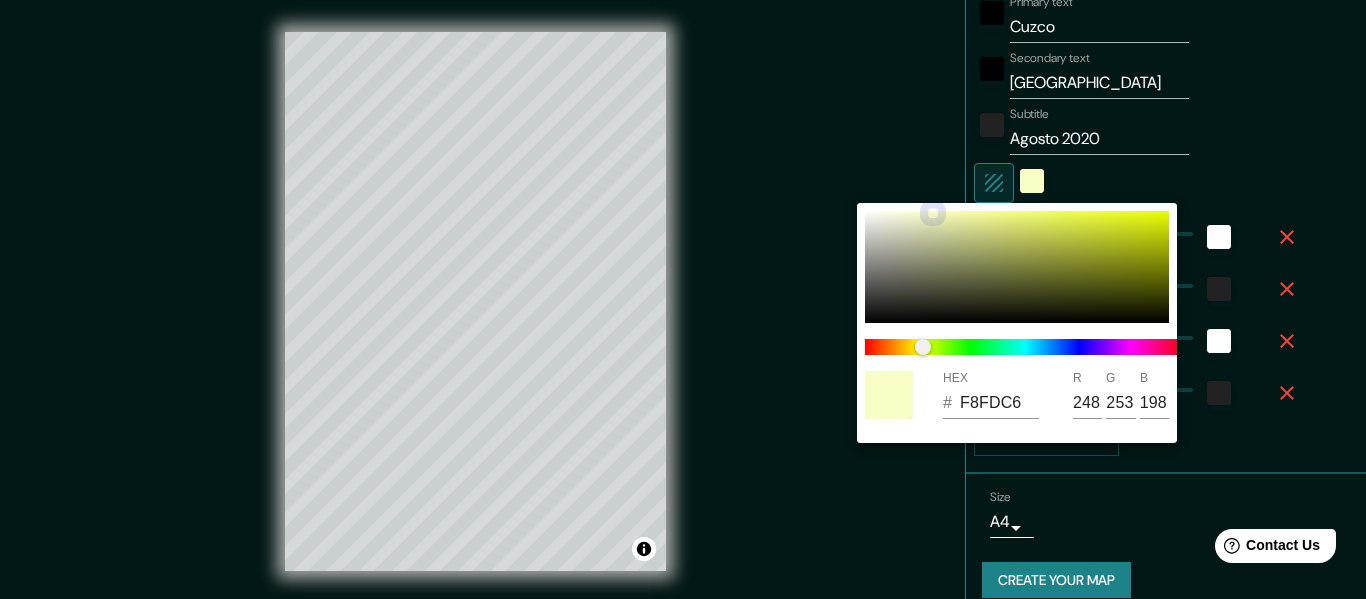 drag, startPoint x: 905, startPoint y: 212, endPoint x: 931, endPoint y: 212, distance: 26 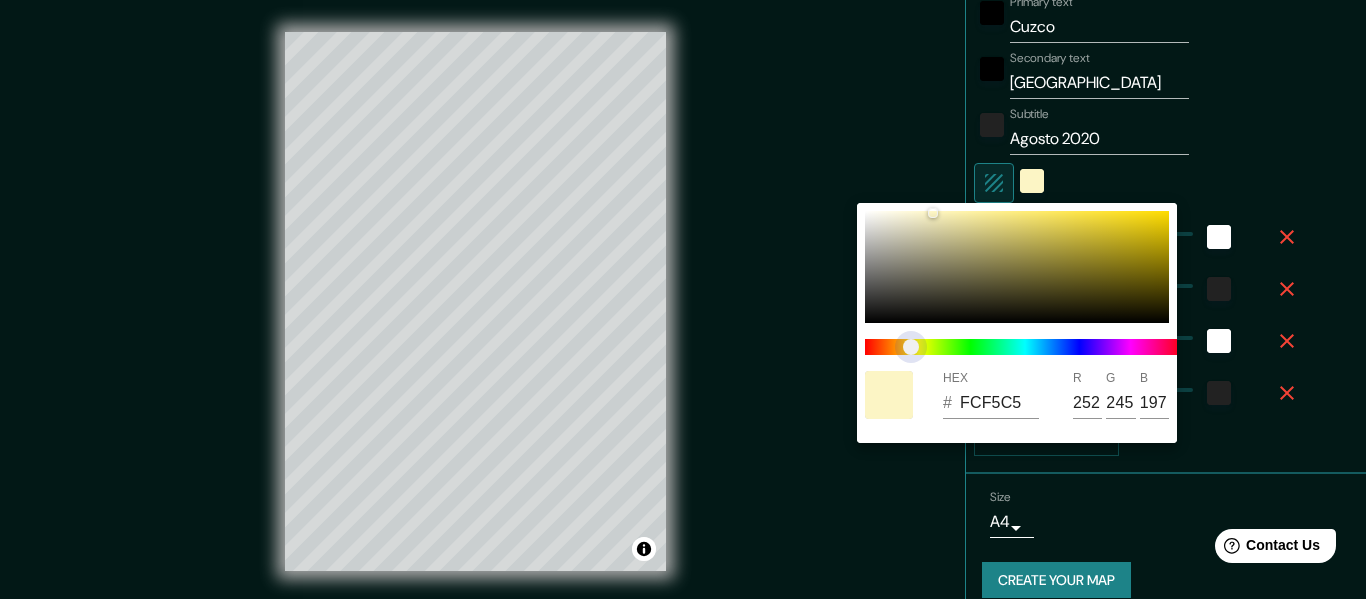 drag, startPoint x: 923, startPoint y: 357, endPoint x: 911, endPoint y: 358, distance: 12.0415945 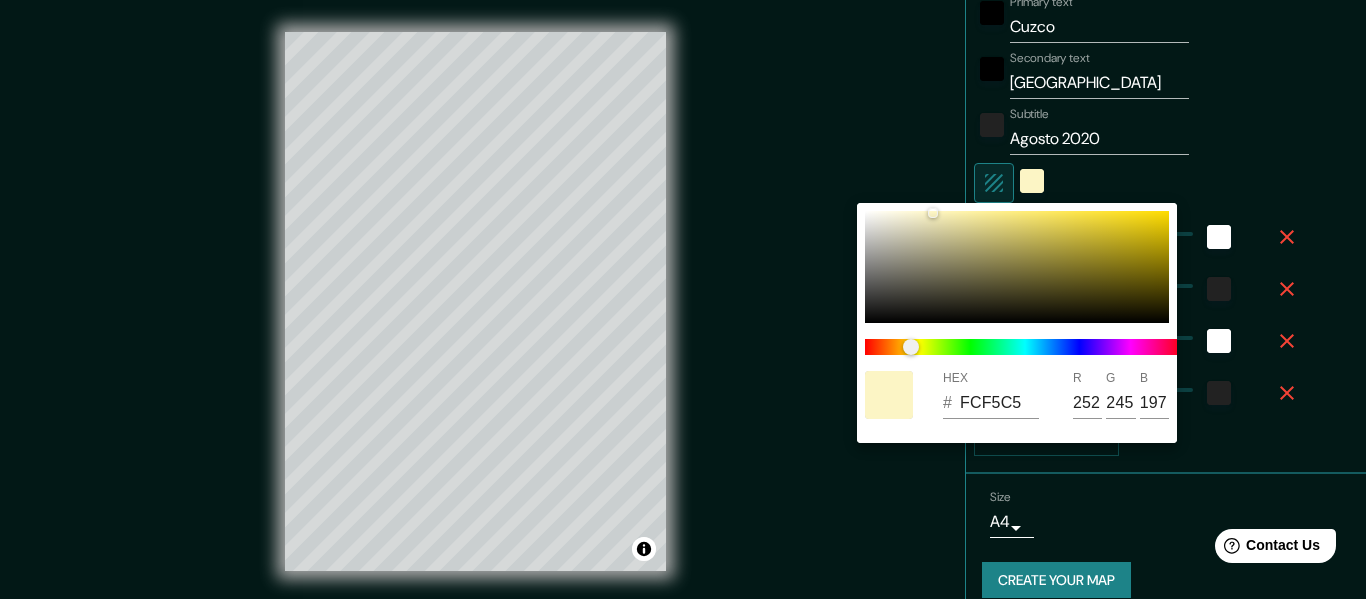 click at bounding box center (683, 299) 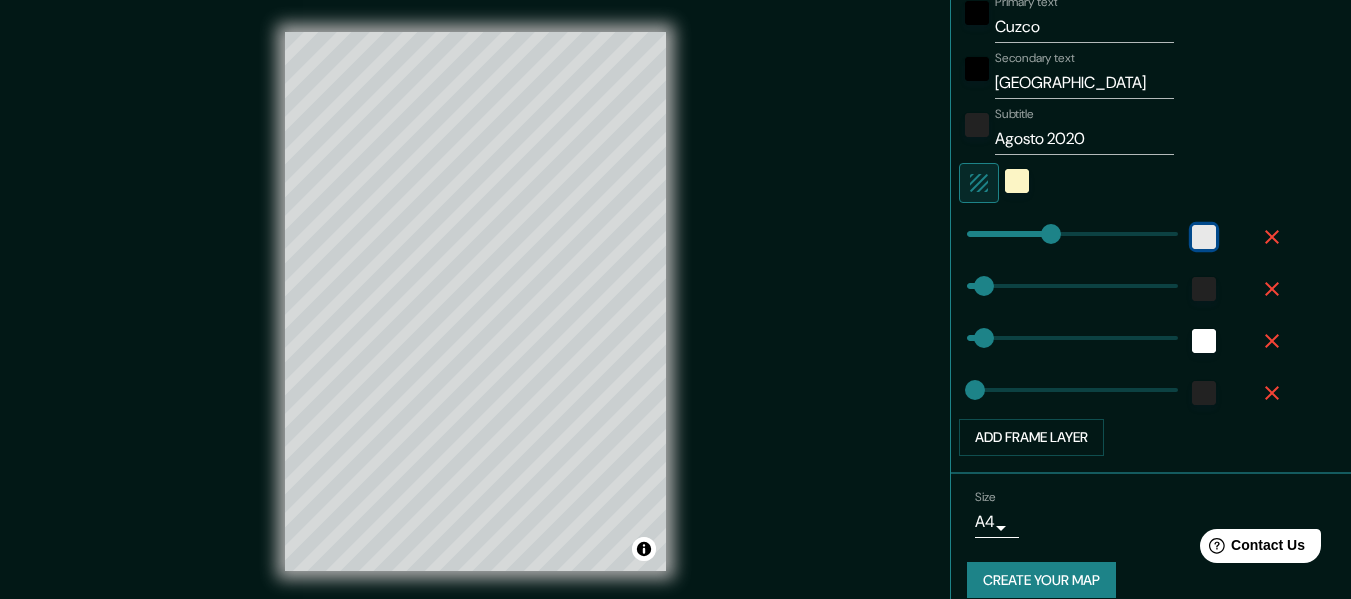 click at bounding box center [1204, 237] 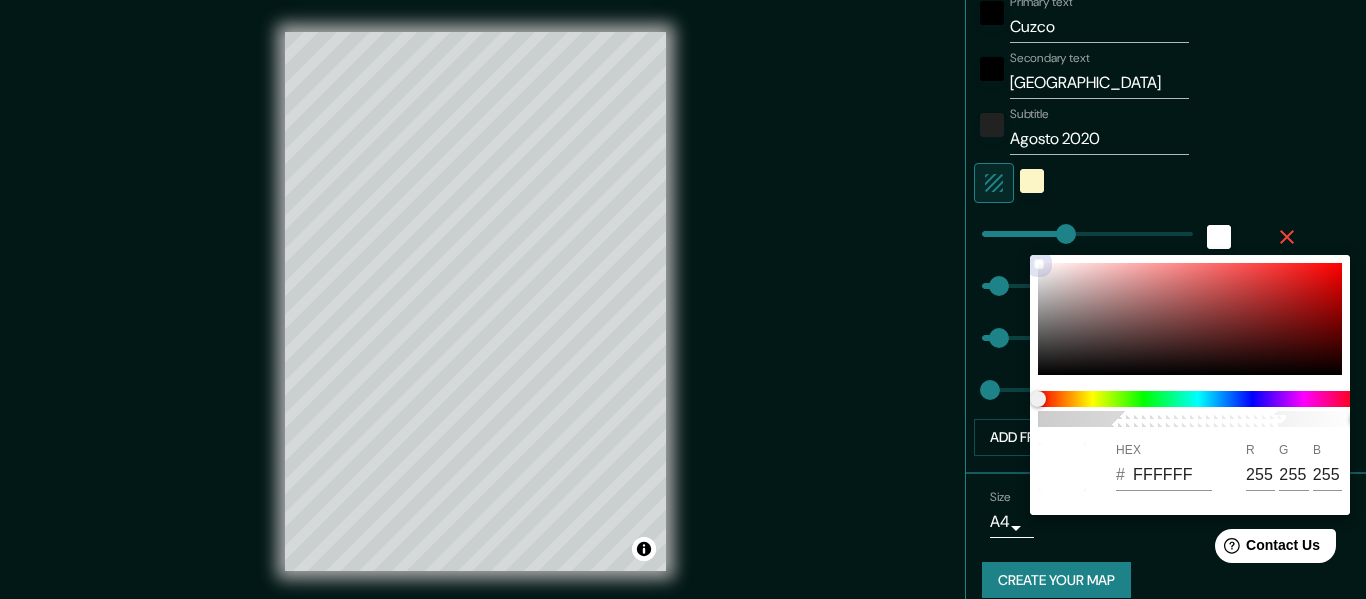 click at bounding box center (1190, 319) 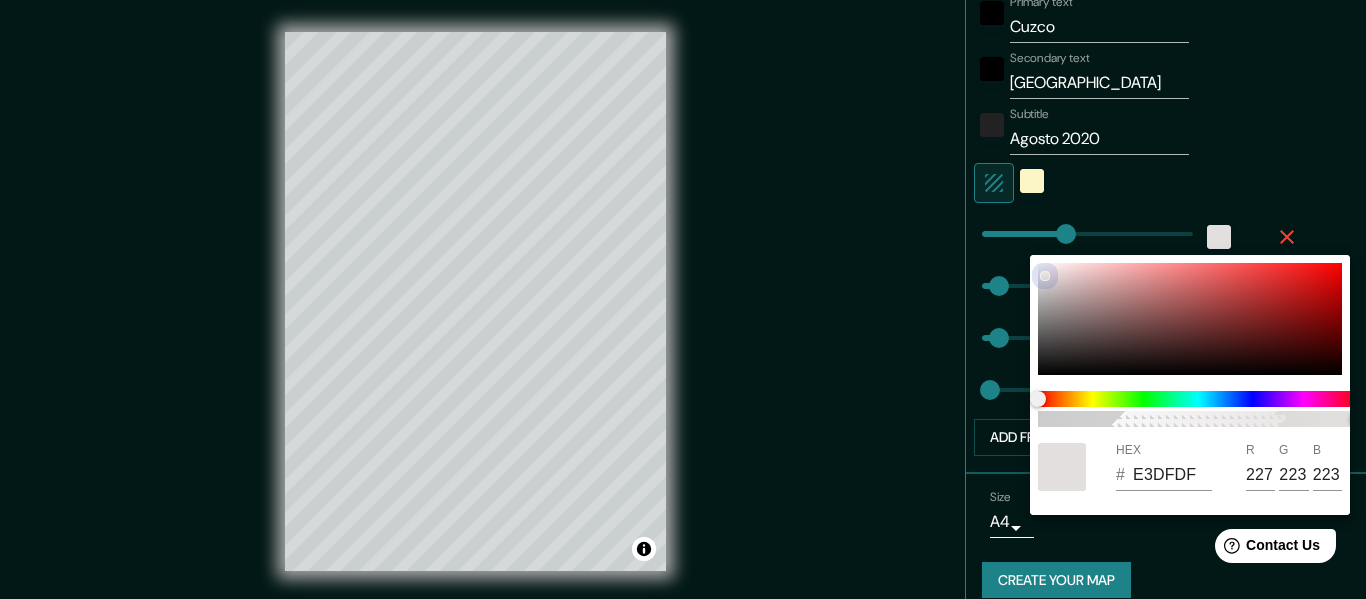 drag, startPoint x: 1035, startPoint y: 273, endPoint x: 1011, endPoint y: 245, distance: 36.878178 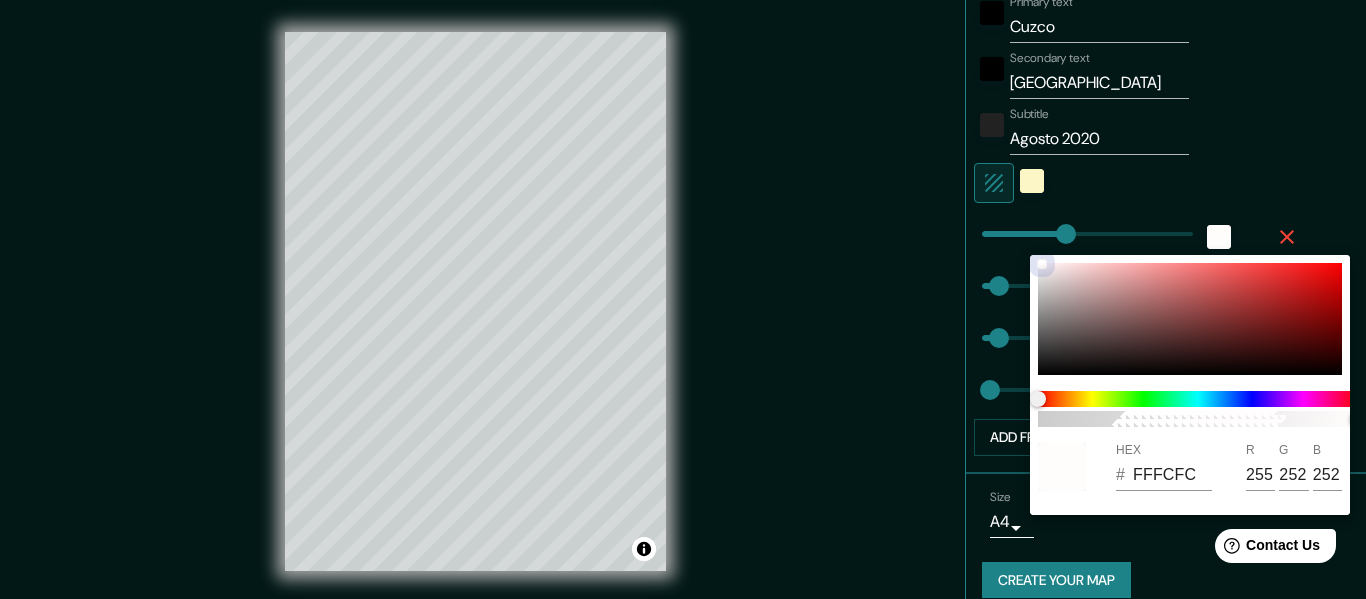 drag, startPoint x: 1046, startPoint y: 275, endPoint x: 1042, endPoint y: 249, distance: 26.305893 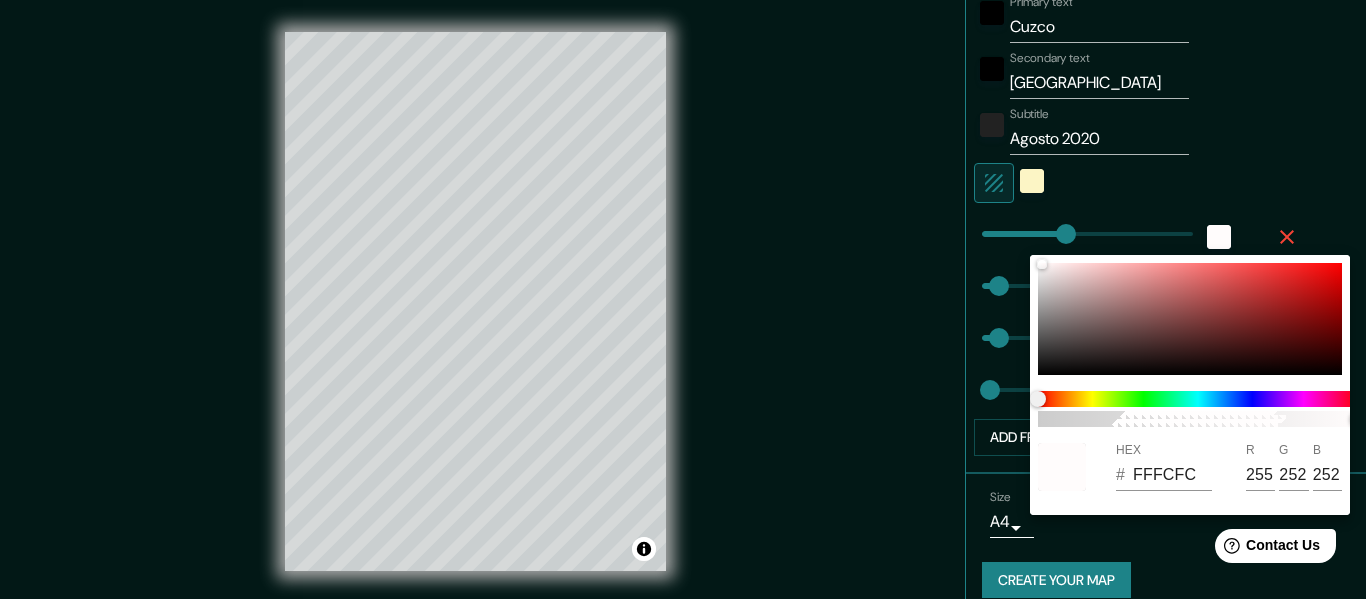 click at bounding box center (683, 299) 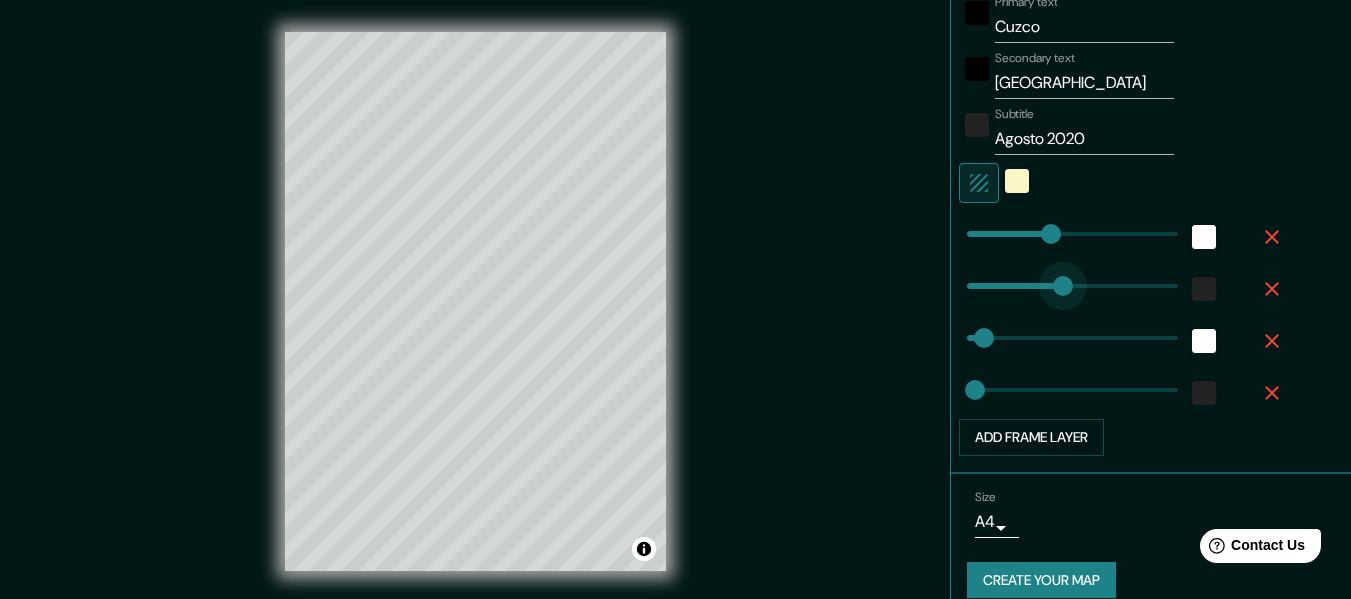 drag, startPoint x: 972, startPoint y: 289, endPoint x: 1050, endPoint y: 298, distance: 78.51752 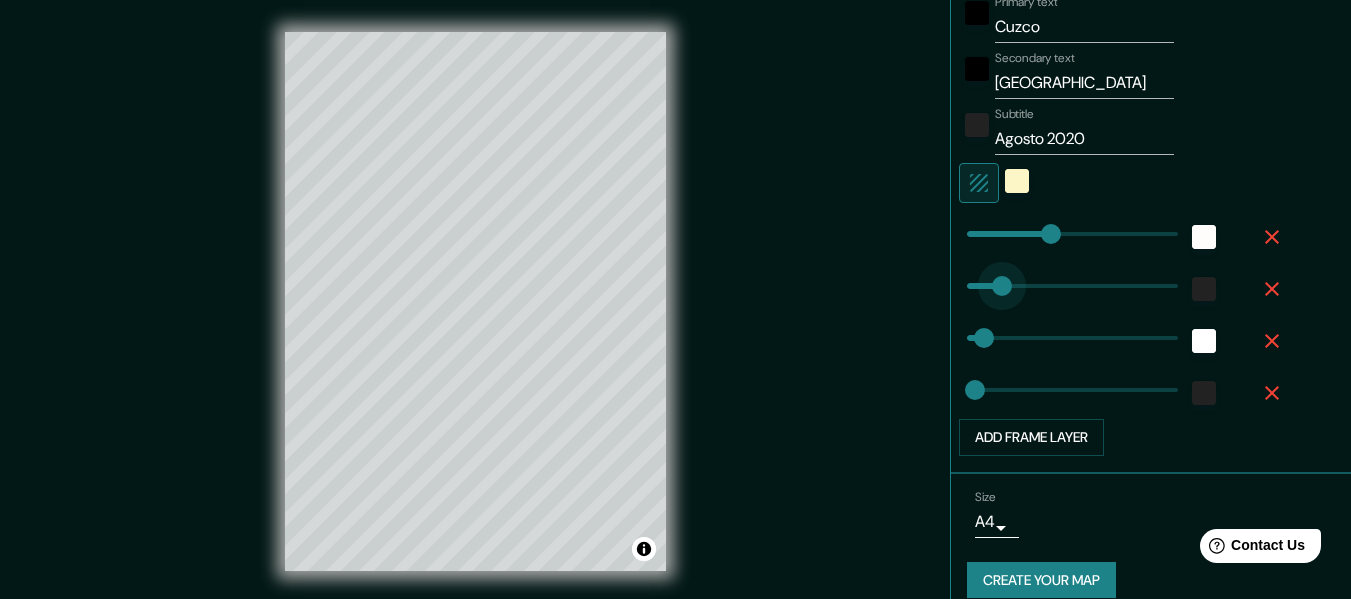 drag, startPoint x: 1051, startPoint y: 291, endPoint x: 983, endPoint y: 290, distance: 68.007355 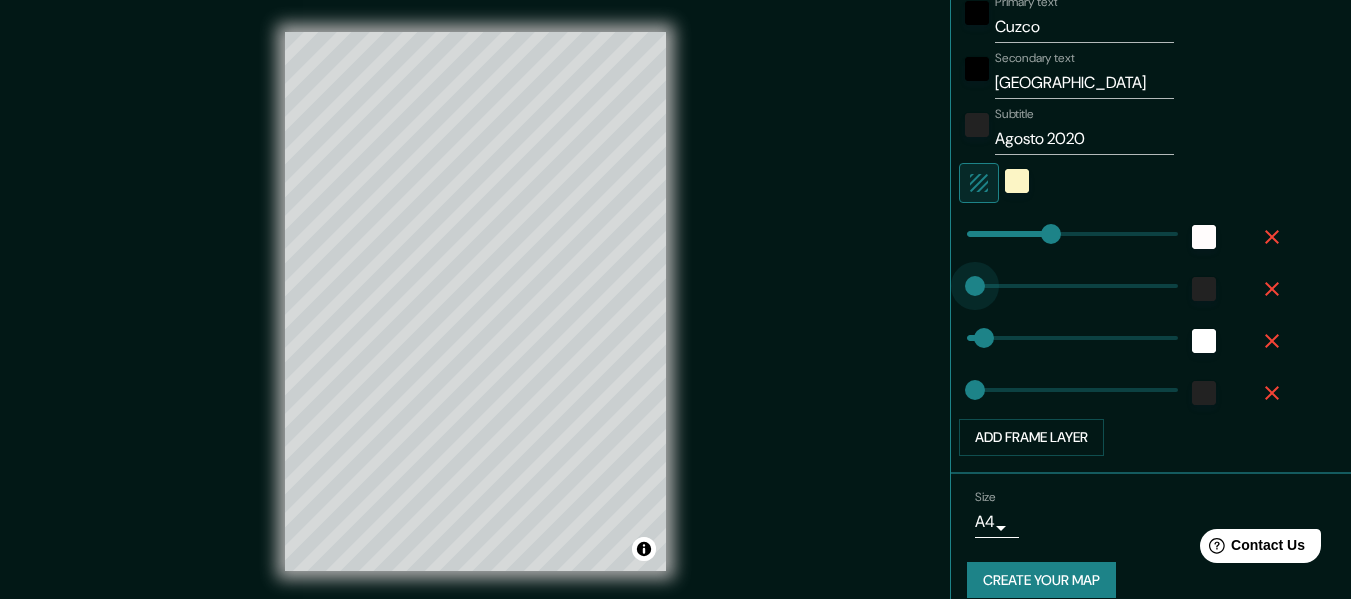 drag, startPoint x: 977, startPoint y: 290, endPoint x: 936, endPoint y: 290, distance: 41 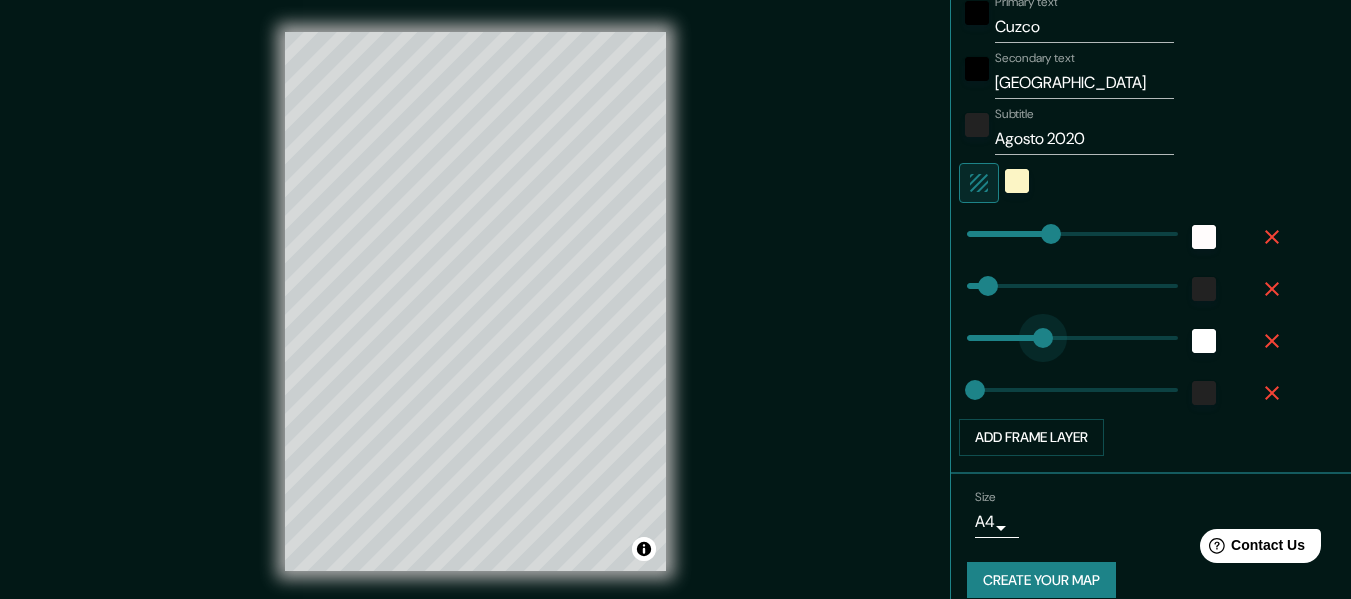 drag, startPoint x: 965, startPoint y: 337, endPoint x: 1028, endPoint y: 337, distance: 63 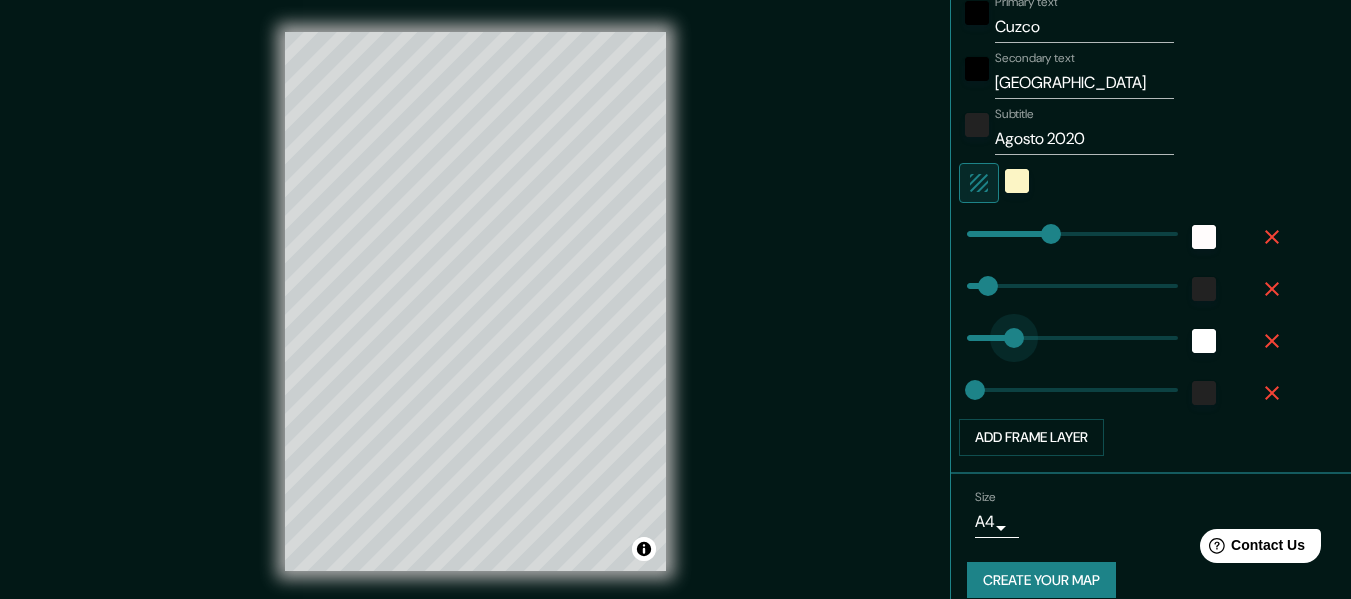 drag, startPoint x: 1028, startPoint y: 337, endPoint x: 999, endPoint y: 343, distance: 29.614185 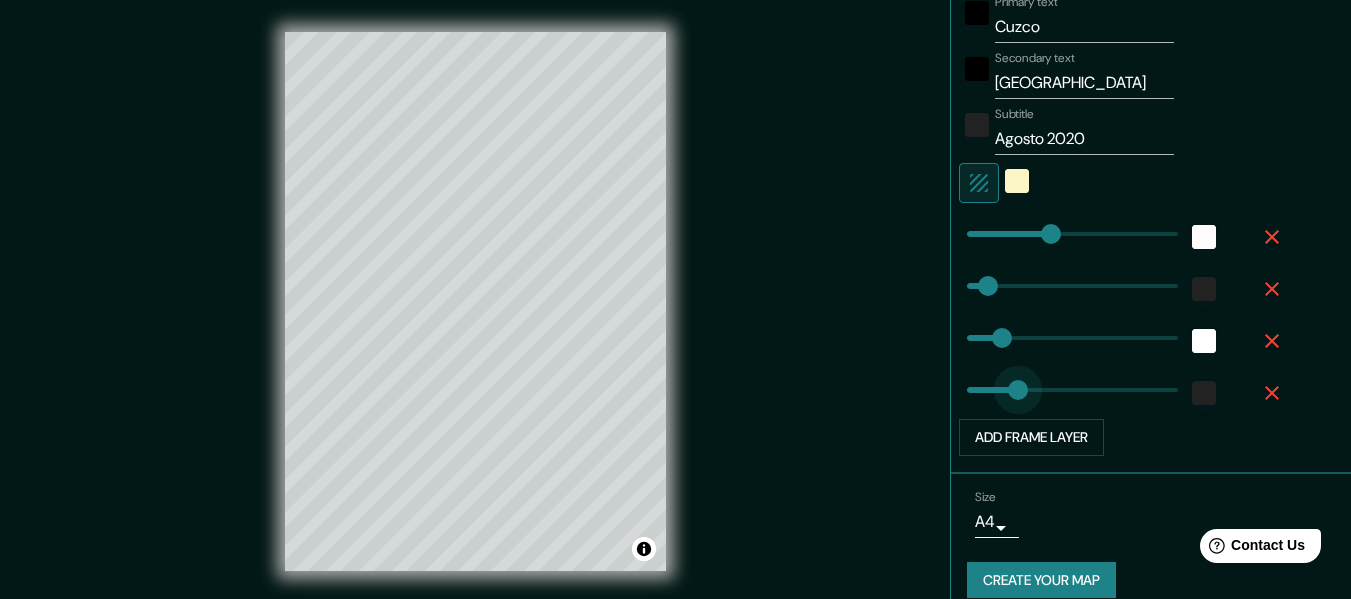 drag, startPoint x: 960, startPoint y: 394, endPoint x: 1004, endPoint y: 401, distance: 44.553337 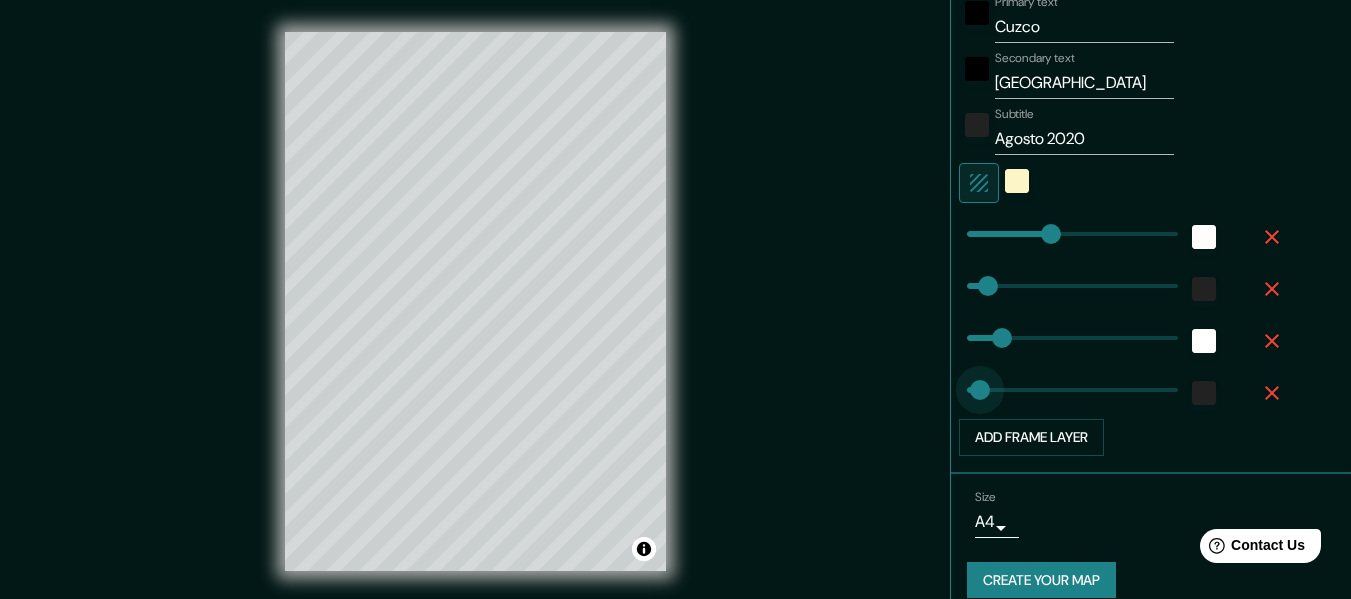 drag, startPoint x: 1004, startPoint y: 401, endPoint x: 965, endPoint y: 401, distance: 39 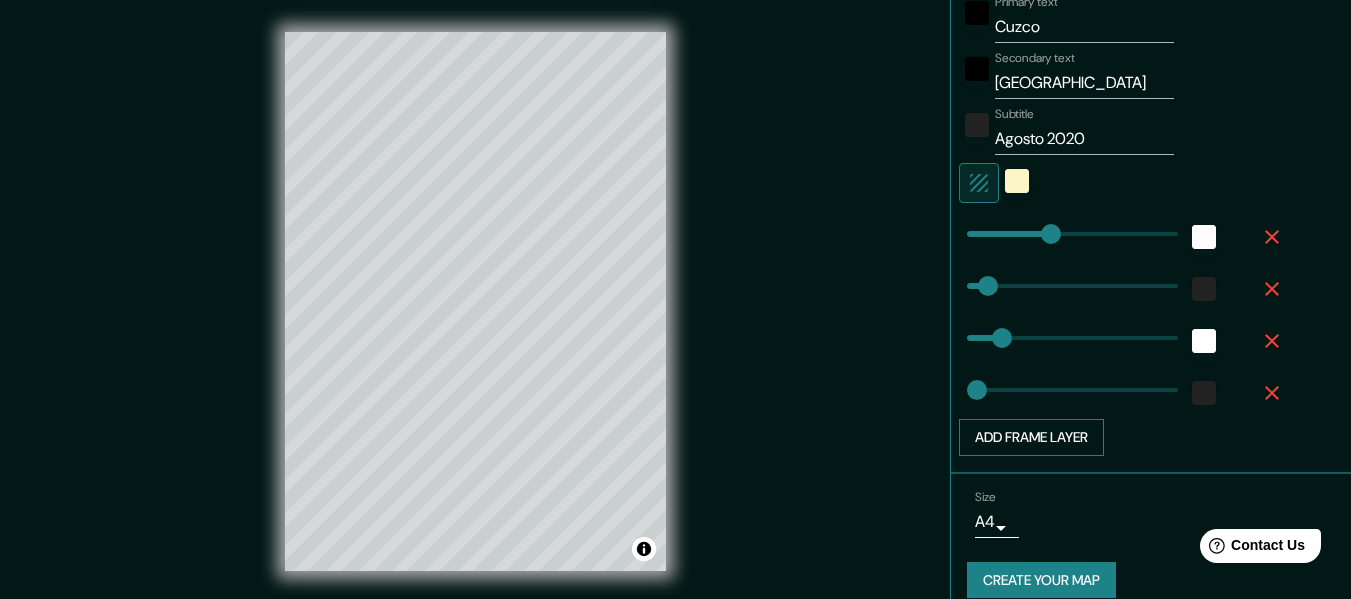 click on "Add frame layer" at bounding box center (1031, 437) 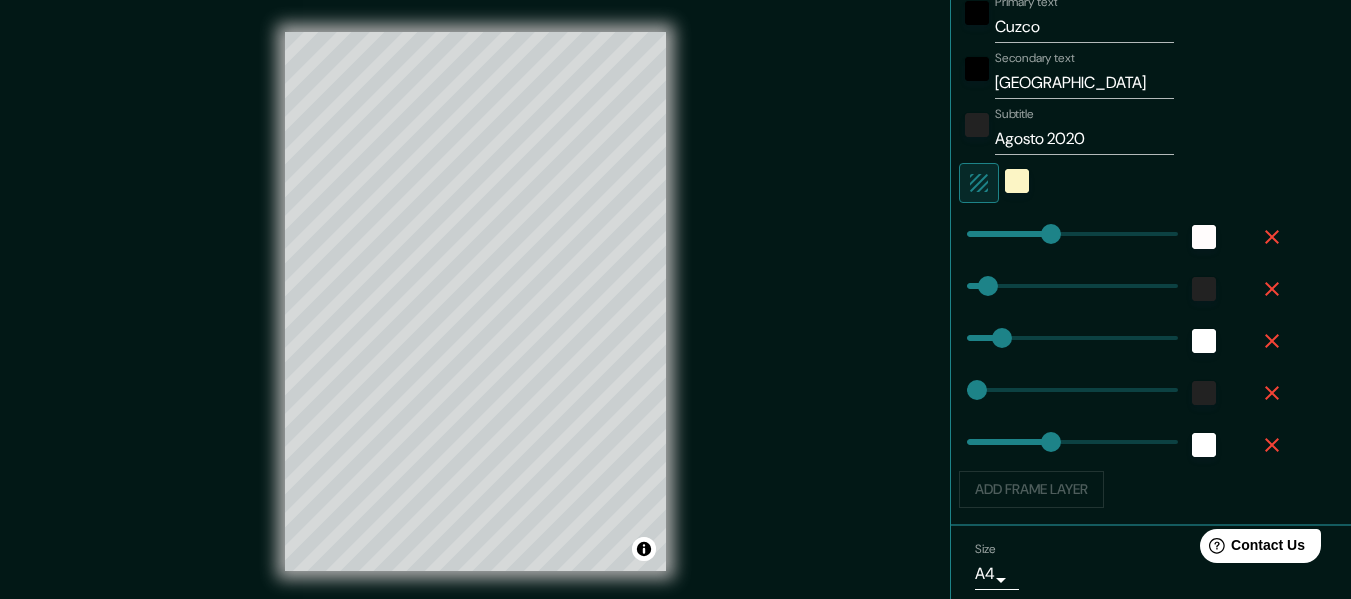 click on "Add frame layer" at bounding box center [1123, 489] 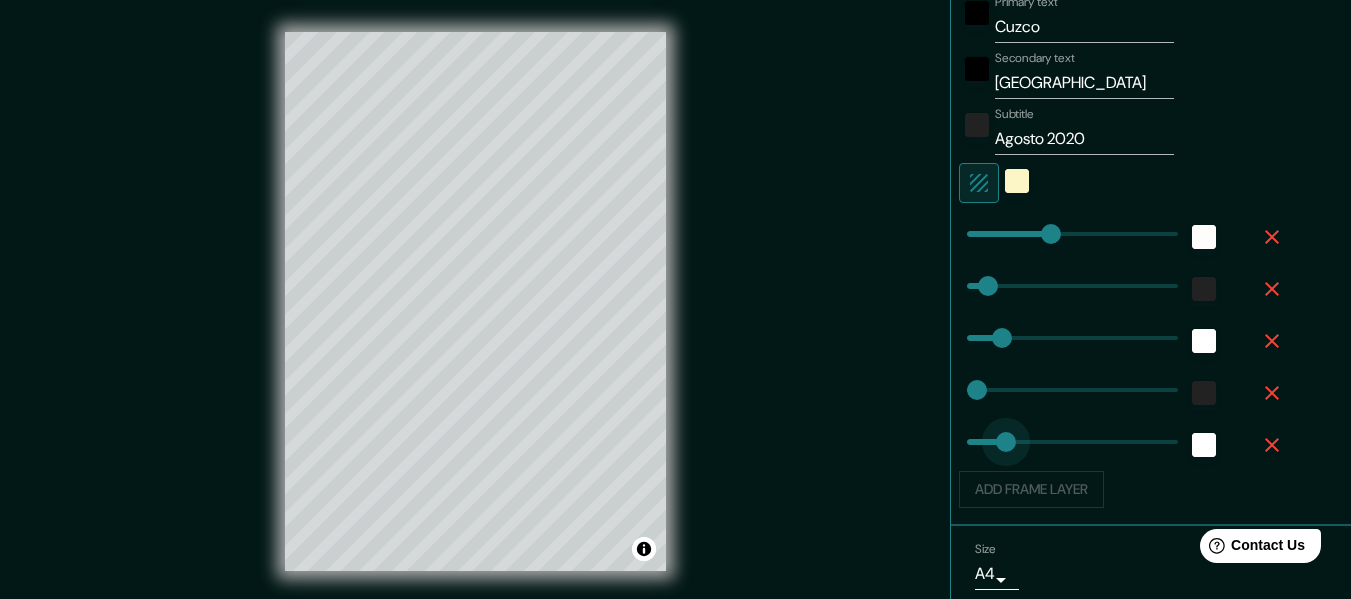drag, startPoint x: 1031, startPoint y: 438, endPoint x: 981, endPoint y: 439, distance: 50.01 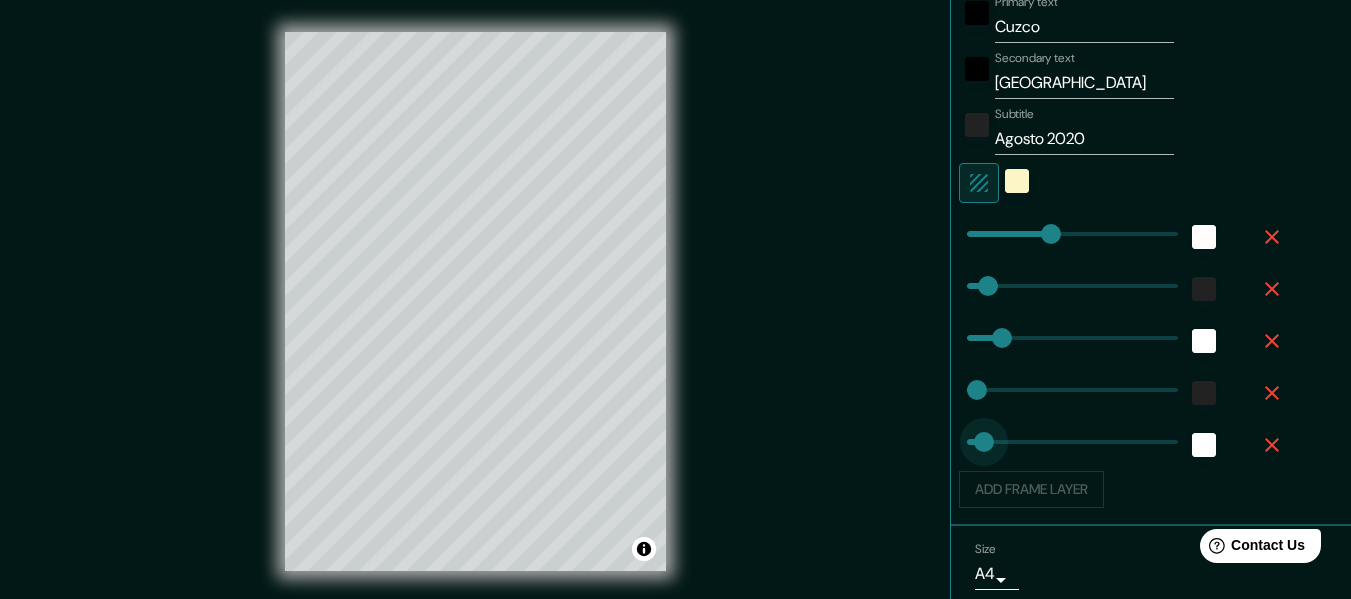 drag, startPoint x: 981, startPoint y: 439, endPoint x: 967, endPoint y: 440, distance: 14.035668 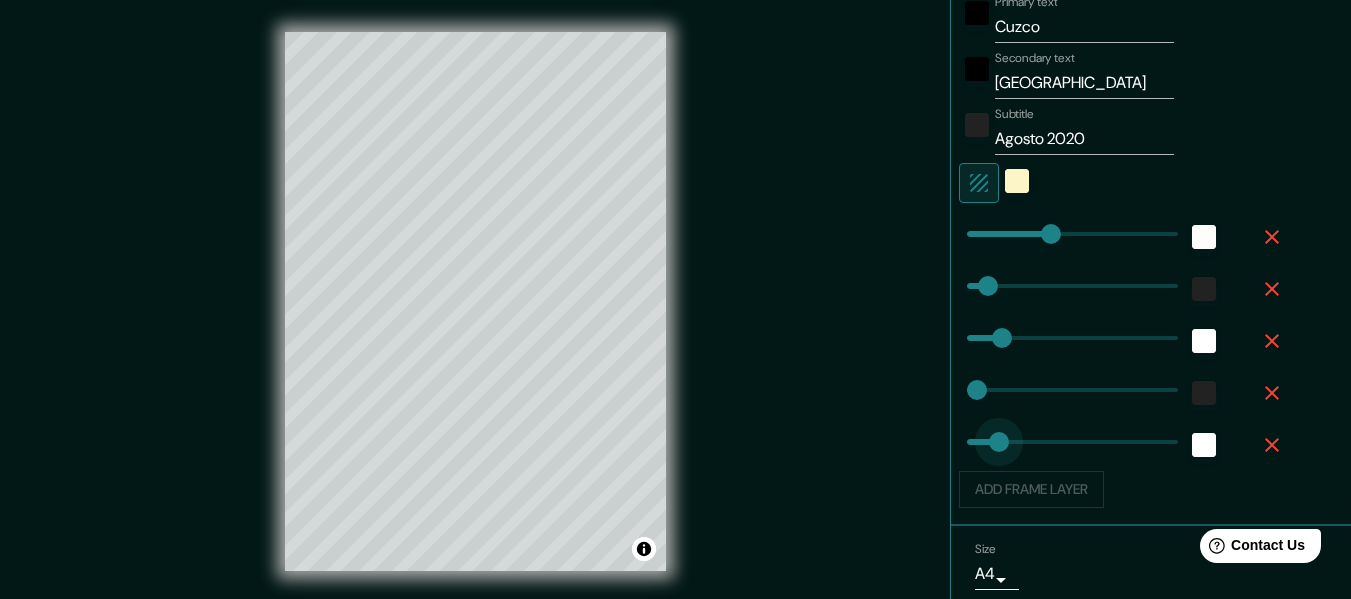 drag, startPoint x: 967, startPoint y: 440, endPoint x: 984, endPoint y: 440, distance: 17 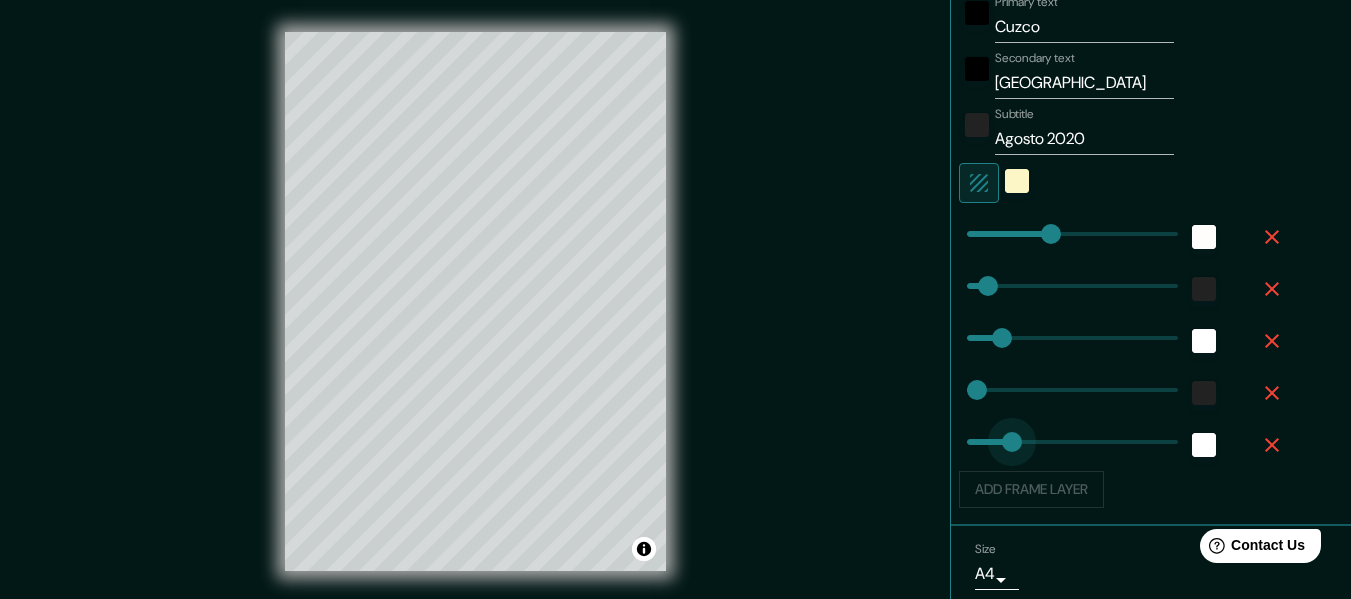 drag, startPoint x: 987, startPoint y: 439, endPoint x: 997, endPoint y: 438, distance: 10.049875 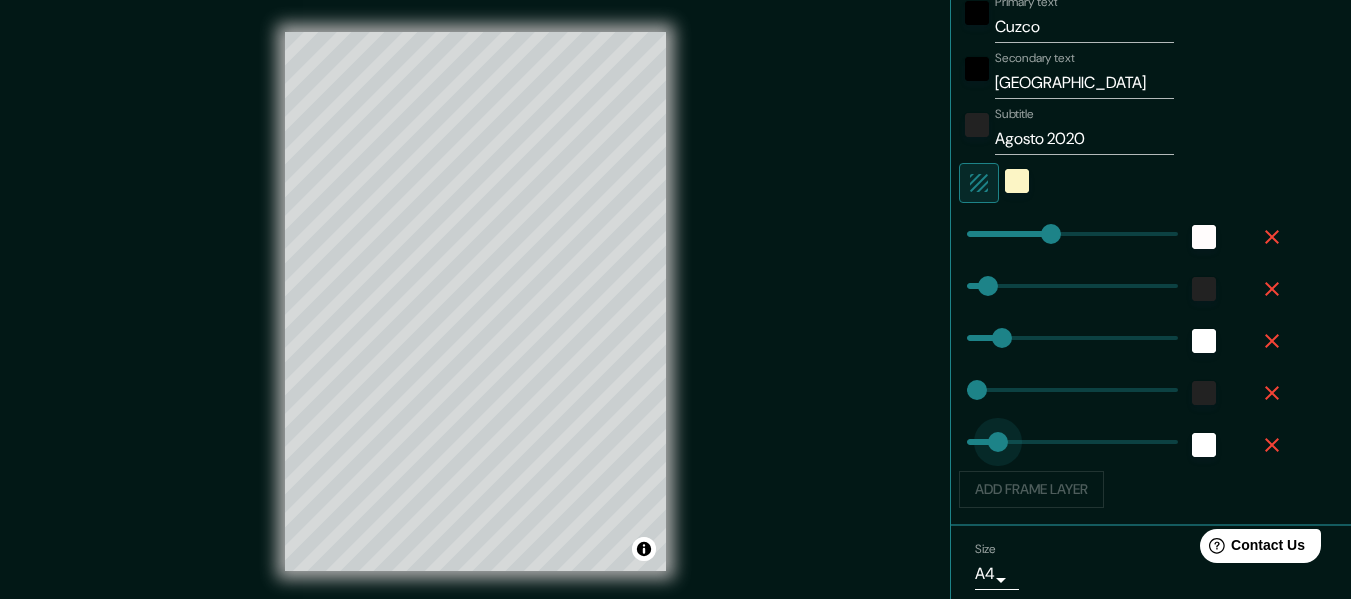 drag, startPoint x: 997, startPoint y: 438, endPoint x: 982, endPoint y: 439, distance: 15.033297 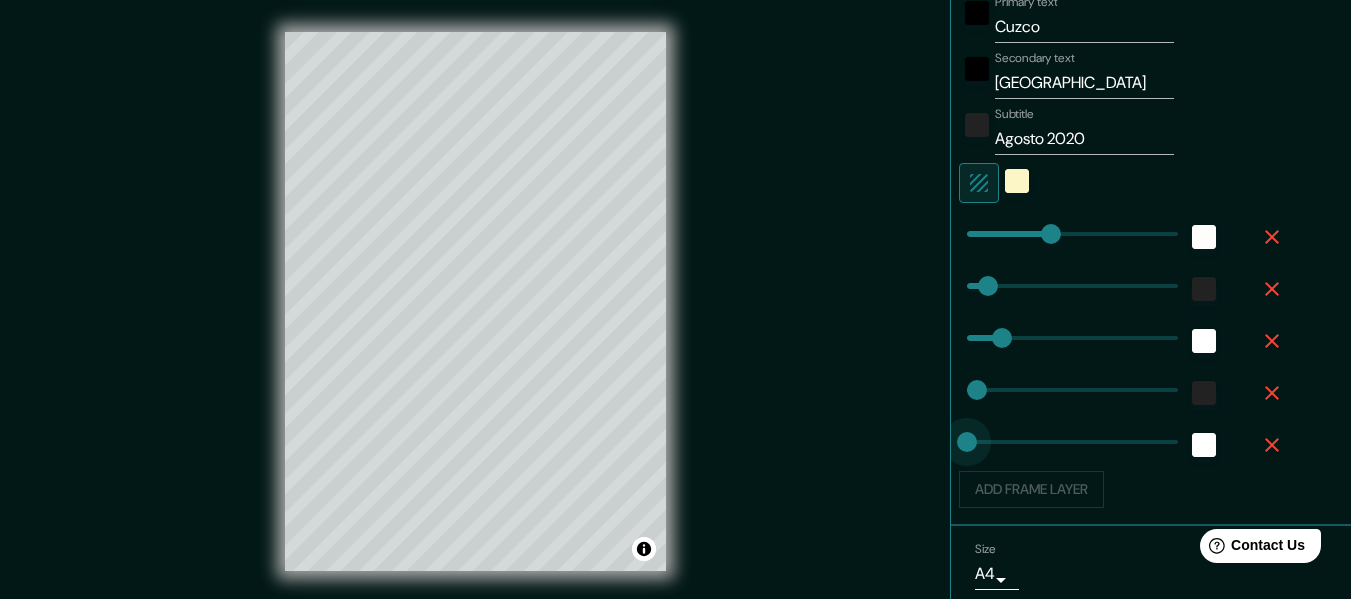 drag, startPoint x: 982, startPoint y: 439, endPoint x: 924, endPoint y: 444, distance: 58.21512 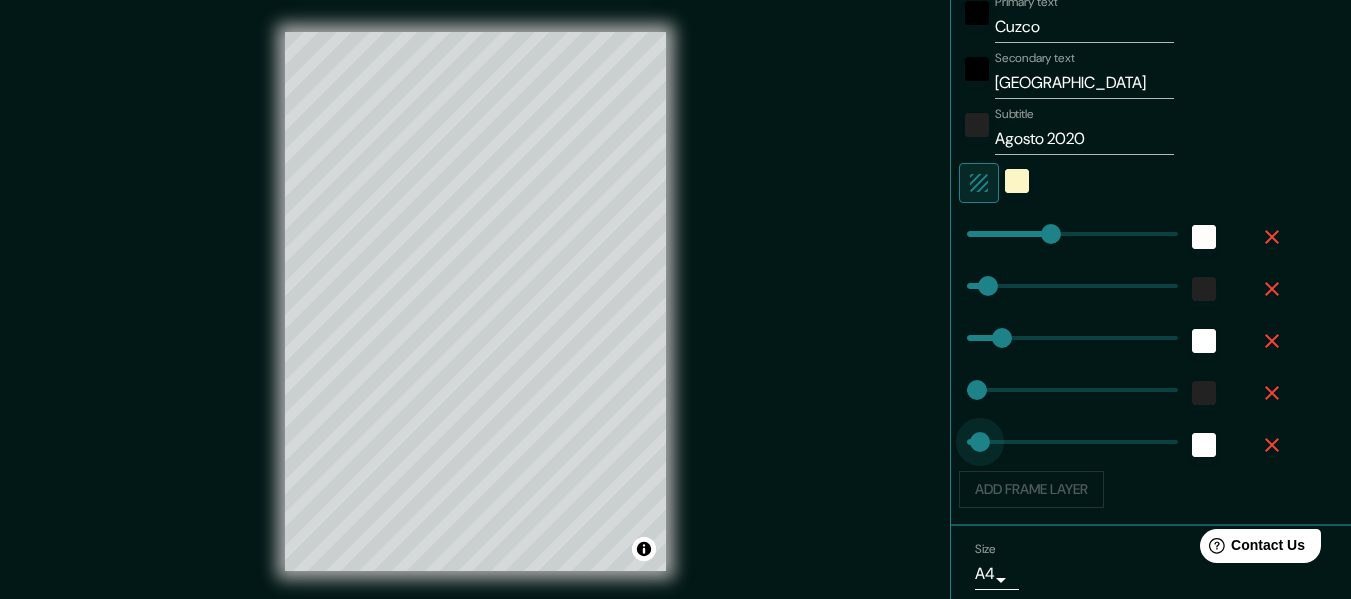 drag, startPoint x: 954, startPoint y: 445, endPoint x: 965, endPoint y: 445, distance: 11 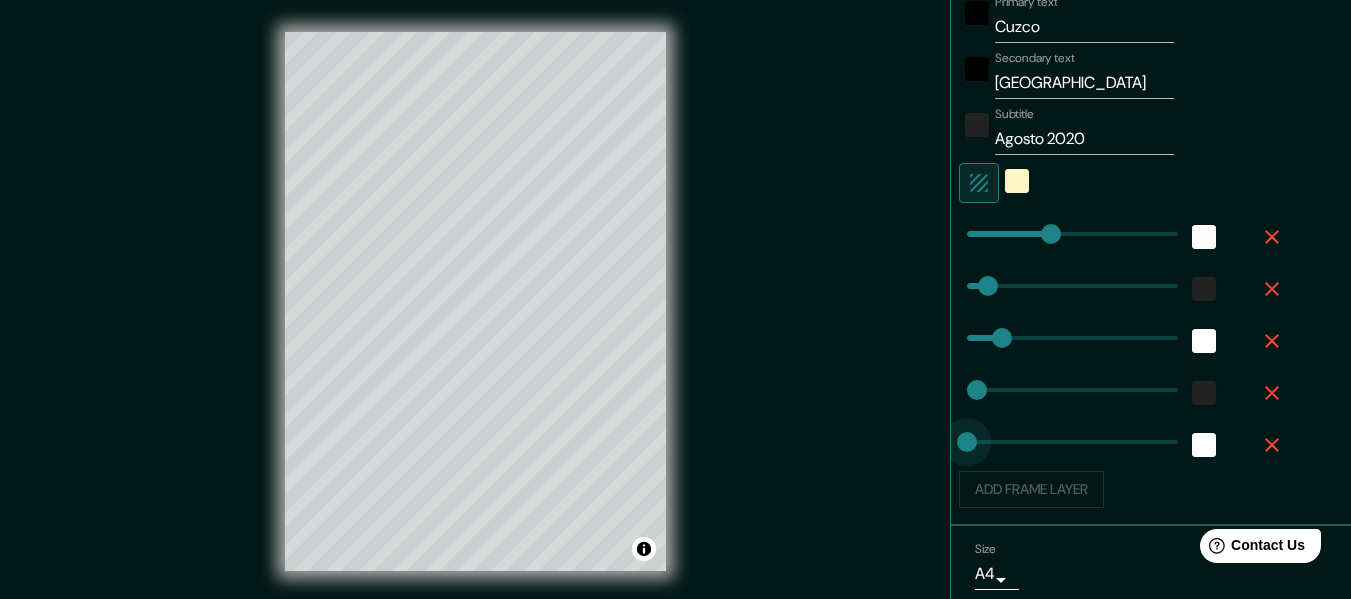 drag, startPoint x: 965, startPoint y: 445, endPoint x: 927, endPoint y: 448, distance: 38.118237 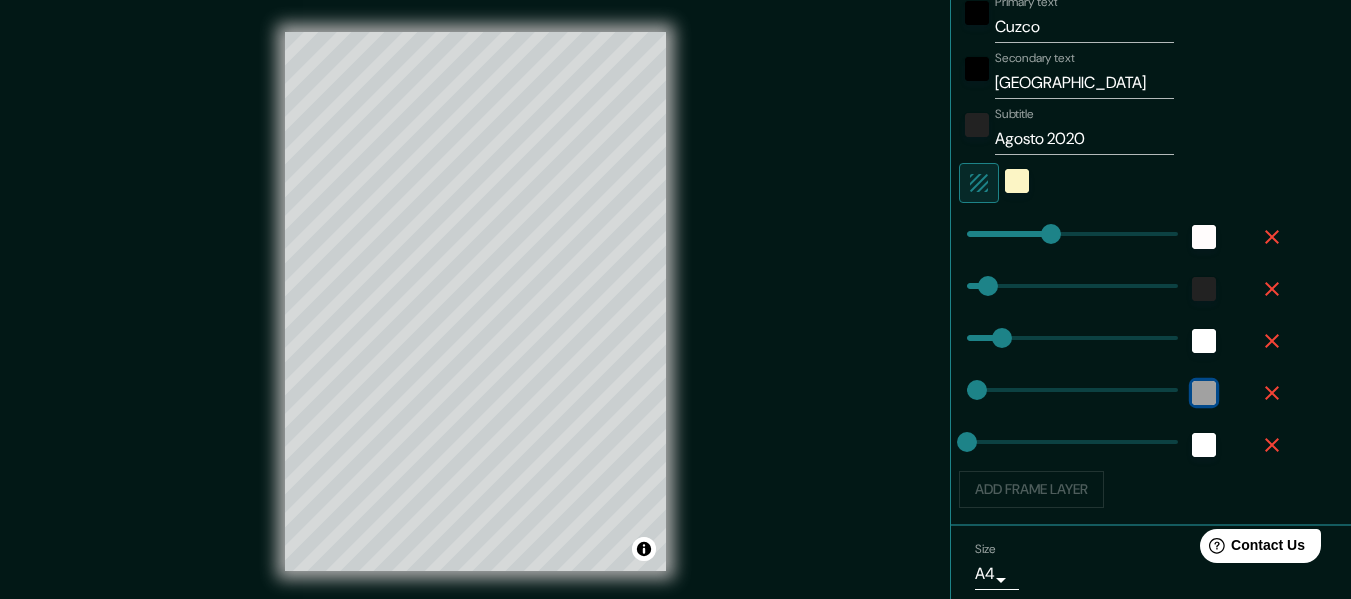 click at bounding box center [1204, 393] 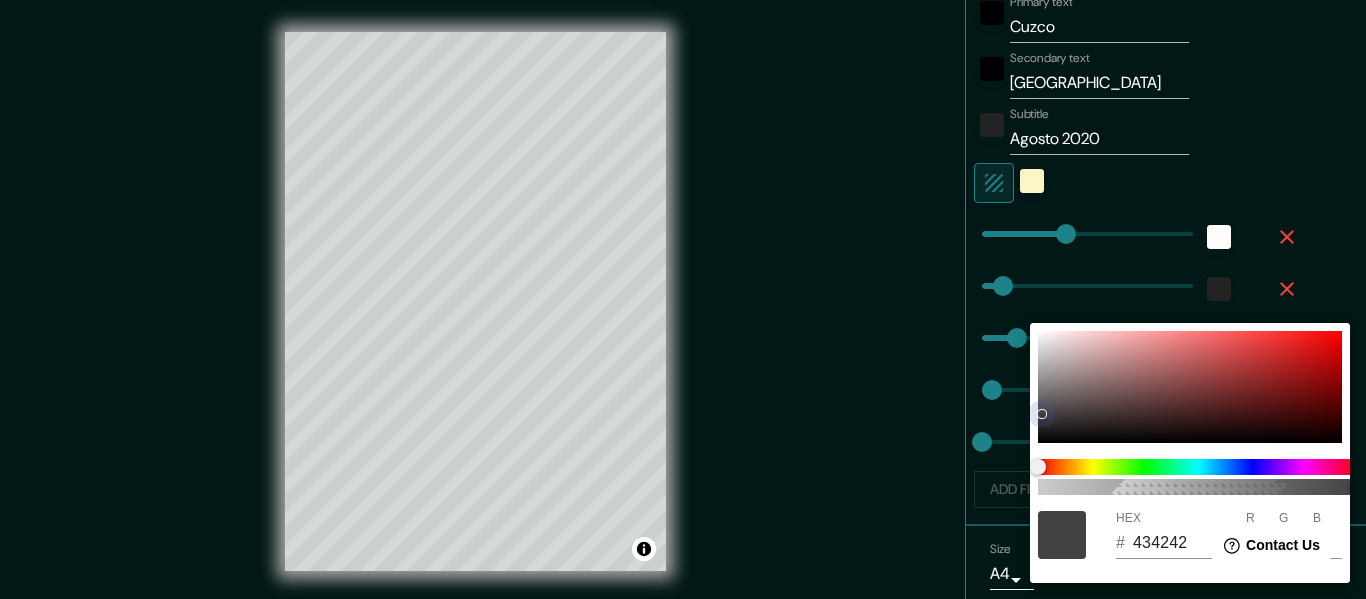 drag, startPoint x: 1042, startPoint y: 425, endPoint x: 1040, endPoint y: 413, distance: 12.165525 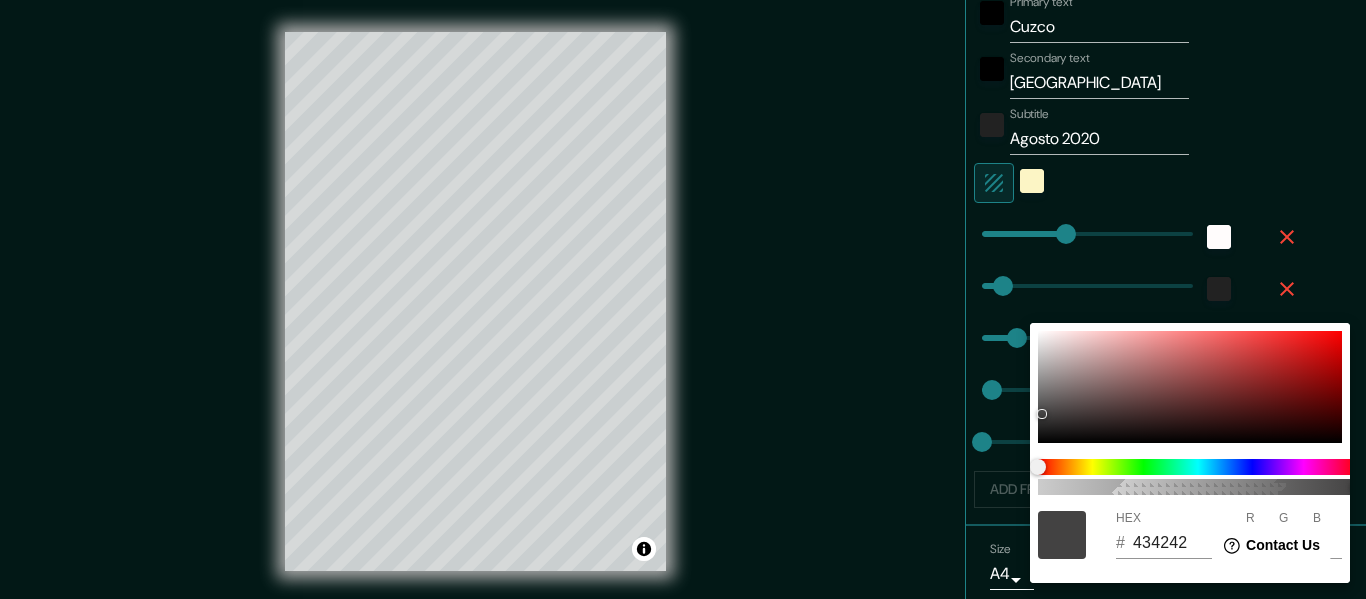 click at bounding box center [683, 299] 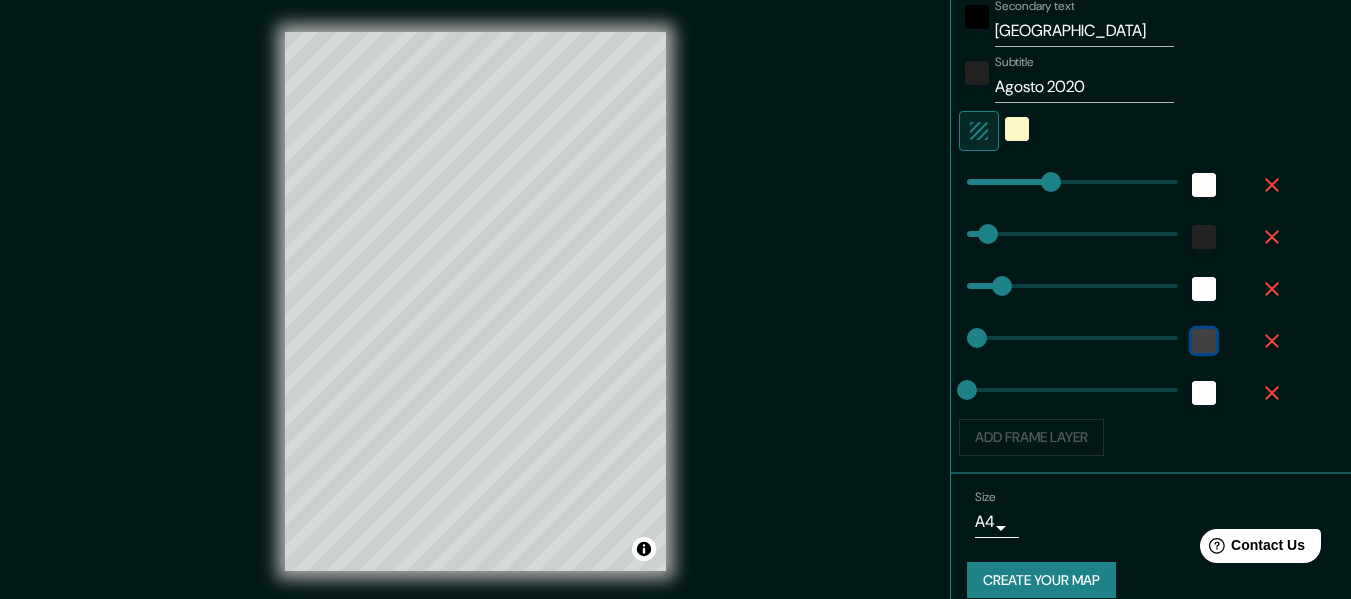 scroll, scrollTop: 695, scrollLeft: 0, axis: vertical 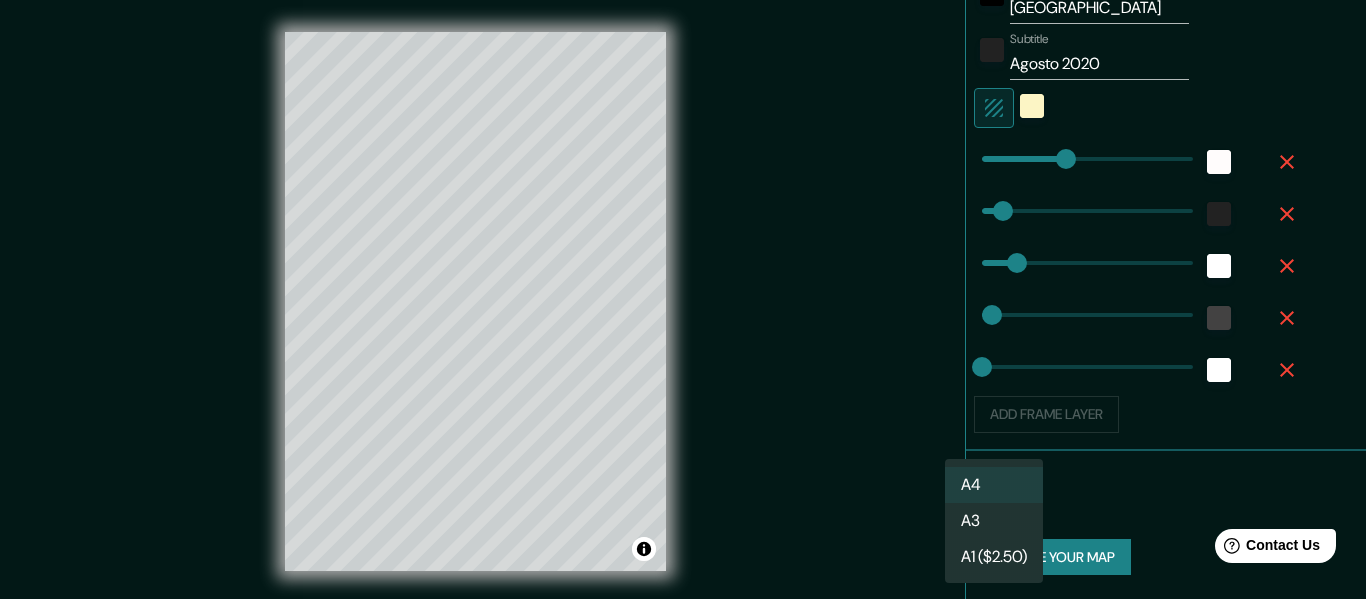 click on "Mappin Location [GEOGRAPHIC_DATA], [GEOGRAPHIC_DATA], [GEOGRAPHIC_DATA] Pins Style Layout Border Choose a border.  Hint : you can make layers of the frame opaque to create some cool effects. None Simple Transparent Fancy Primary text Cuzco Secondary text [GEOGRAPHIC_DATA] Subtitle Agosto 2020 Add frame layer Size A4 single Create your map © Mapbox   © OpenStreetMap   Improve this map Any problems, suggestions, or concerns please email    [EMAIL_ADDRESS][DOMAIN_NAME] . . . A4 A3 A1 ($2.50)" at bounding box center [683, 299] 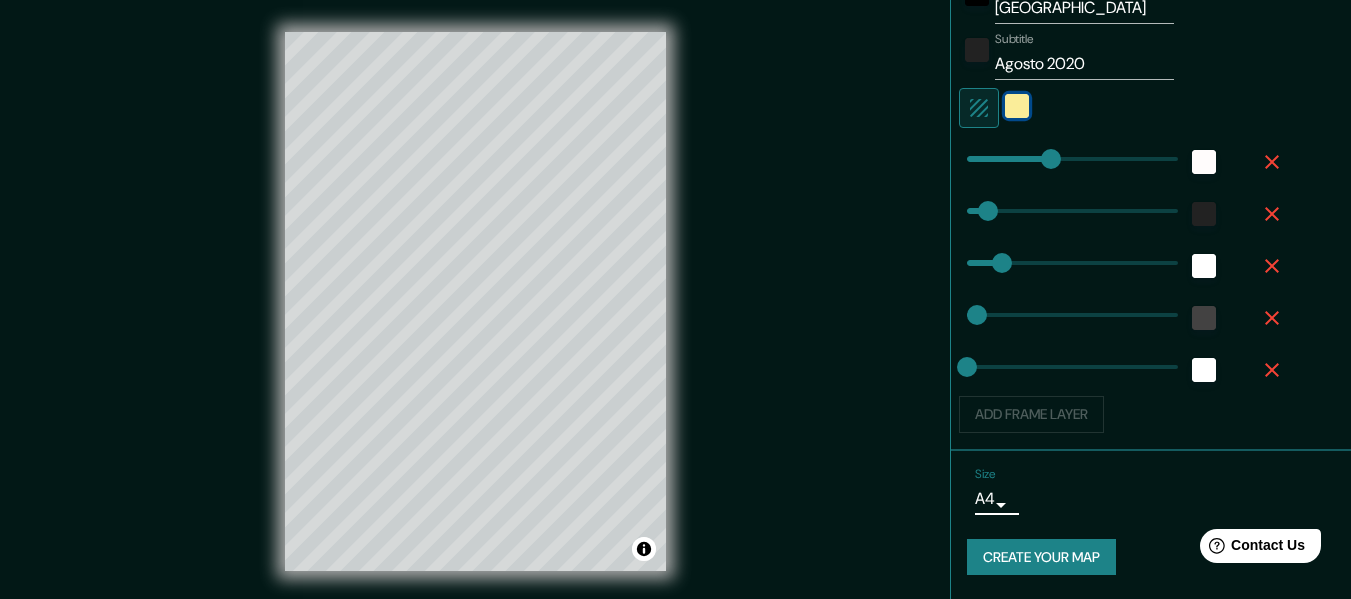 click at bounding box center (1017, 106) 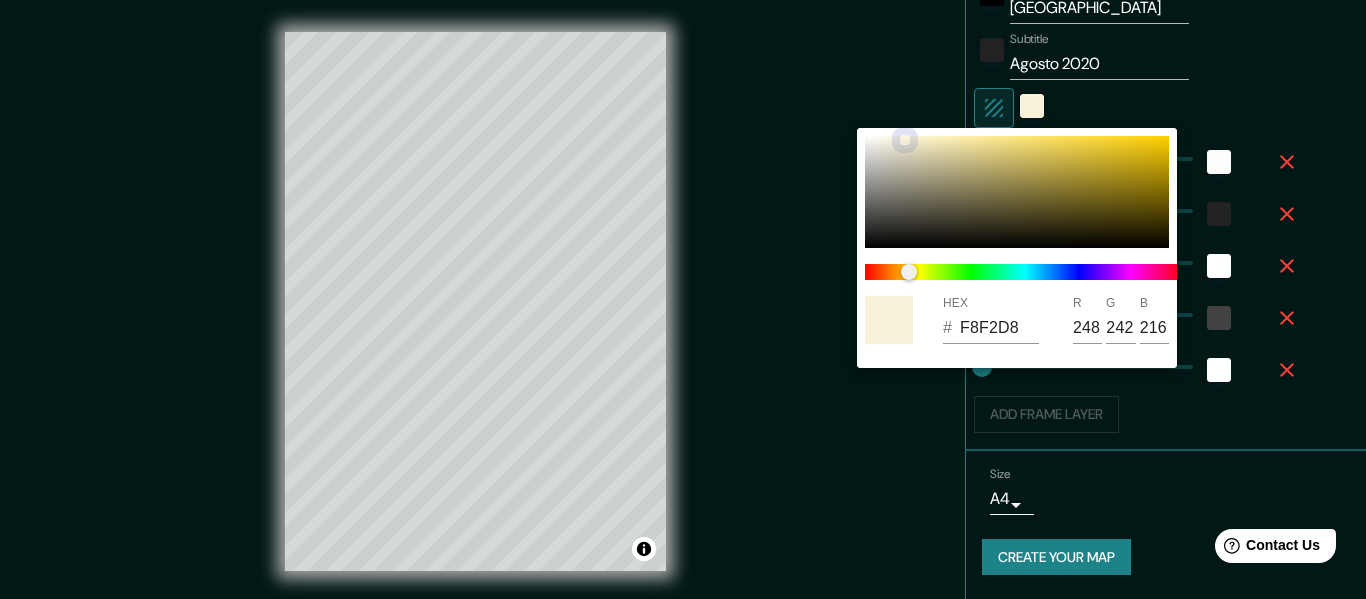 drag, startPoint x: 935, startPoint y: 141, endPoint x: 904, endPoint y: 139, distance: 31.06445 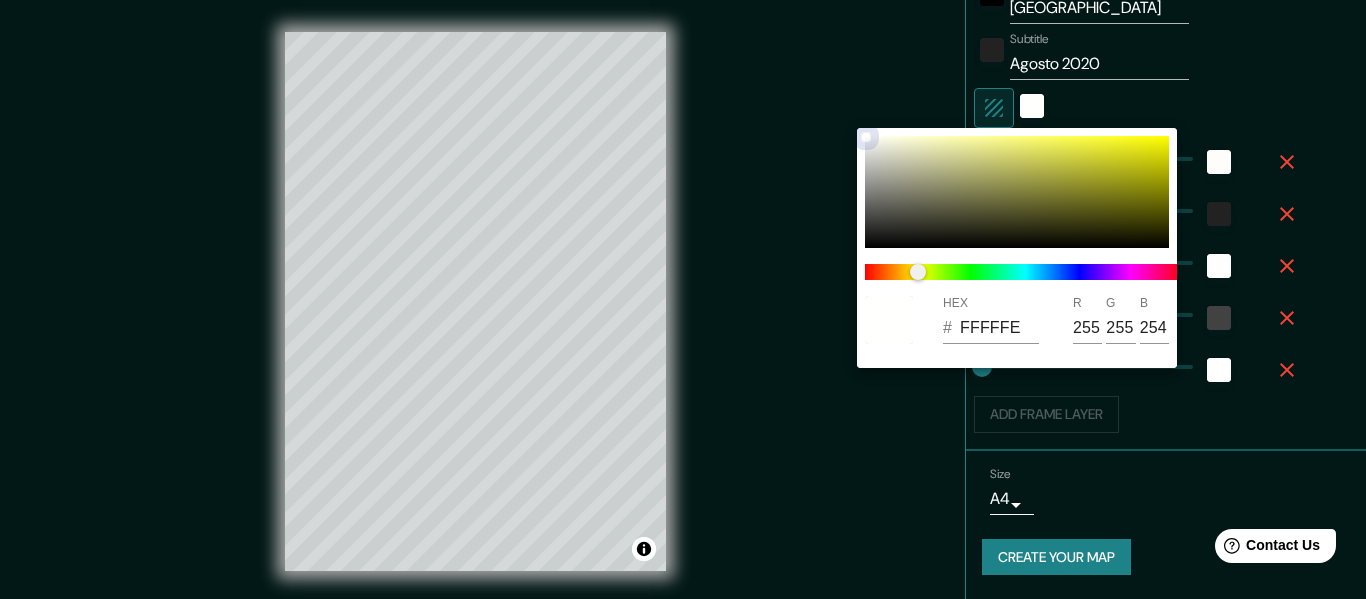 drag, startPoint x: 904, startPoint y: 139, endPoint x: 833, endPoint y: 134, distance: 71.17584 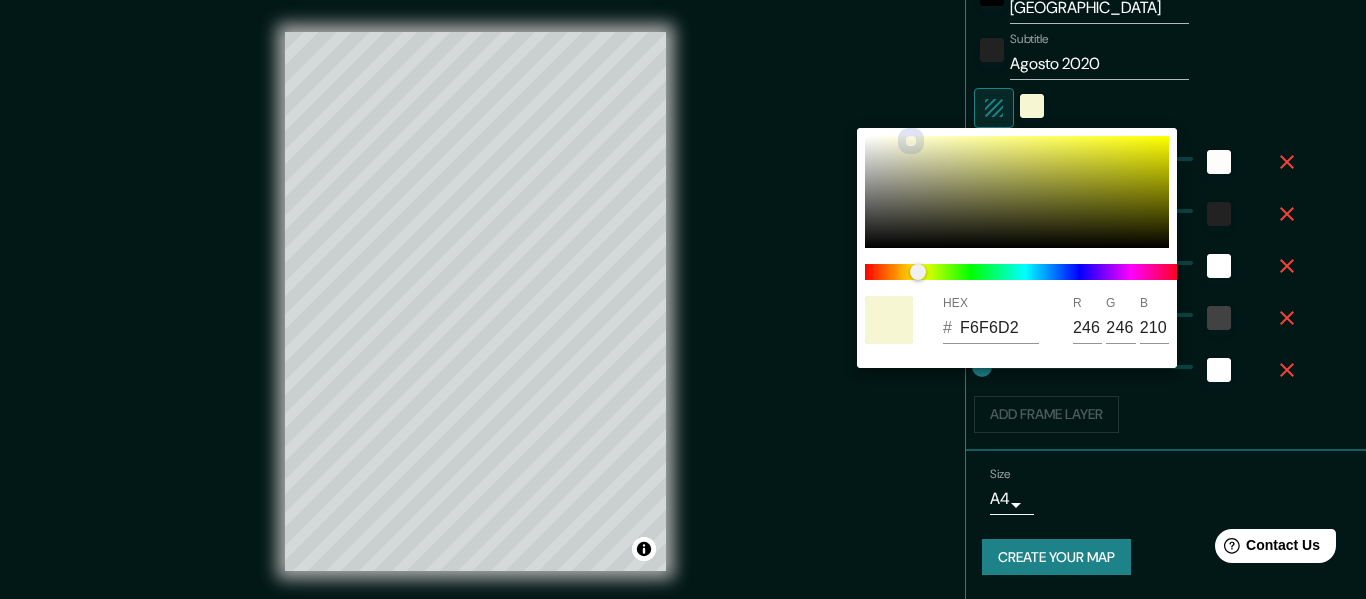 drag, startPoint x: 865, startPoint y: 134, endPoint x: 909, endPoint y: 140, distance: 44.407207 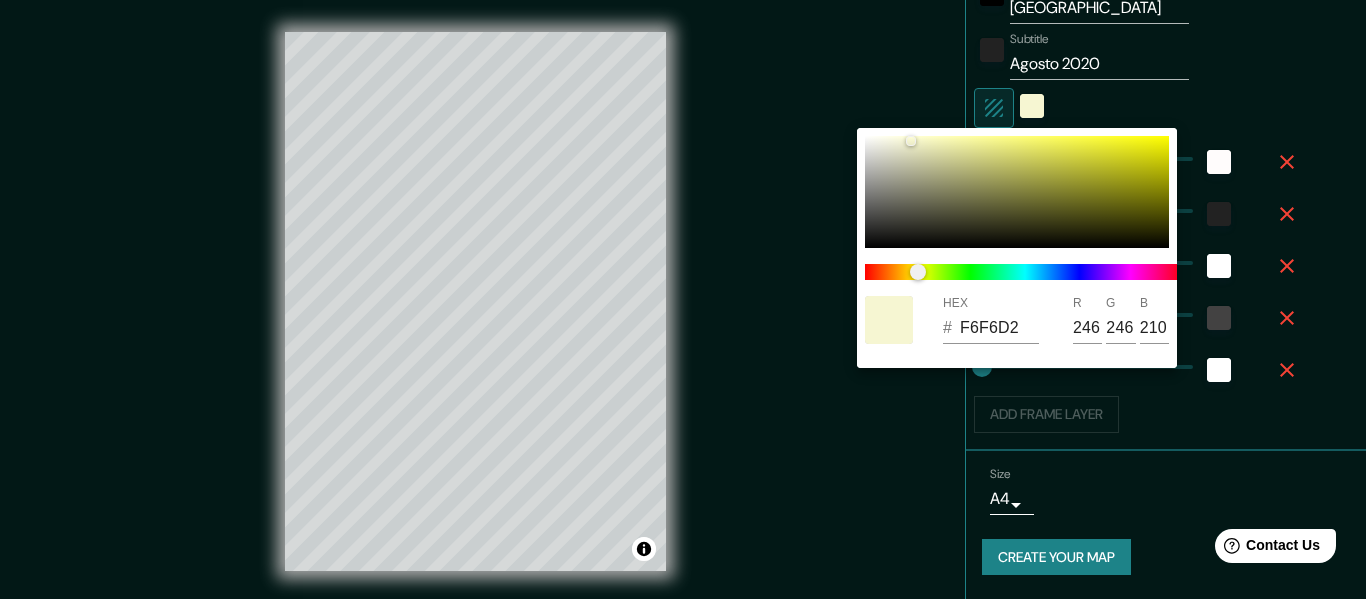 click at bounding box center (683, 299) 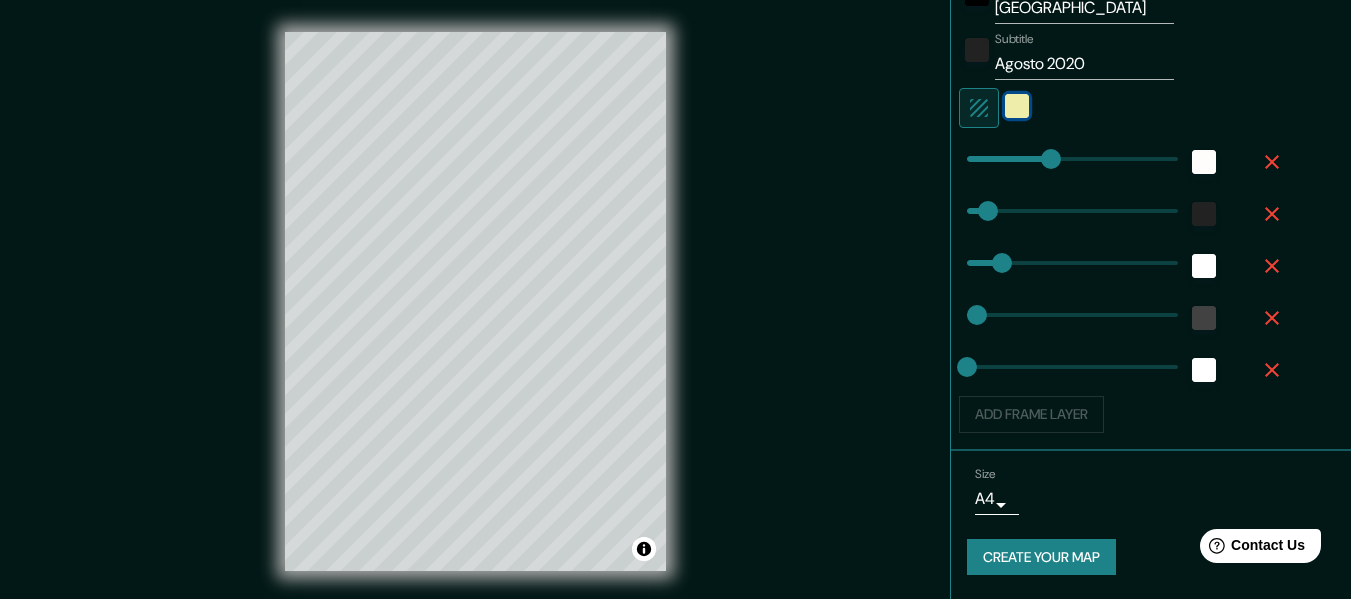 click at bounding box center [1017, 106] 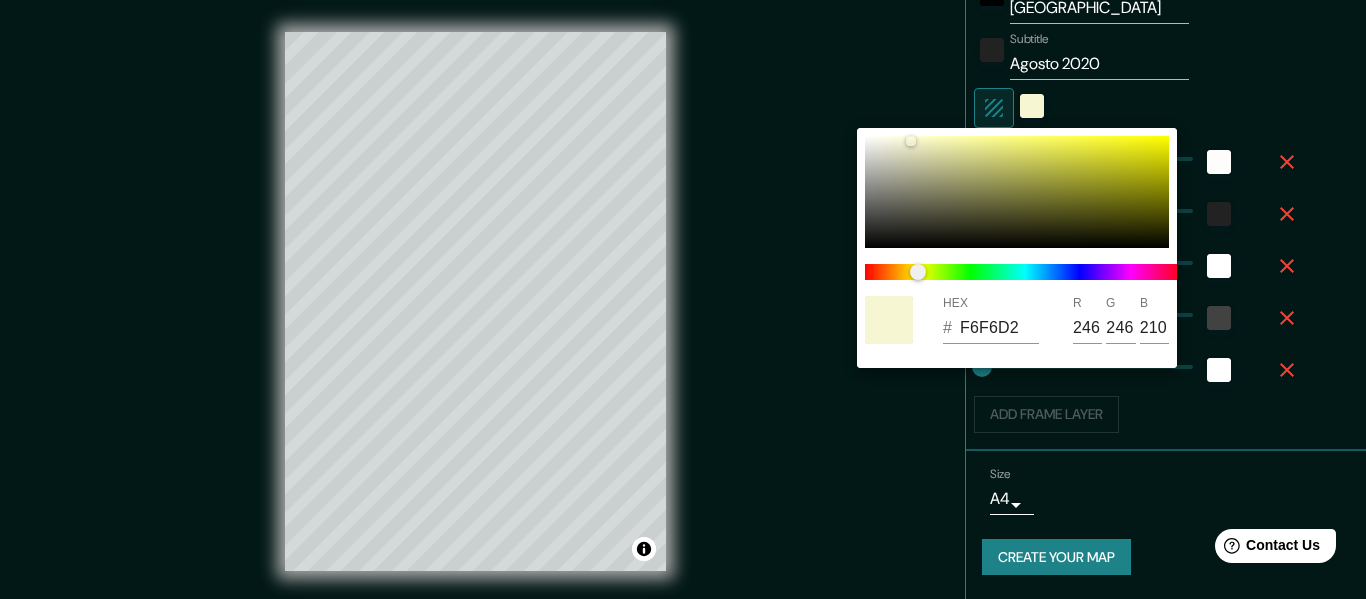 click at bounding box center (683, 299) 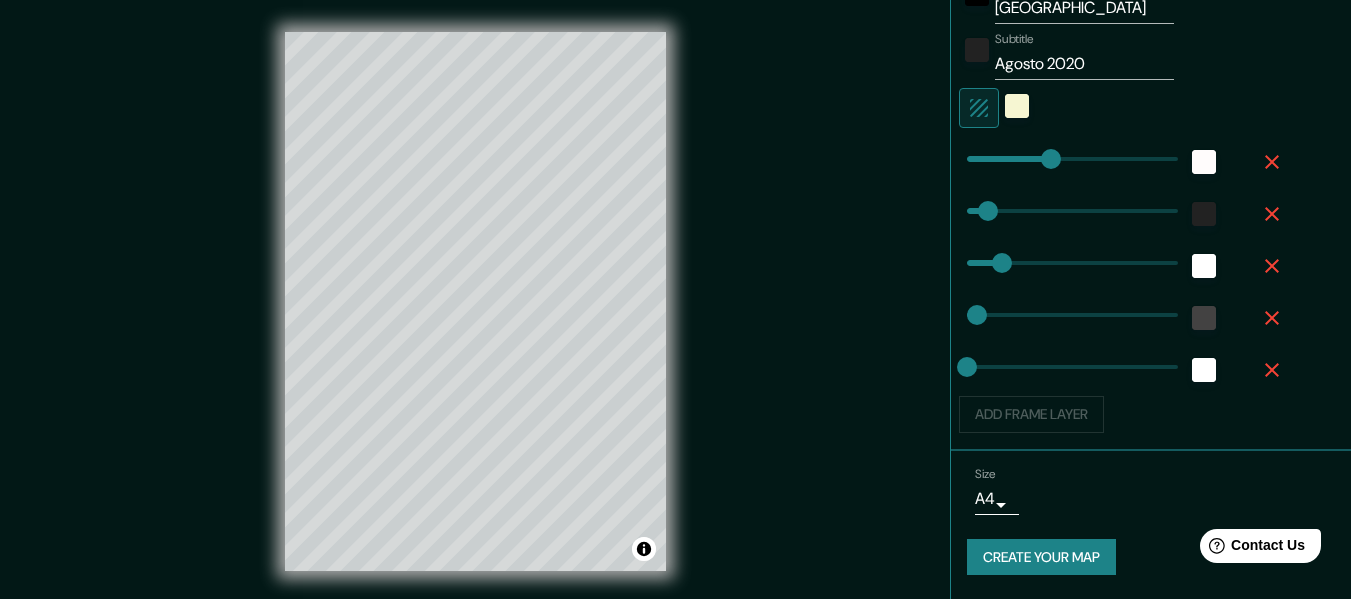 click 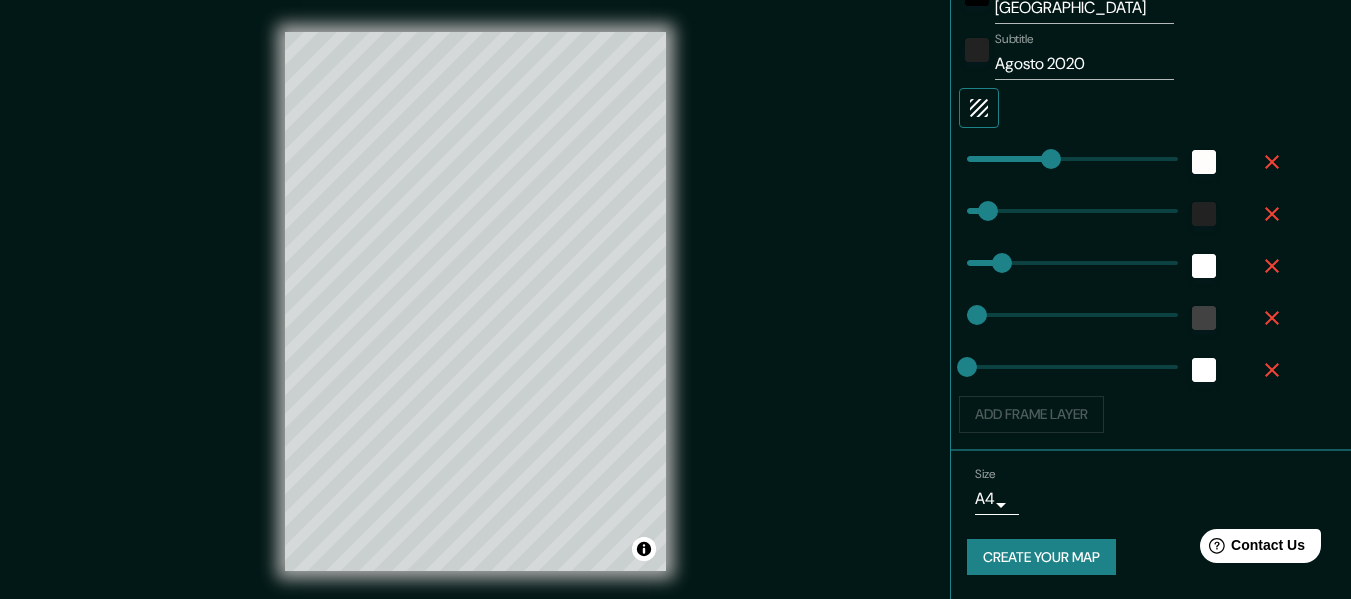 click 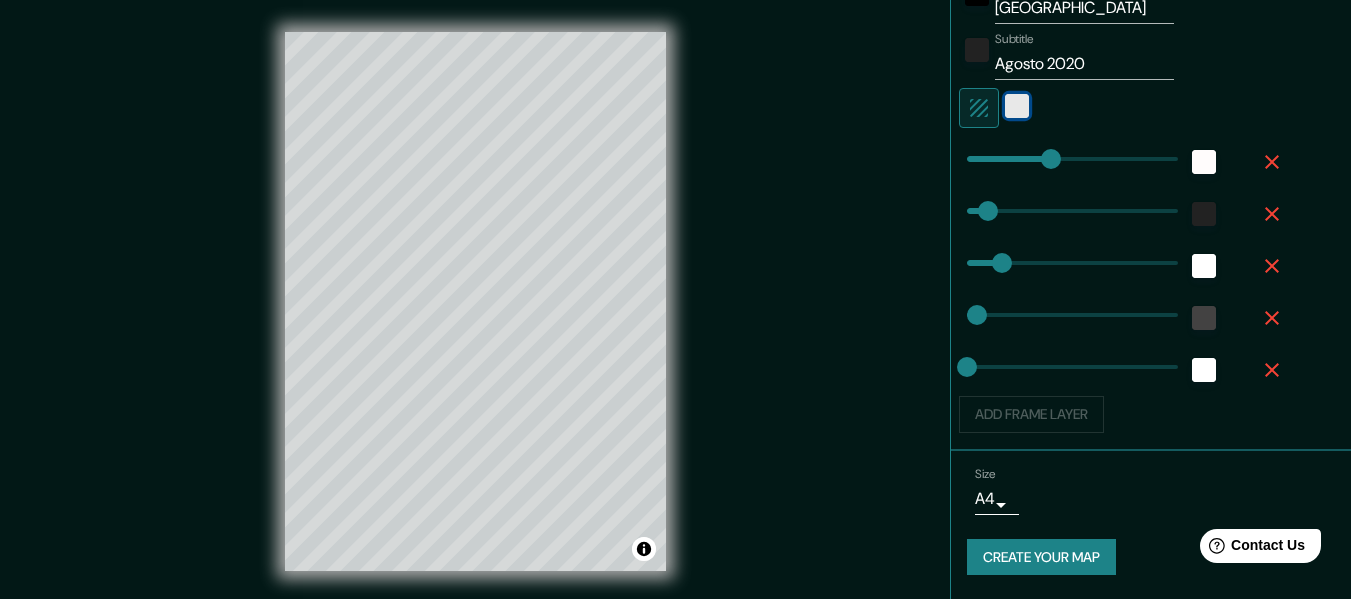 click at bounding box center (1017, 106) 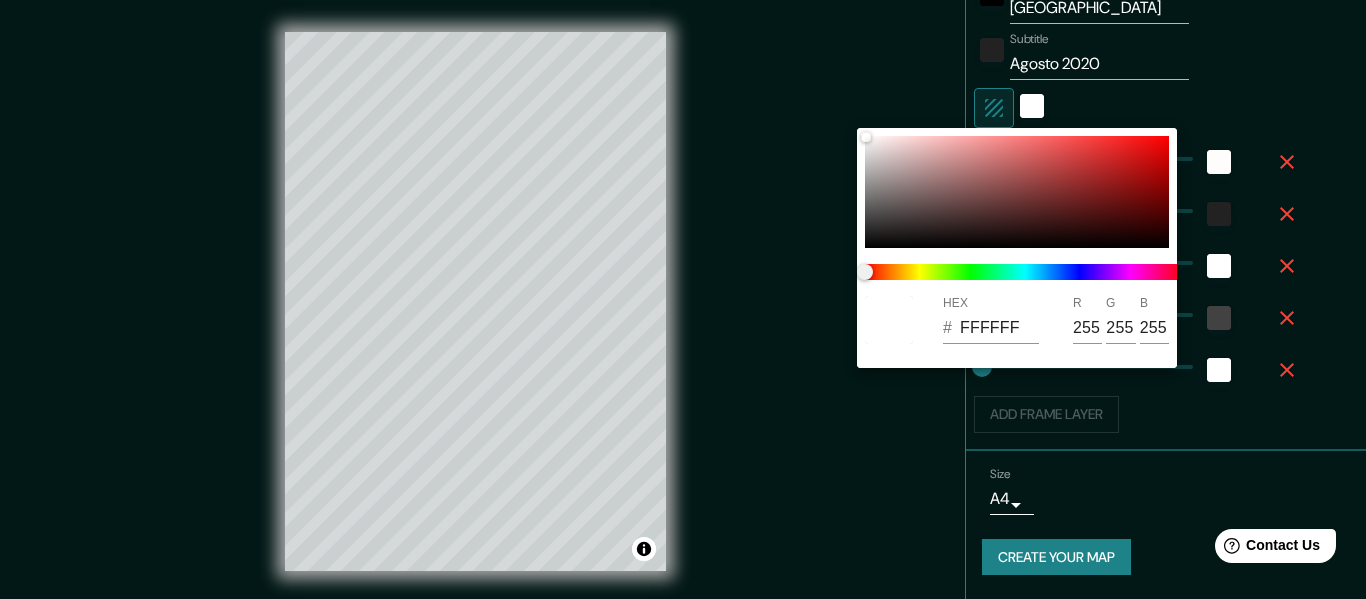 click at bounding box center [683, 299] 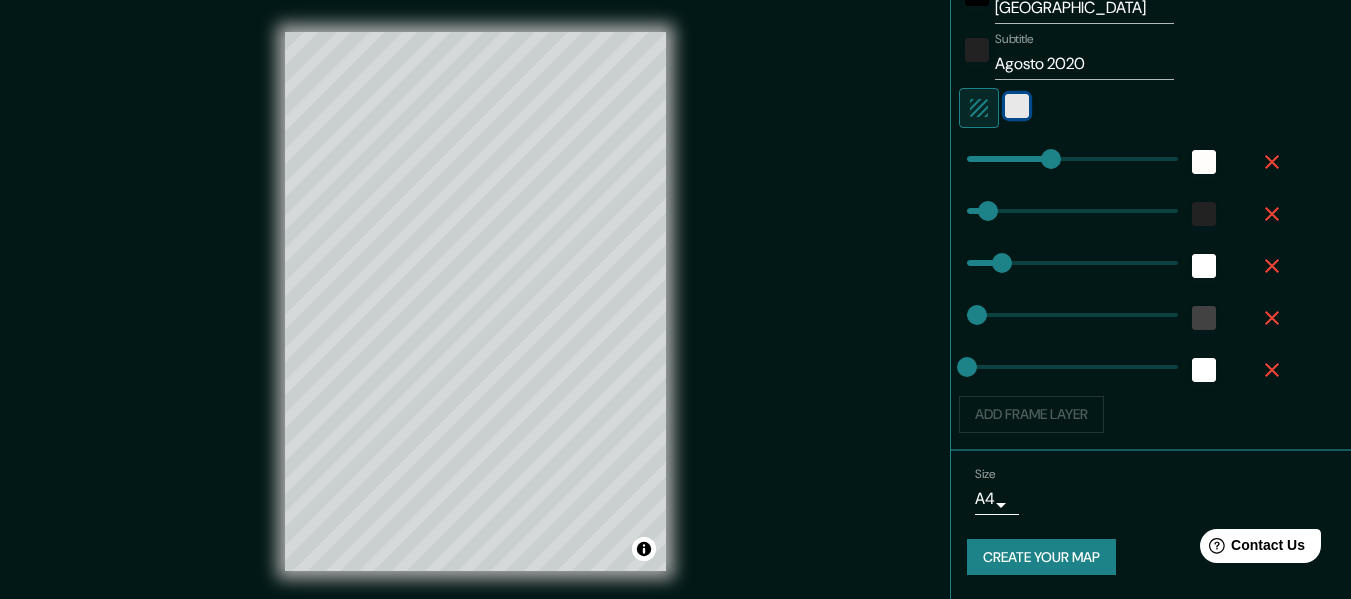 click at bounding box center [1017, 106] 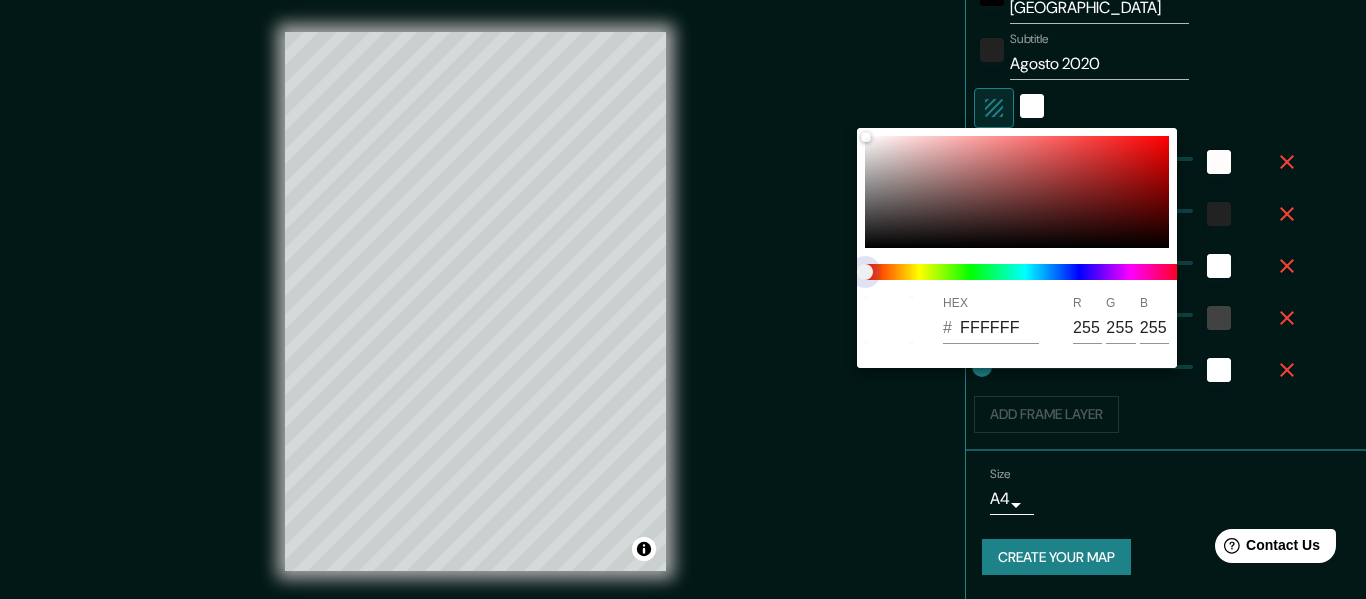 click at bounding box center (1025, 272) 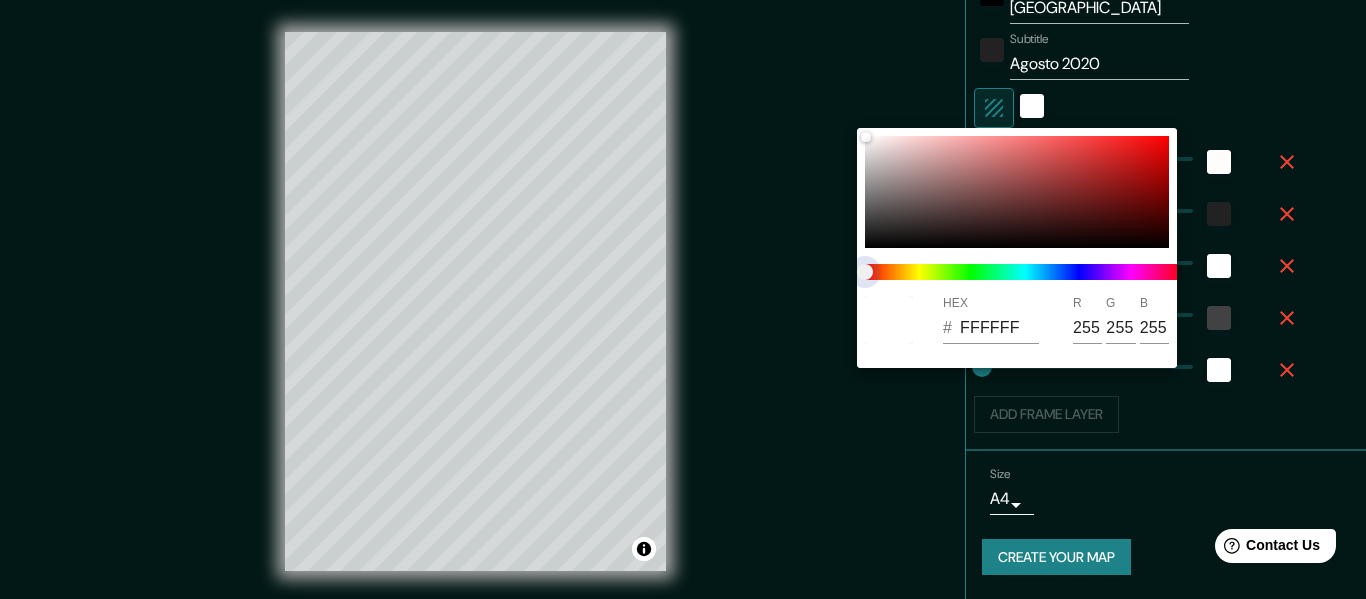 drag, startPoint x: 900, startPoint y: 276, endPoint x: 923, endPoint y: 277, distance: 23.021729 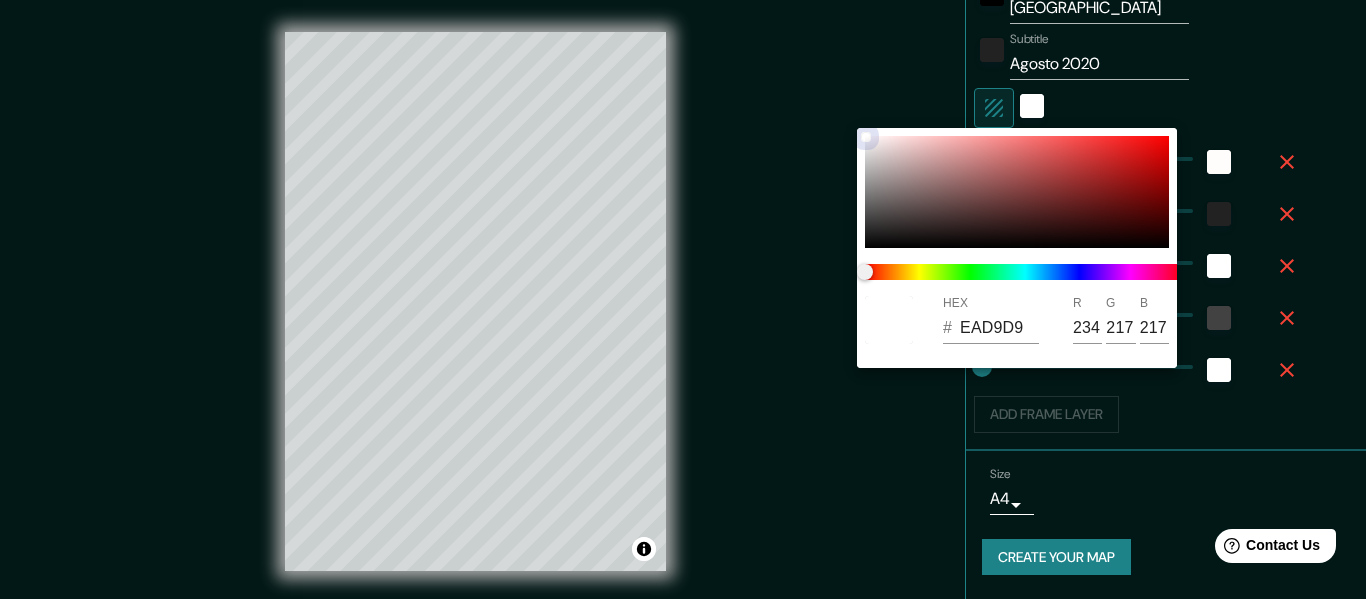 drag, startPoint x: 872, startPoint y: 136, endPoint x: 896, endPoint y: 145, distance: 25.632011 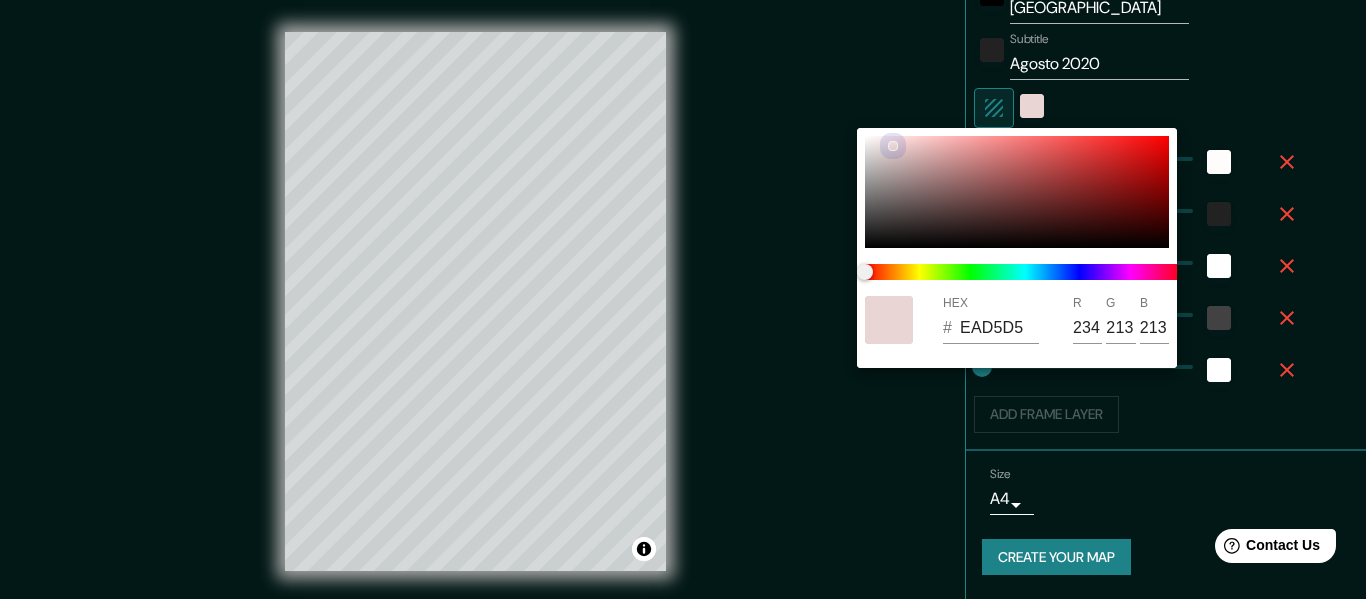 click at bounding box center [893, 146] 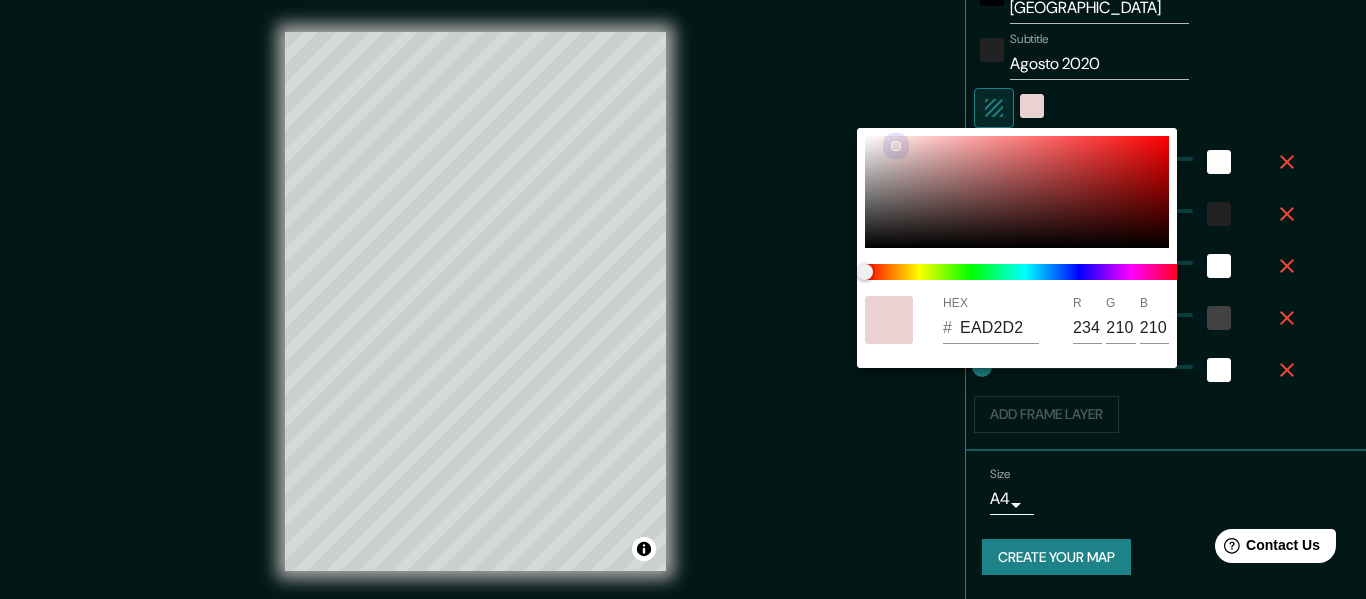 click at bounding box center (896, 146) 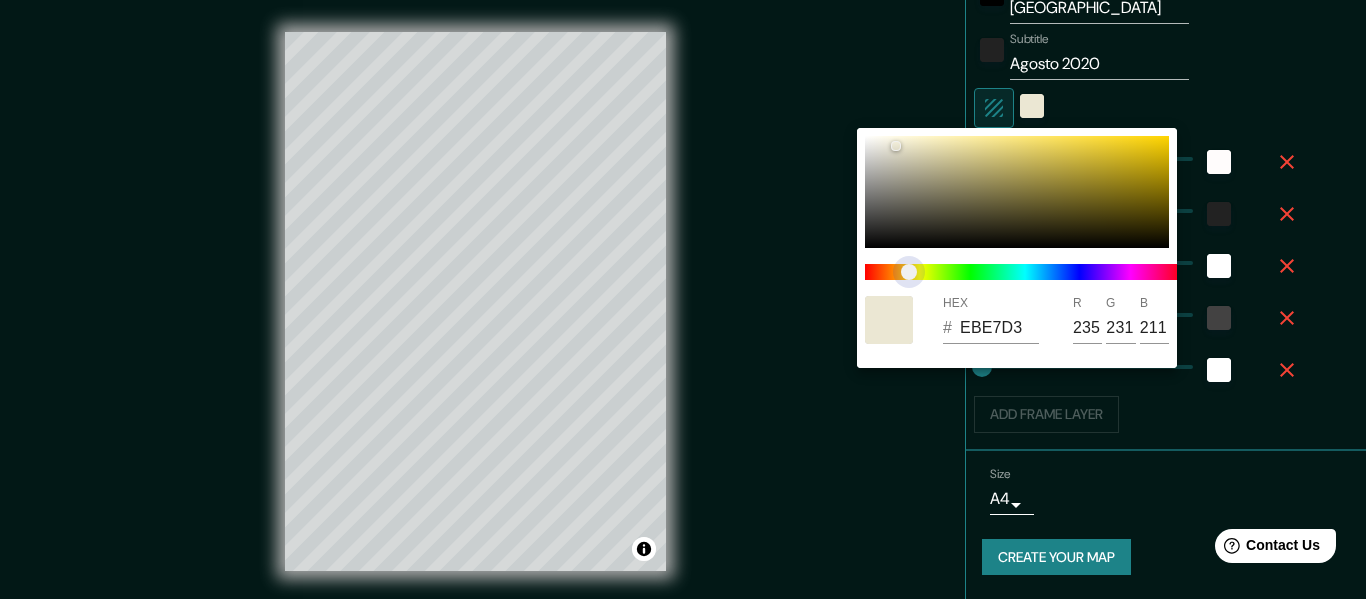 drag, startPoint x: 871, startPoint y: 273, endPoint x: 909, endPoint y: 276, distance: 38.118237 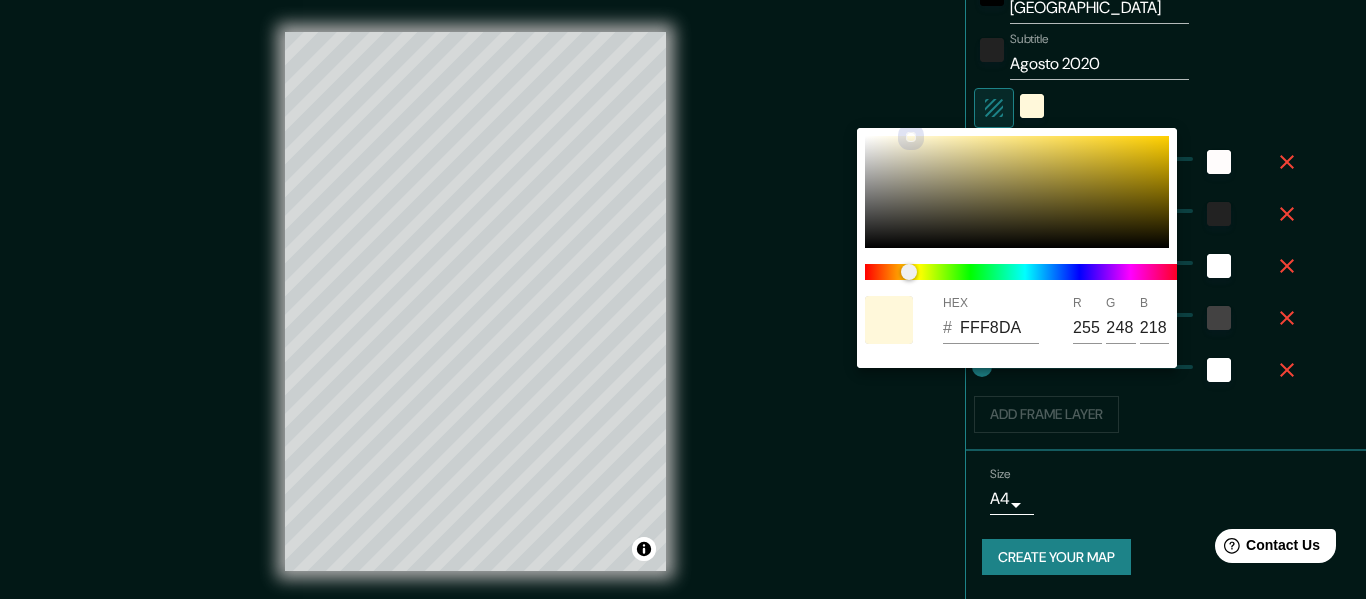 drag, startPoint x: 896, startPoint y: 146, endPoint x: 909, endPoint y: 136, distance: 16.40122 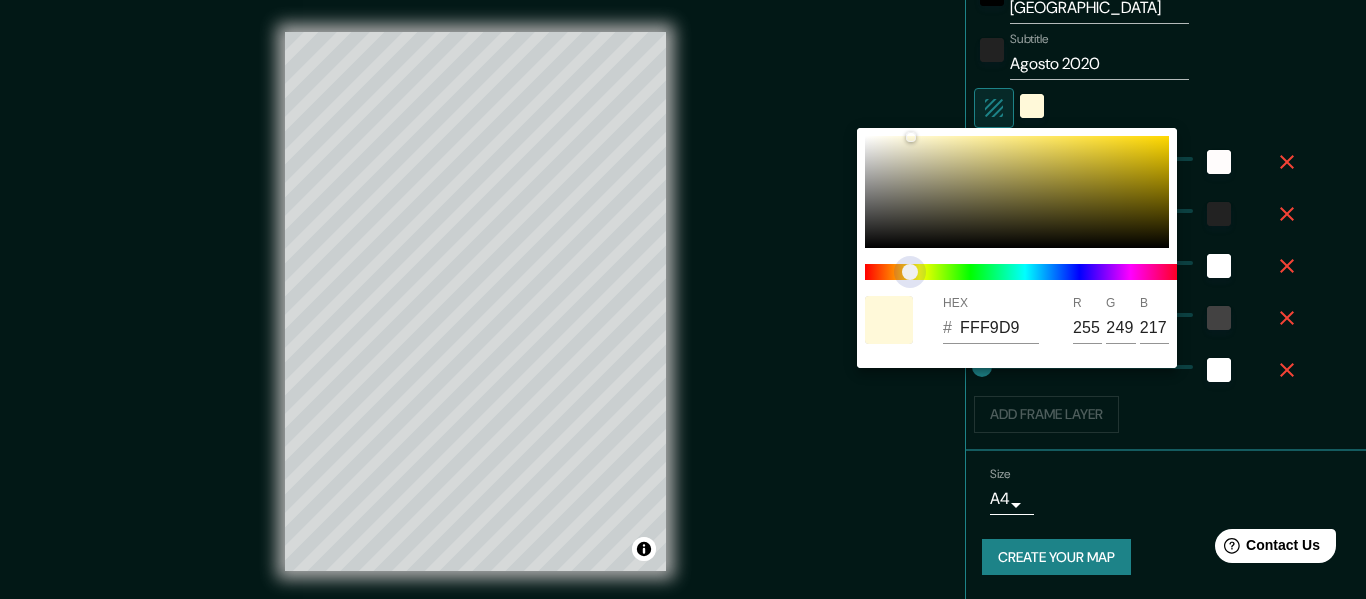 click at bounding box center [910, 272] 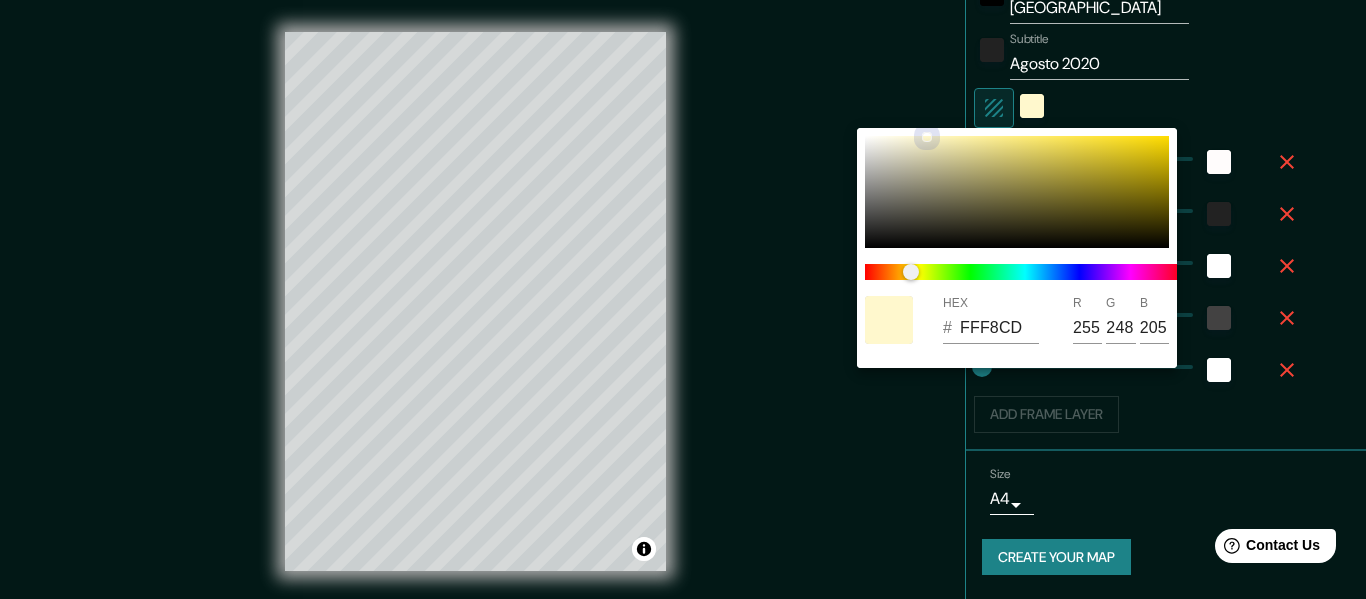 drag, startPoint x: 911, startPoint y: 142, endPoint x: 924, endPoint y: 134, distance: 15.264338 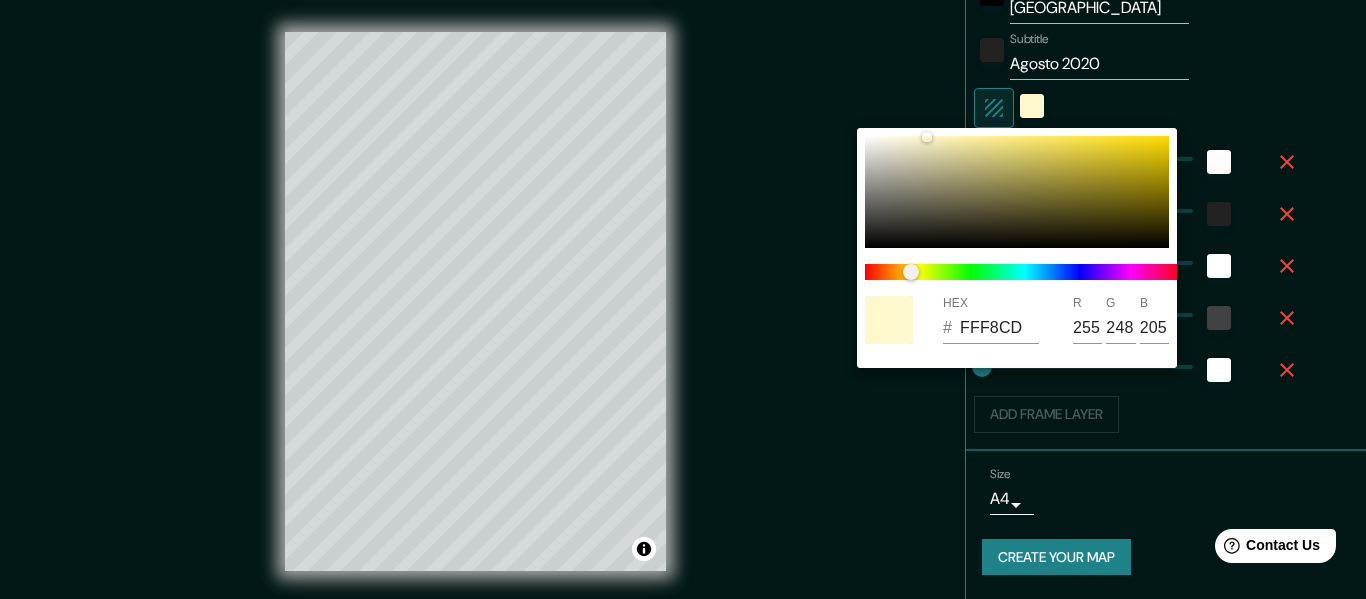 click at bounding box center (683, 299) 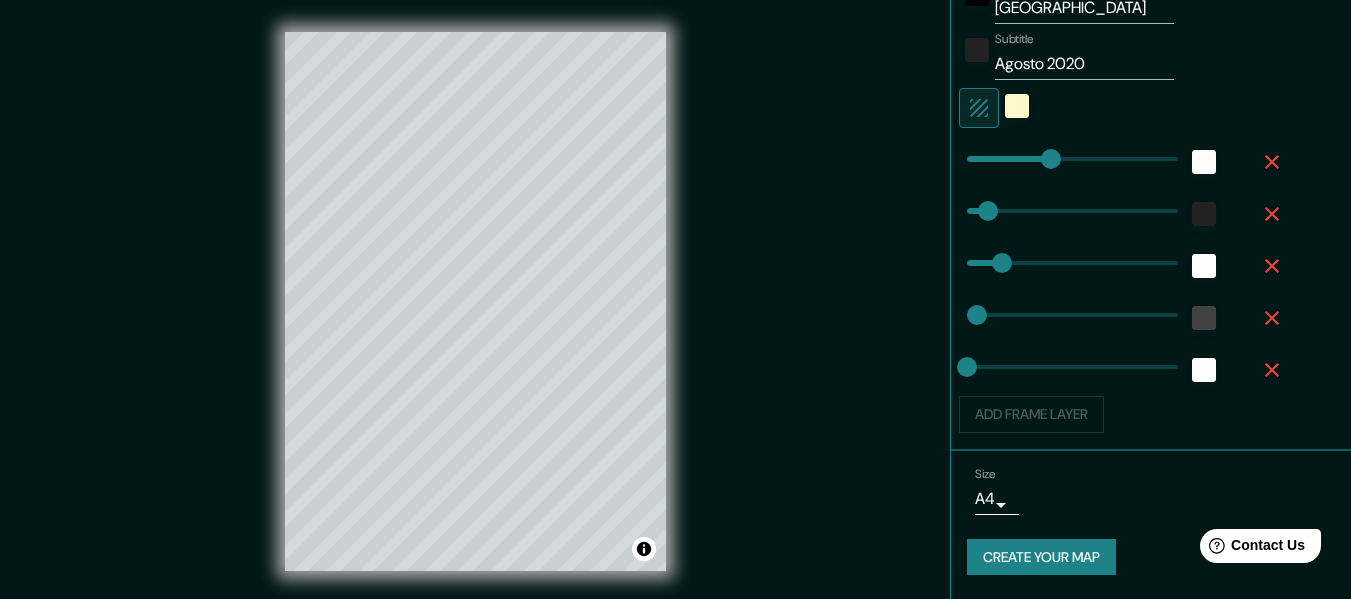 click on "Mappin Location [GEOGRAPHIC_DATA], [GEOGRAPHIC_DATA], [GEOGRAPHIC_DATA] Pins Style Layout Border Choose a border.  Hint : you can make layers of the frame opaque to create some cool effects. None Simple Transparent Fancy Primary text Cuzco Secondary text [GEOGRAPHIC_DATA] Subtitle Agosto 2020 Add frame layer Size A4 single Create your map © Mapbox   © OpenStreetMap   Improve this map Any problems, suggestions, or concerns please email    [EMAIL_ADDRESS][DOMAIN_NAME] . . ." at bounding box center (675, 299) 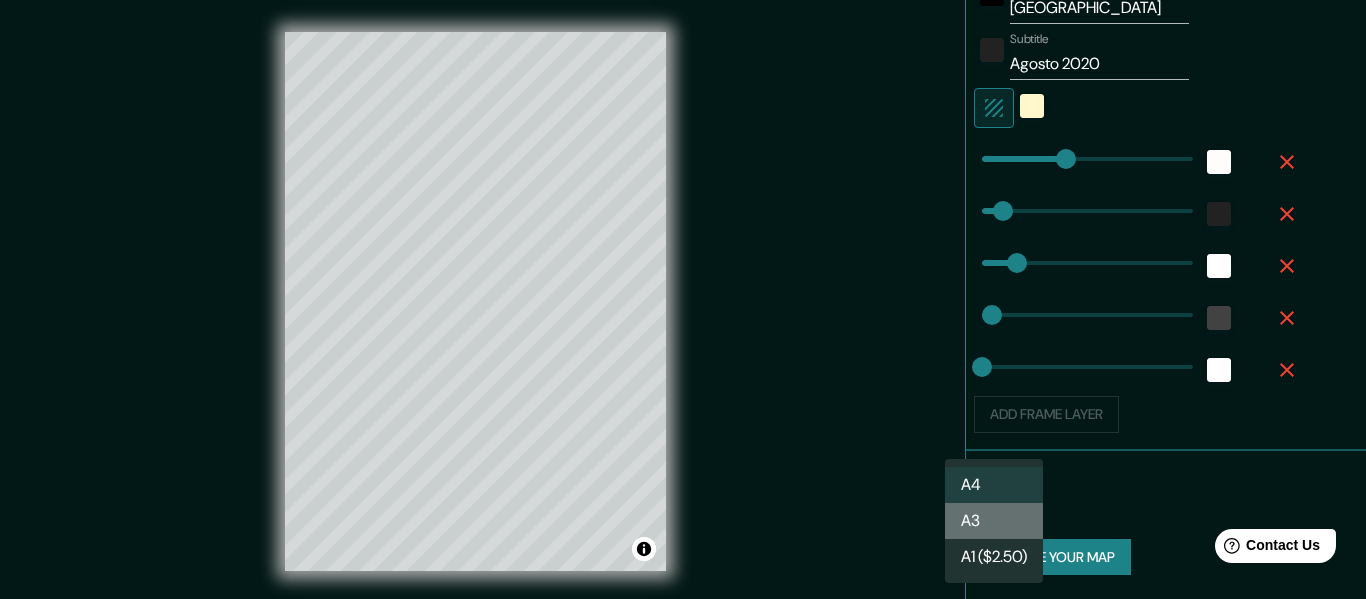 click on "A3" at bounding box center [994, 521] 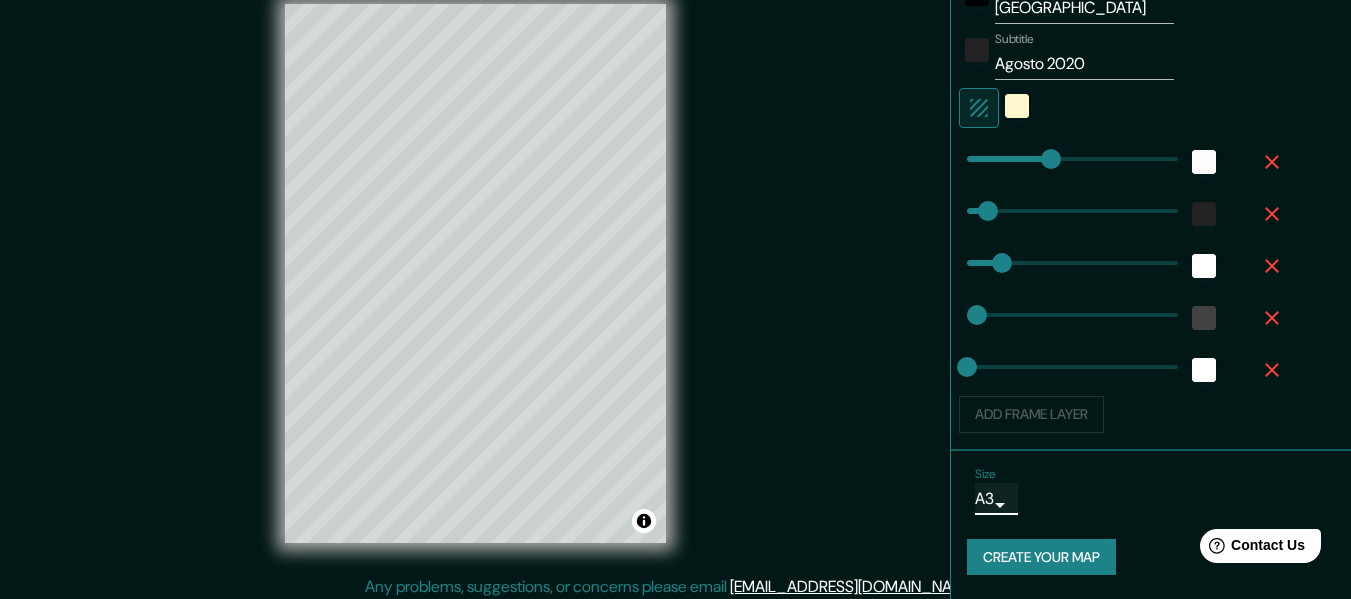 scroll, scrollTop: 36, scrollLeft: 0, axis: vertical 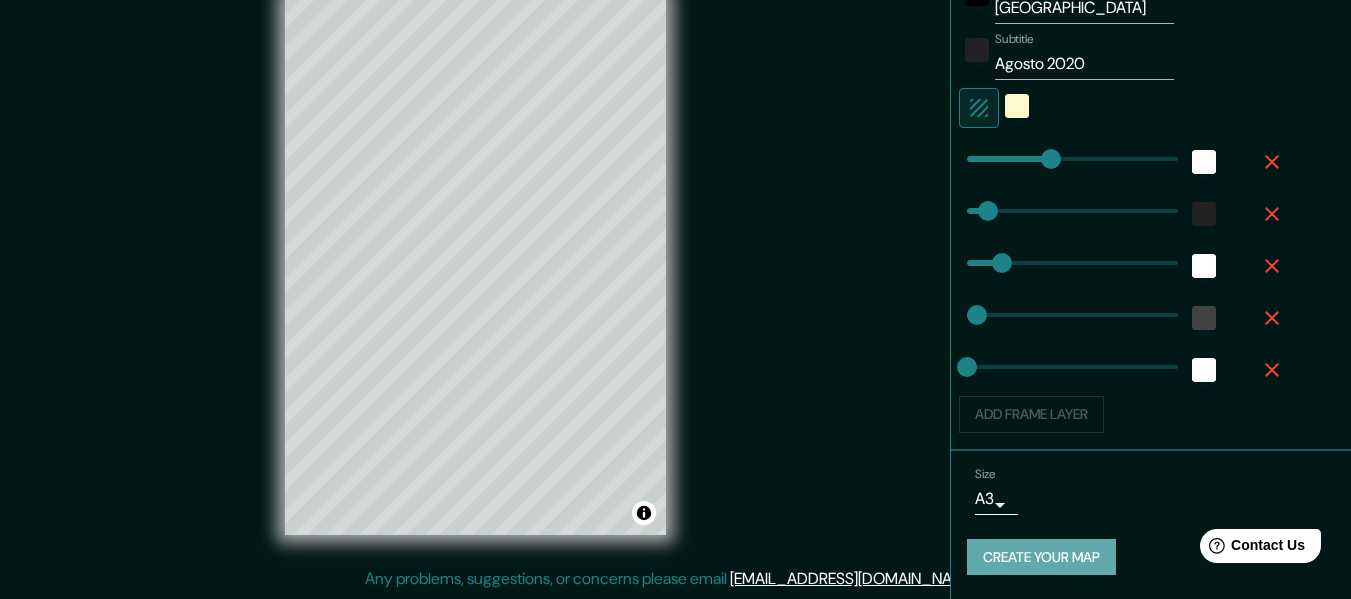 click on "Create your map" at bounding box center (1041, 557) 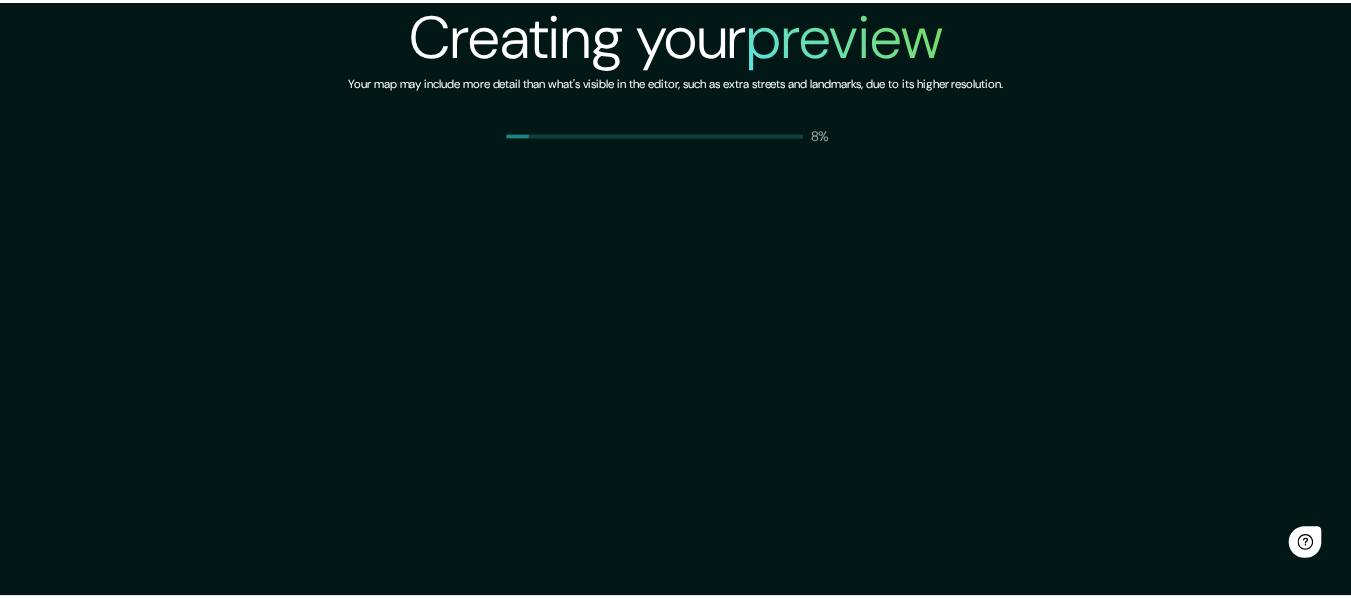 scroll, scrollTop: 0, scrollLeft: 0, axis: both 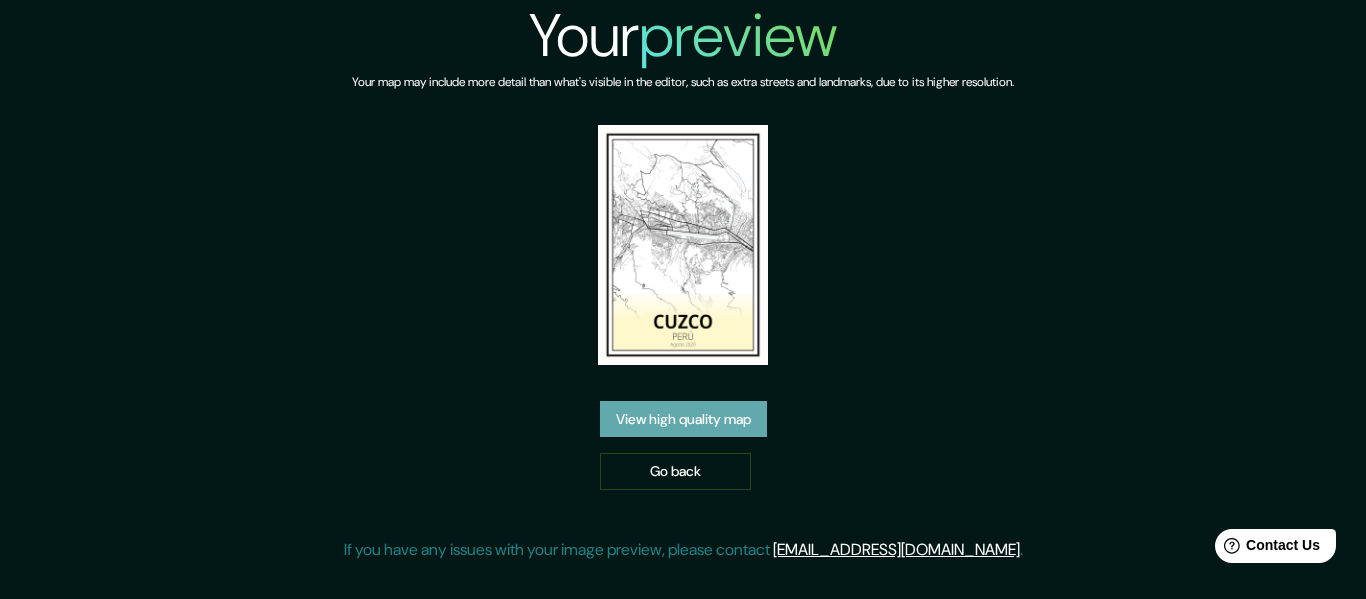 click on "View high quality map" at bounding box center [683, 419] 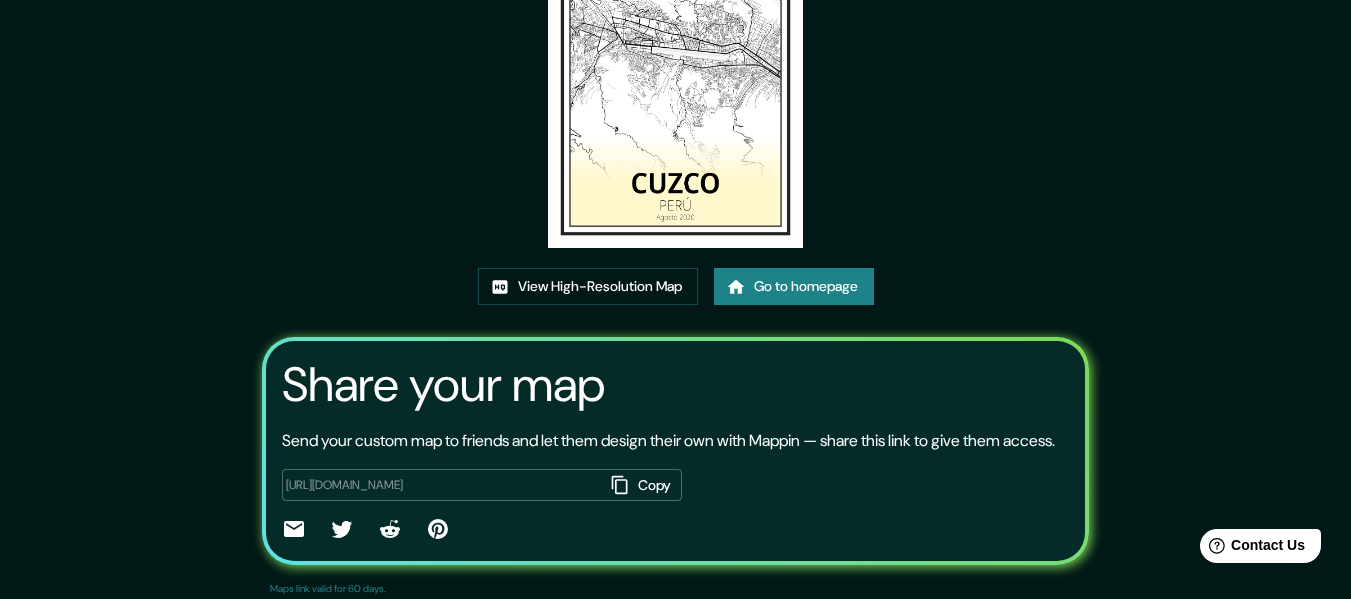 scroll, scrollTop: 200, scrollLeft: 0, axis: vertical 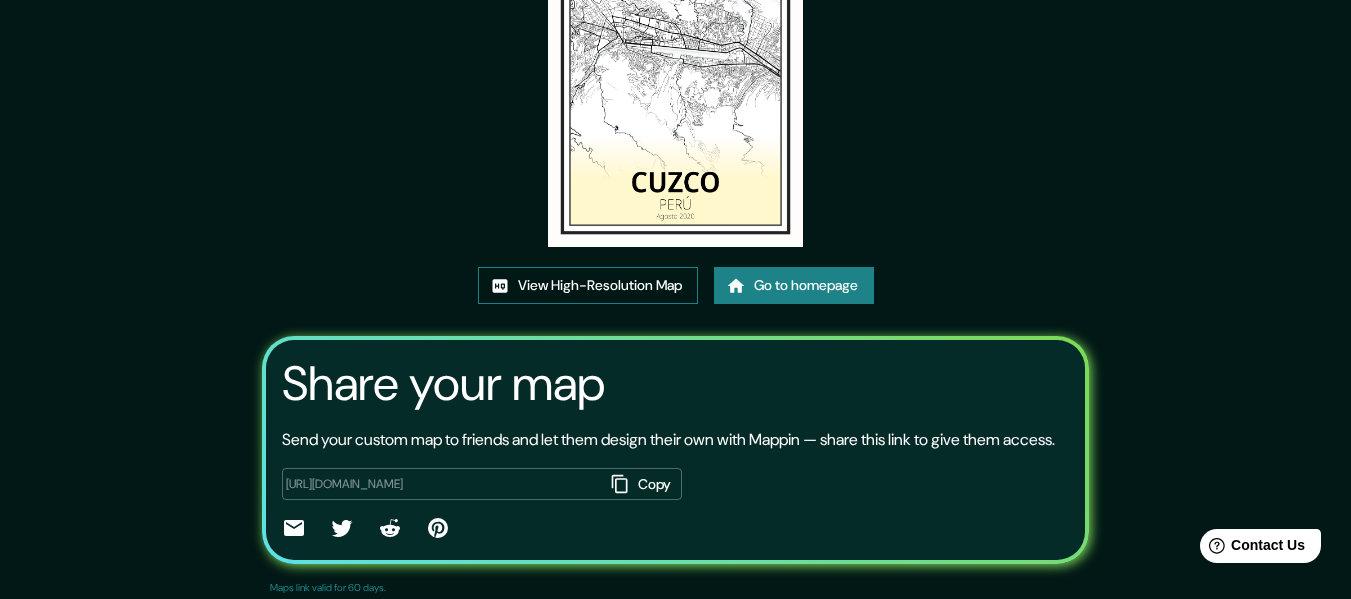click on "View High-Resolution Map" at bounding box center [588, 285] 